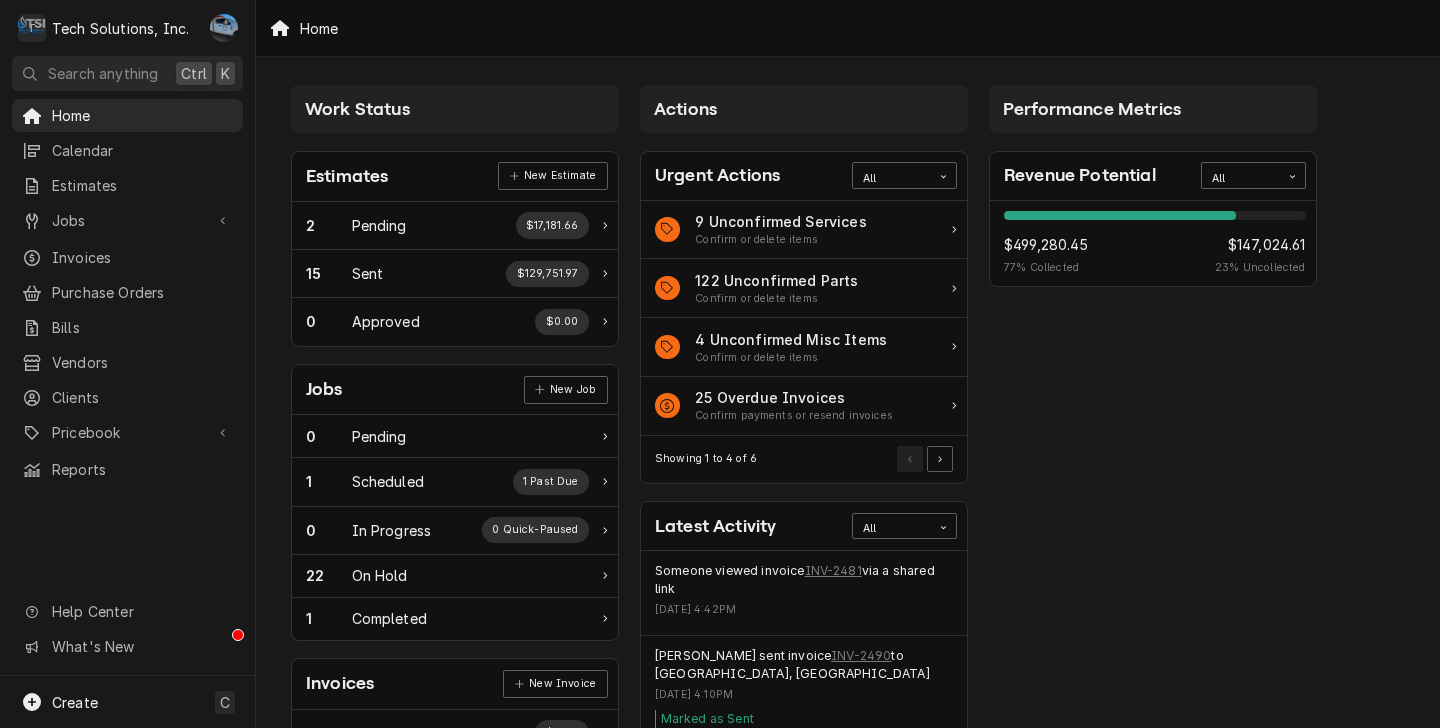 scroll, scrollTop: 0, scrollLeft: 0, axis: both 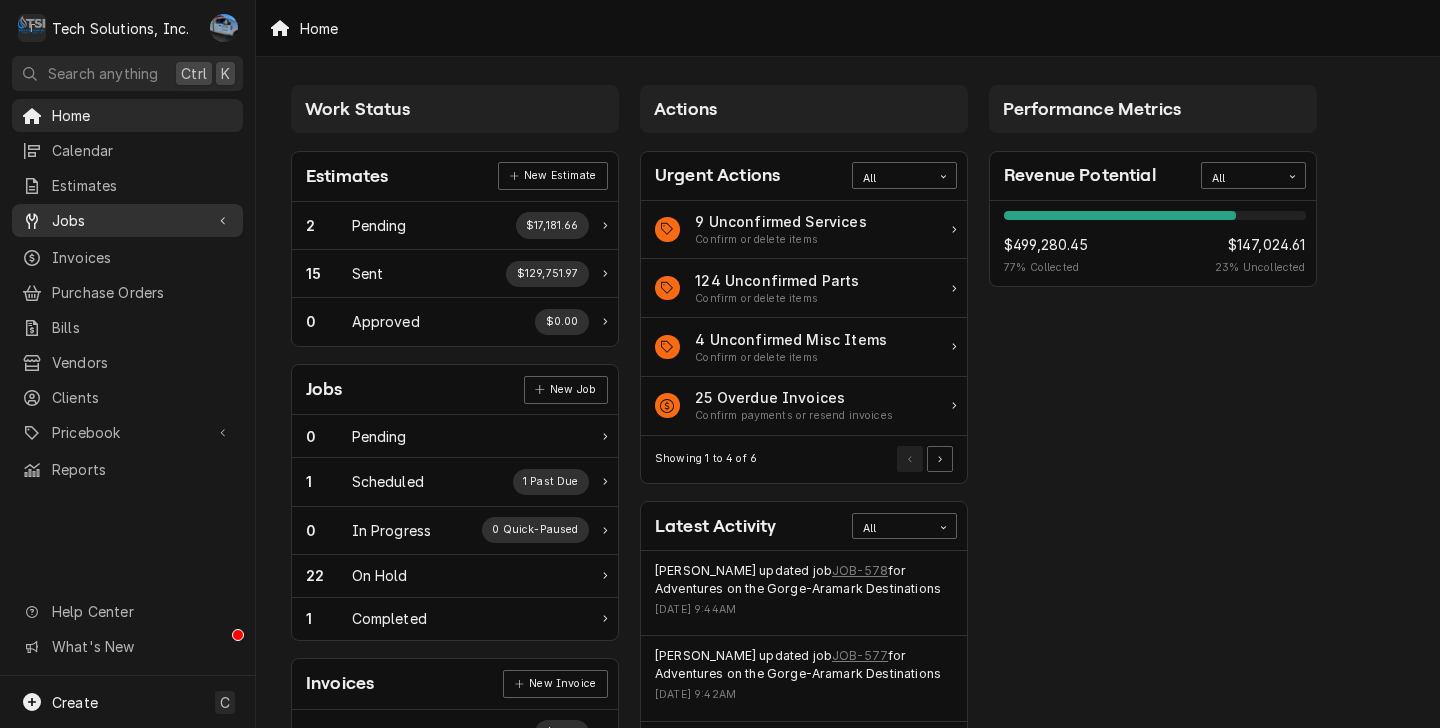click on "Jobs" at bounding box center [127, 220] 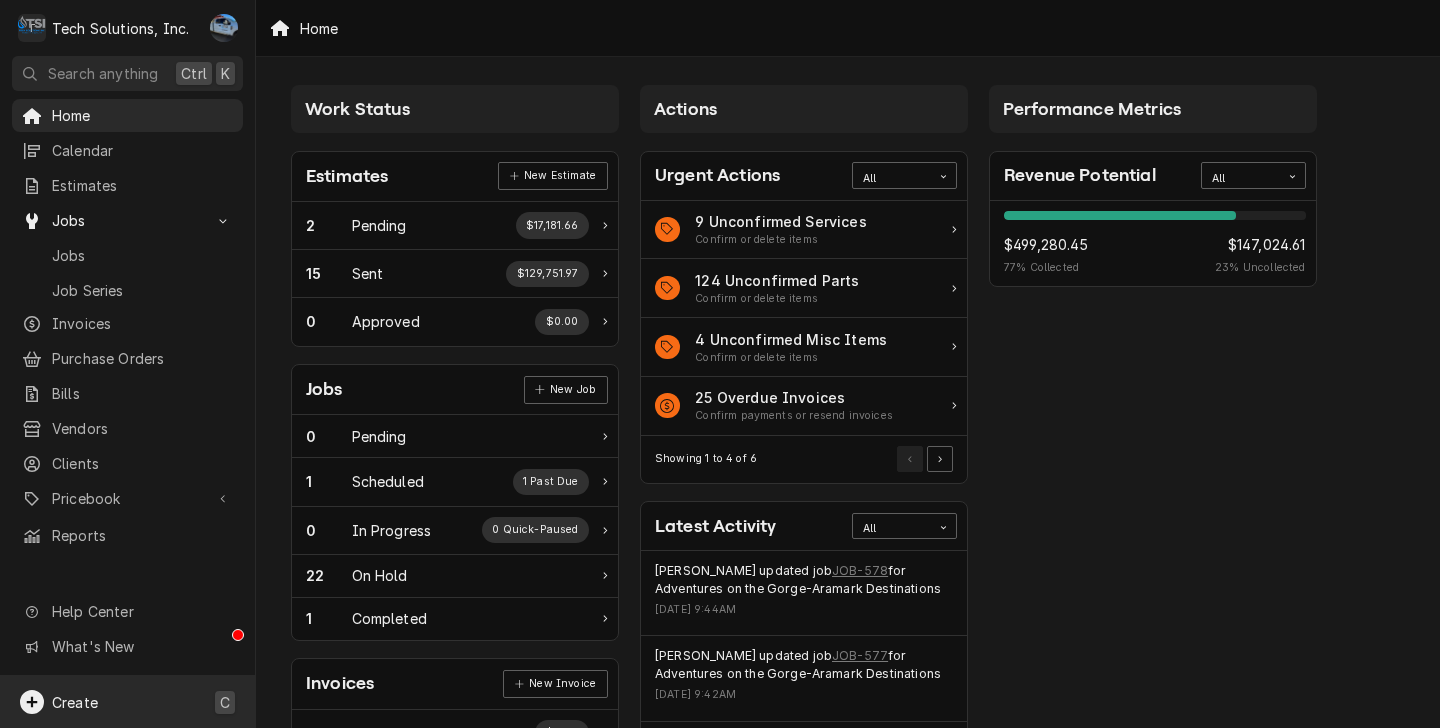 click on "Create" at bounding box center (59, 702) 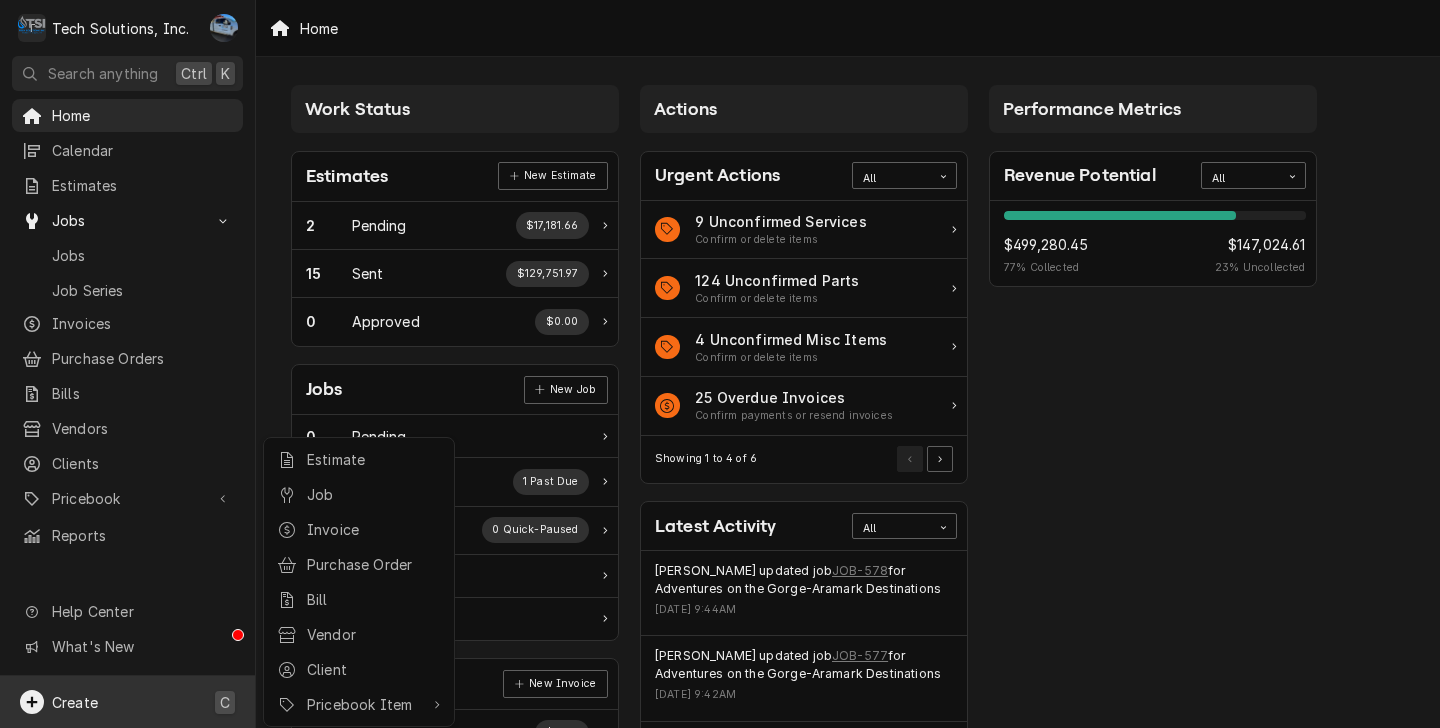 click on "T Tech Solutions, Inc. JP Search anything Ctrl K Home Calendar Estimates Jobs Jobs Job Series Invoices Purchase Orders Bills Vendors Clients Pricebook Services Parts & Materials Miscellaneous Discounts Reports Help Center What's New Create C Home   Work Status Estimates New Estimate 2 Pending $17,181.66 15 Sent $129,751.97 0 Approved $0.00 Jobs New Job 0 Pending 1 Scheduled 1 Past Due 0 In Progress 0 Quick-Paused 22 On Hold 1 Completed Invoices New Invoice 1 Pending $0.00 34 Outstanding $59,065.50 25 Overdue $37,429.52 Purchase Orders New Order 0 Pending 0 Open 0 Unacknowledged 0 In Transit 0 Untracked 0 Delivered 0 Stocked Bills New Bill 0 Pending $0.00 0 Outstanding $0.00 0 Overdue $0.00 Actions Urgent Actions All 9 Unconfirmed Services Confirm or delete items 124 Unconfirmed Parts Confirm or delete items 4 Unconfirmed Misc Items Confirm or delete items 25 Overdue Invoices Confirm payments or resend invoices Showing 1 to 4 of 6 Latest Activity All Lisa Paschal updated job  JOB-578" at bounding box center [720, 364] 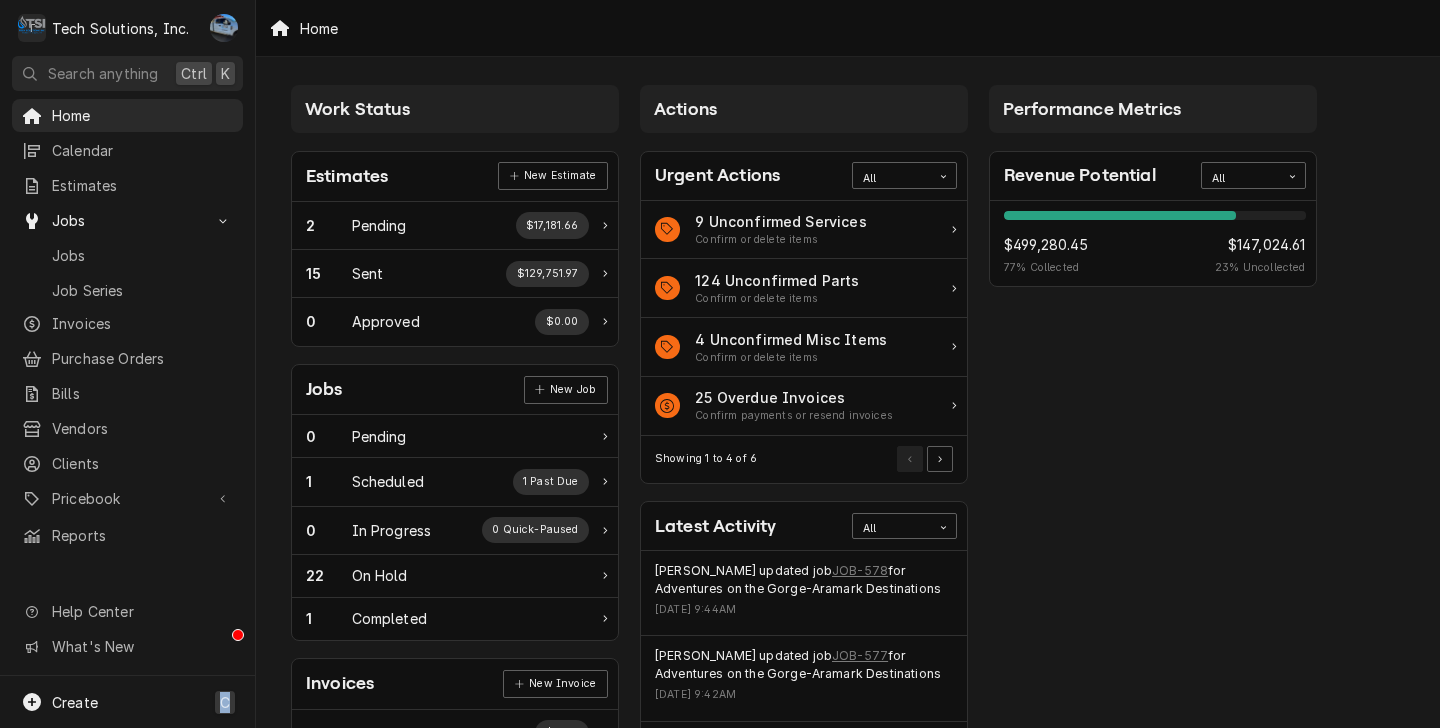 click 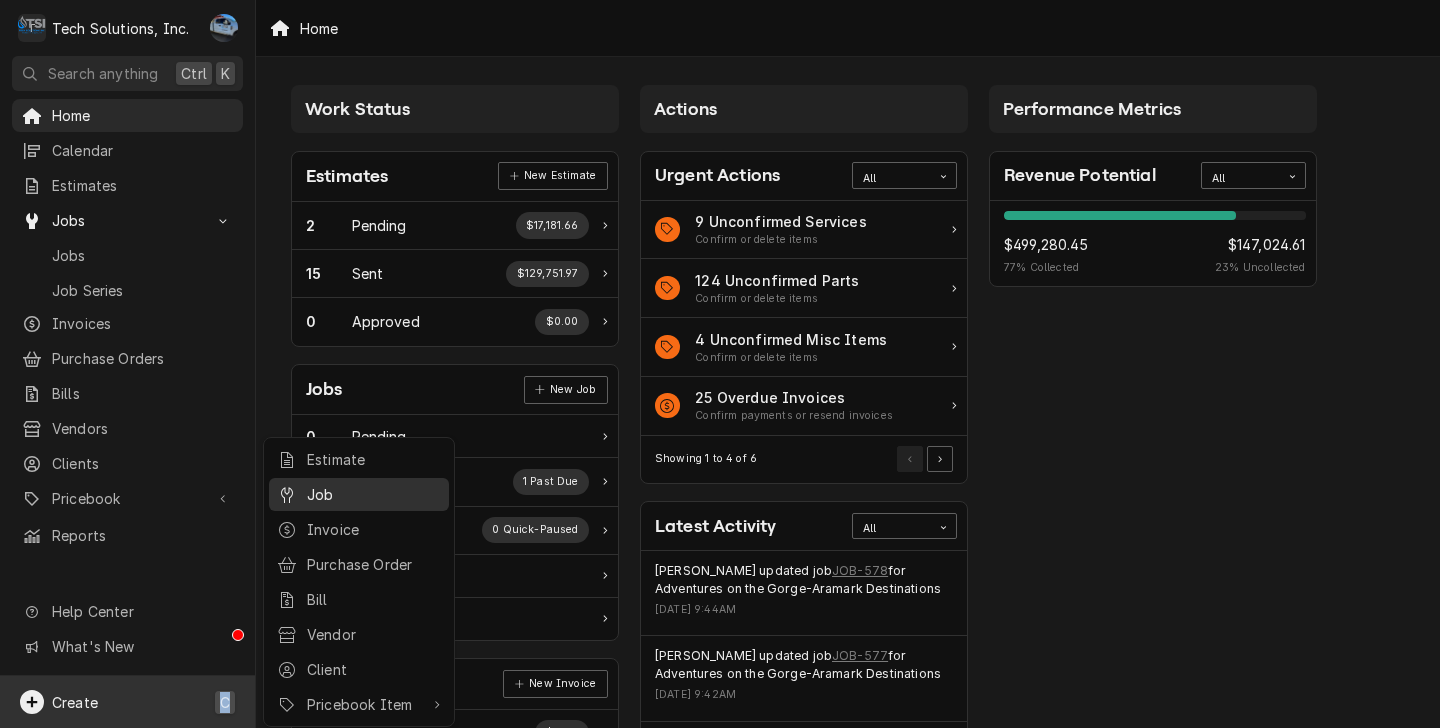 click on "Job" at bounding box center [374, 494] 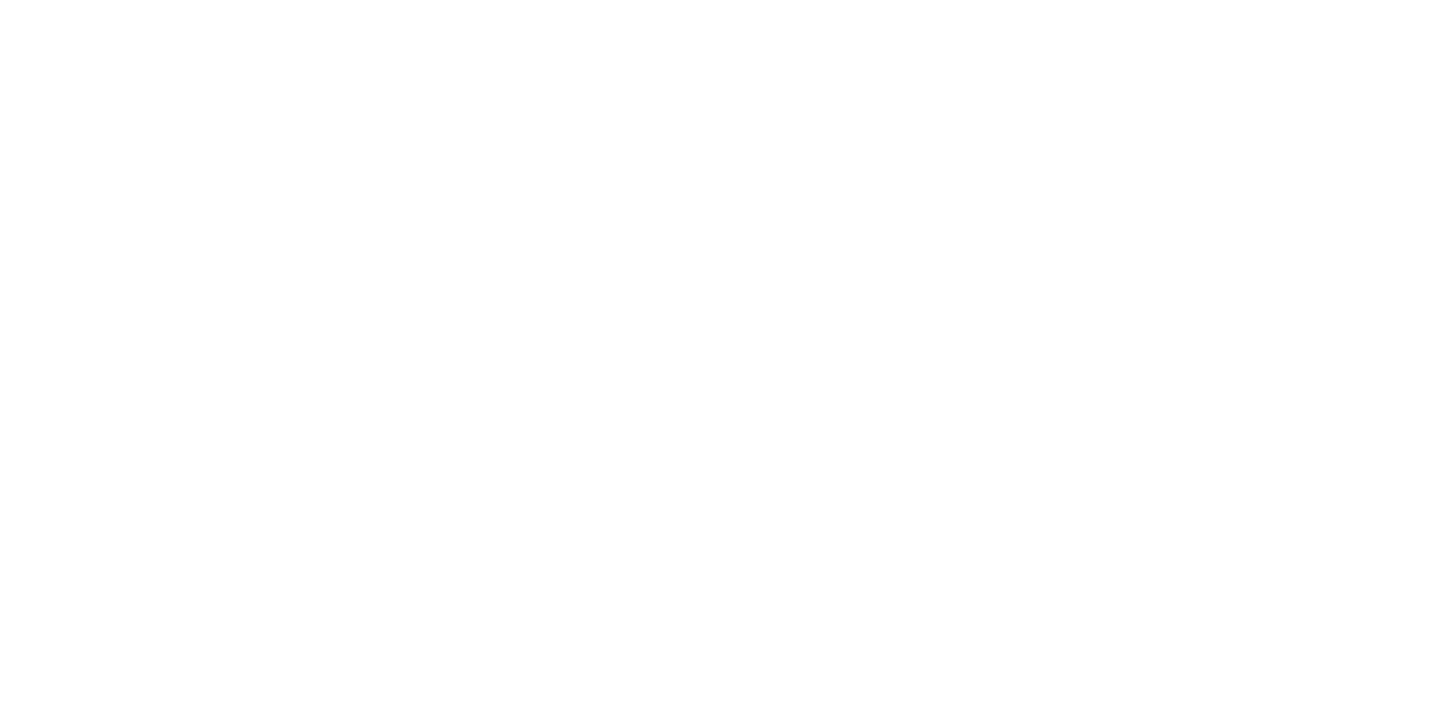 scroll, scrollTop: 0, scrollLeft: 0, axis: both 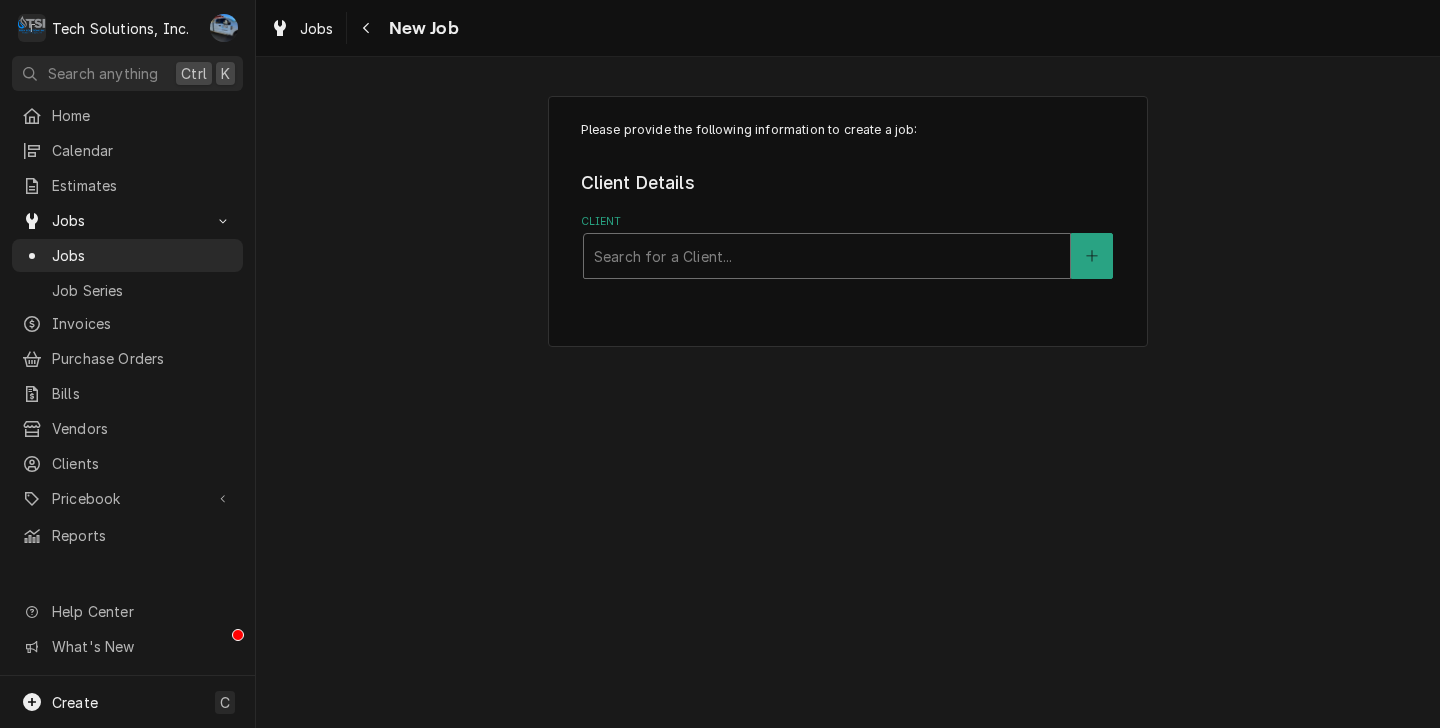 click at bounding box center (827, 256) 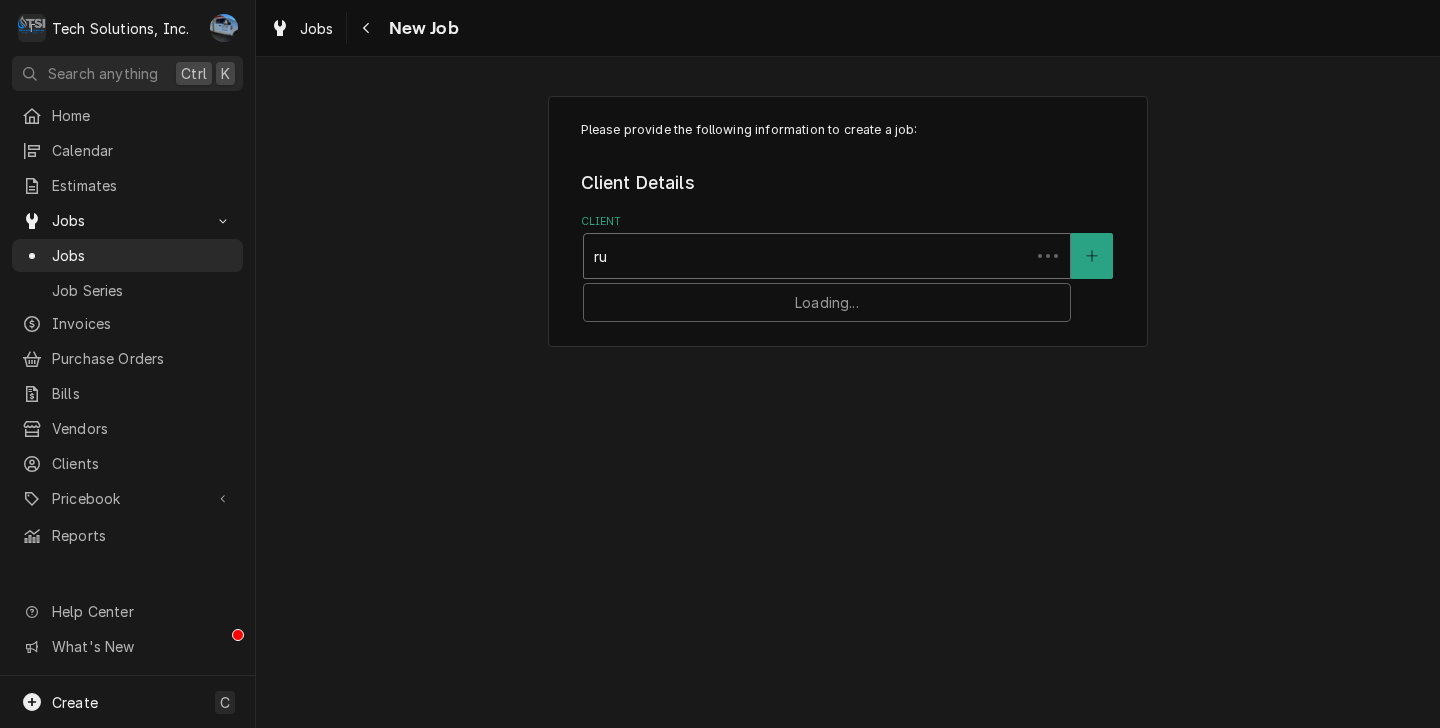 type on "rub" 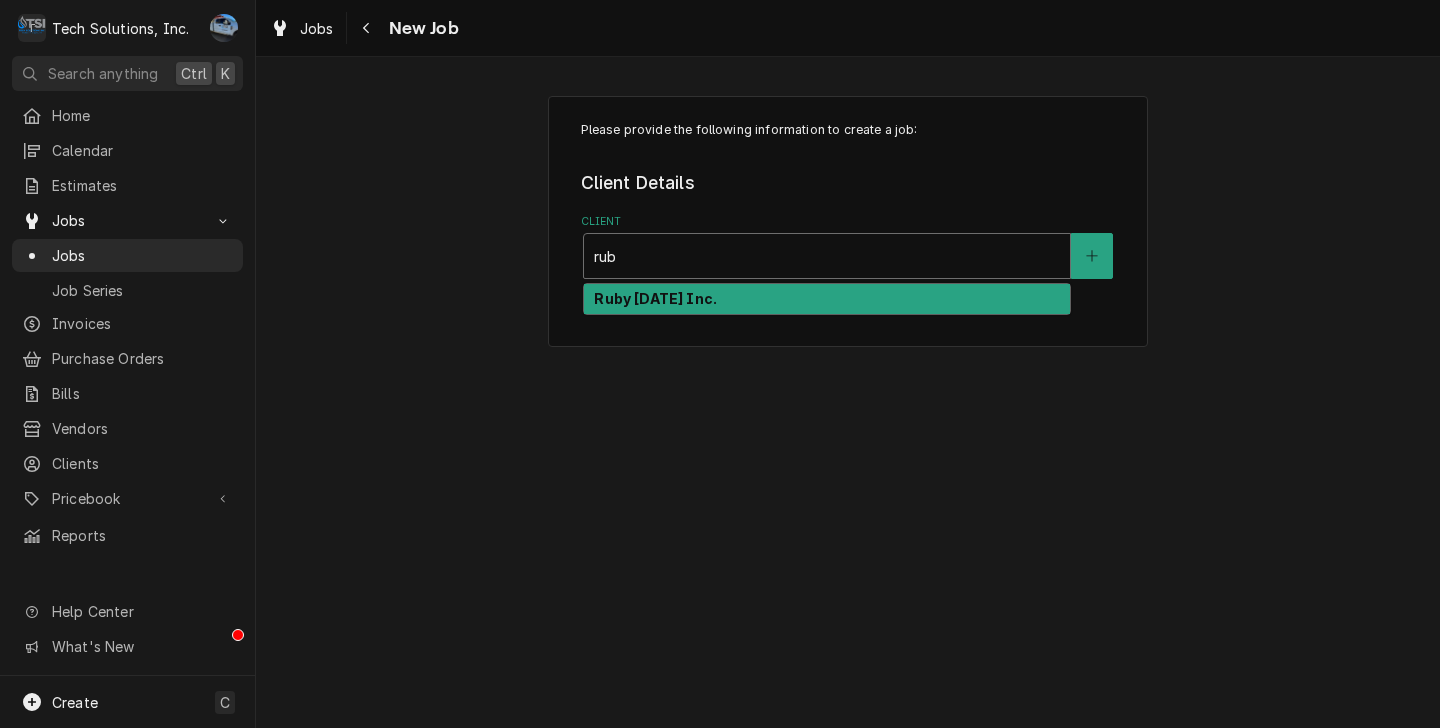 click on "Ruby [DATE] Inc." at bounding box center (655, 298) 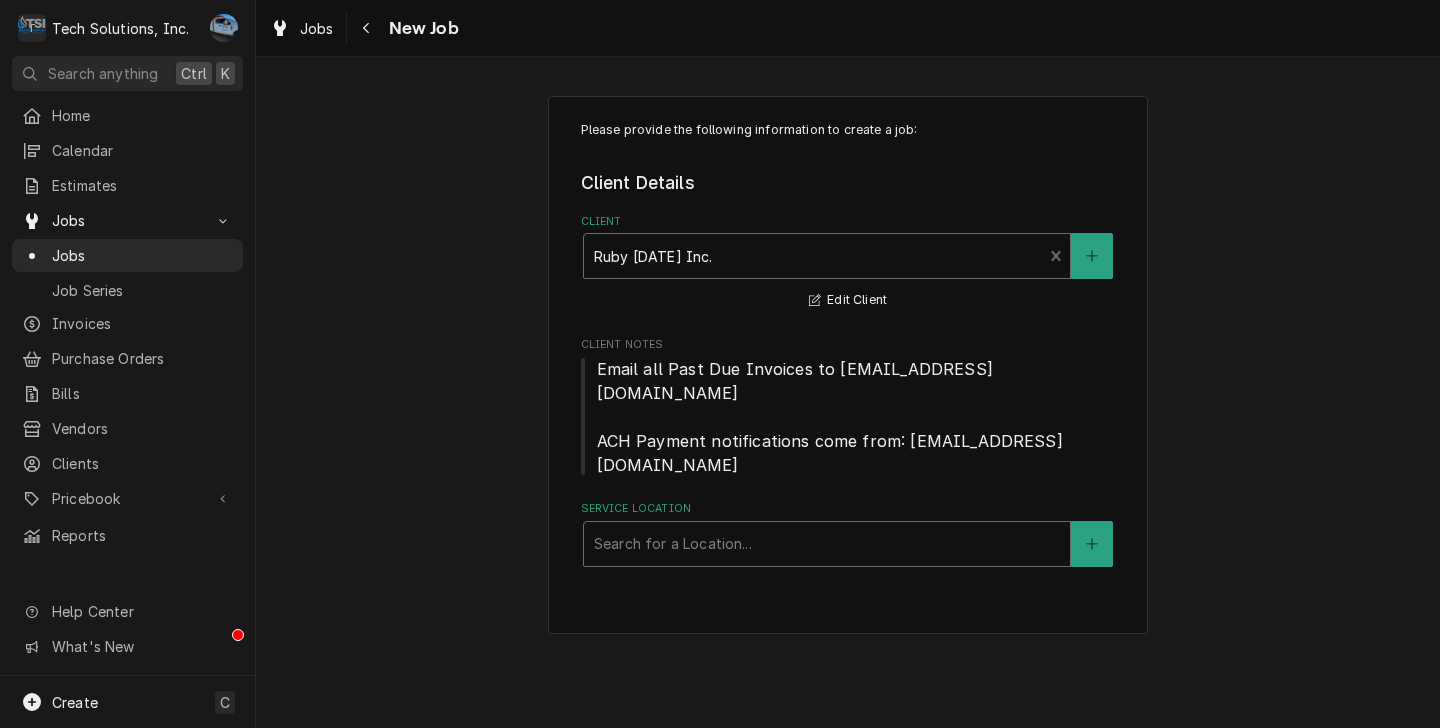 click at bounding box center (827, 544) 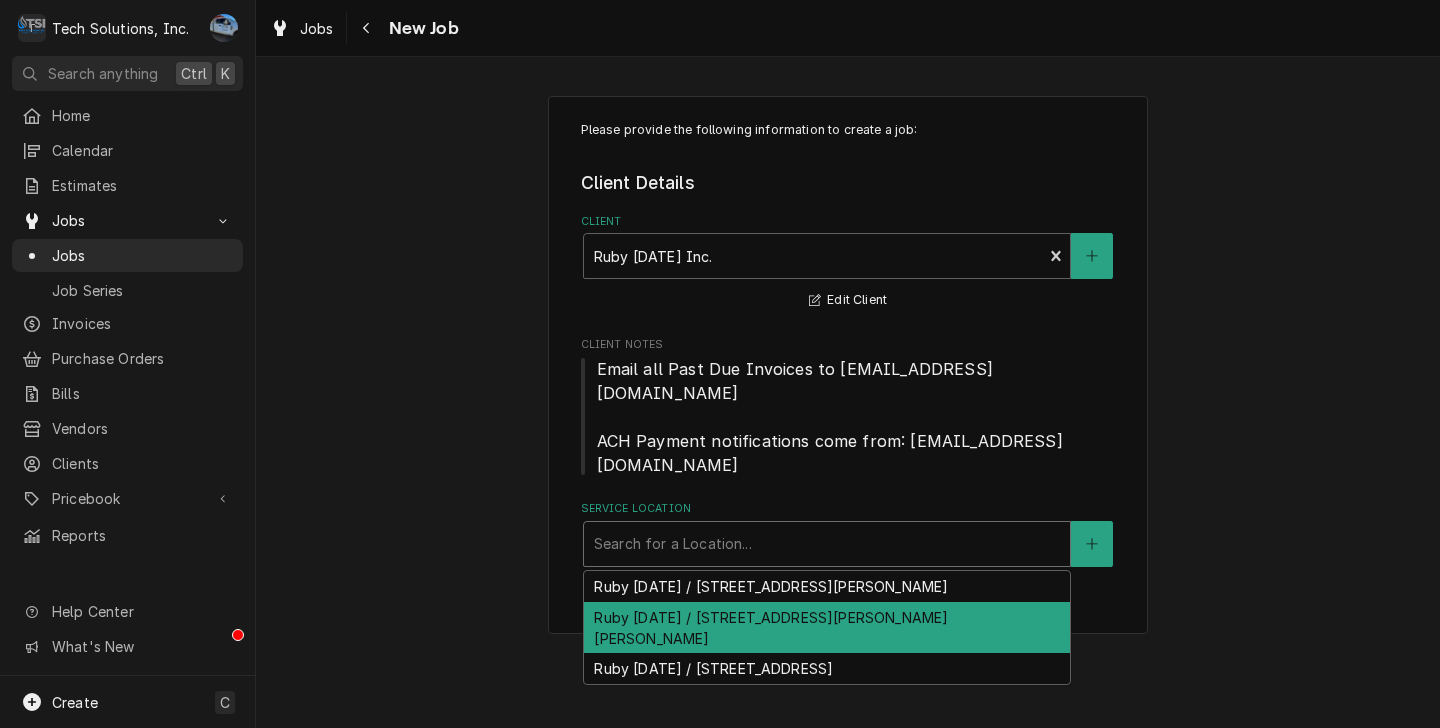 click on "Ruby [DATE] / [STREET_ADDRESS][PERSON_NAME][PERSON_NAME]" at bounding box center [827, 628] 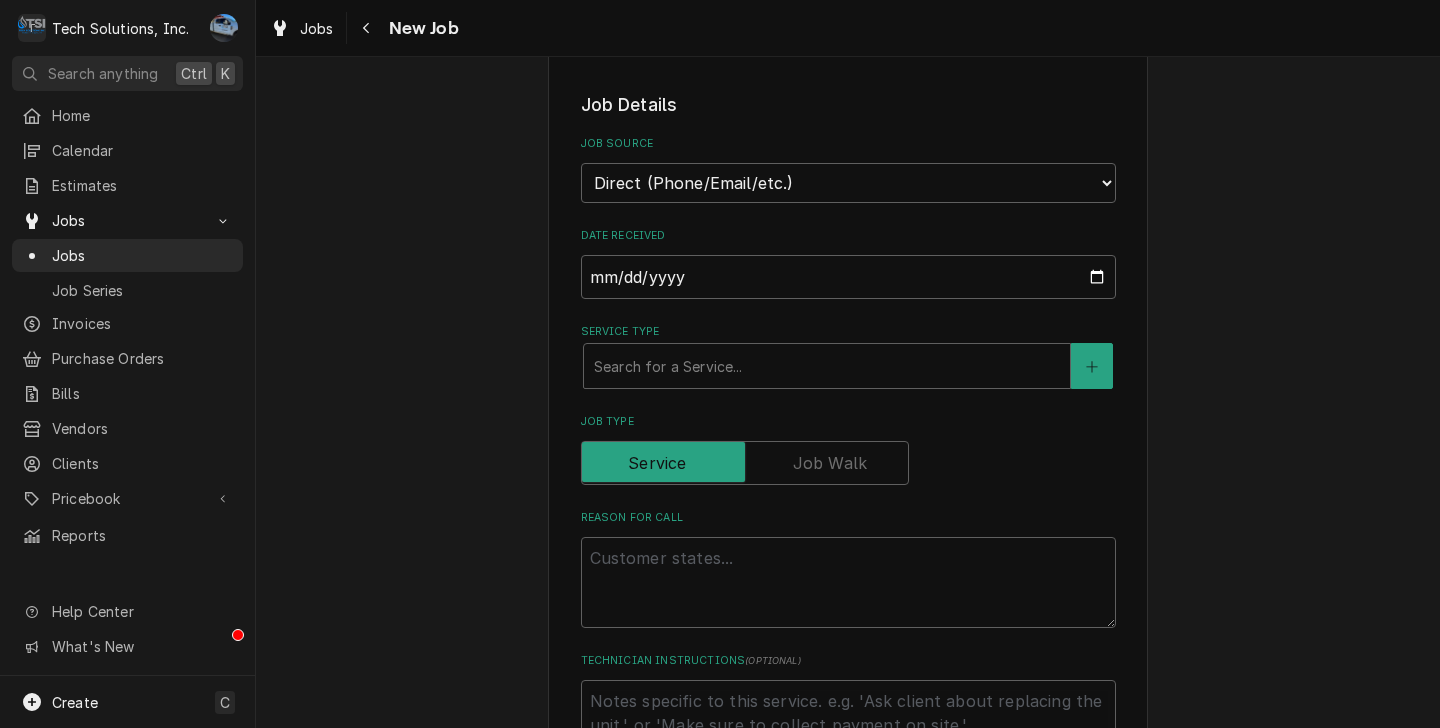 scroll, scrollTop: 1048, scrollLeft: 0, axis: vertical 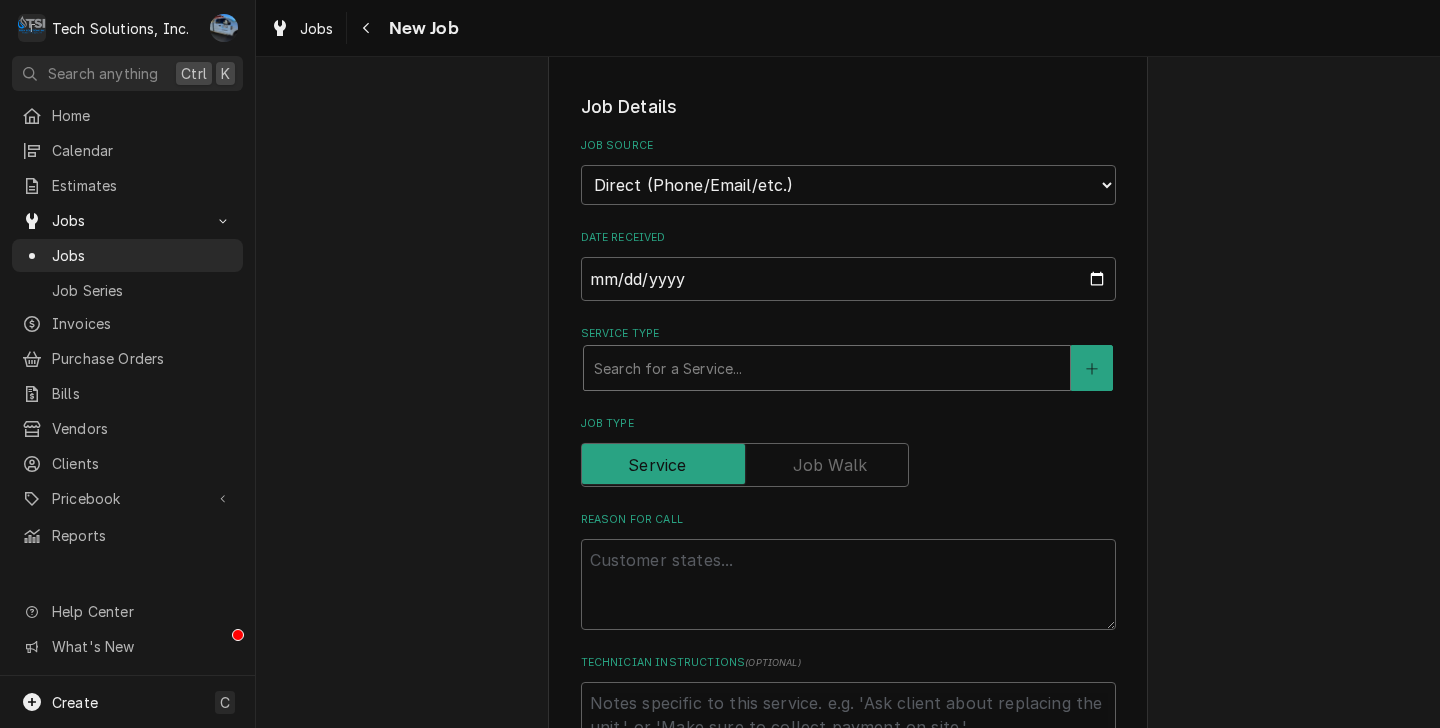click at bounding box center [827, 368] 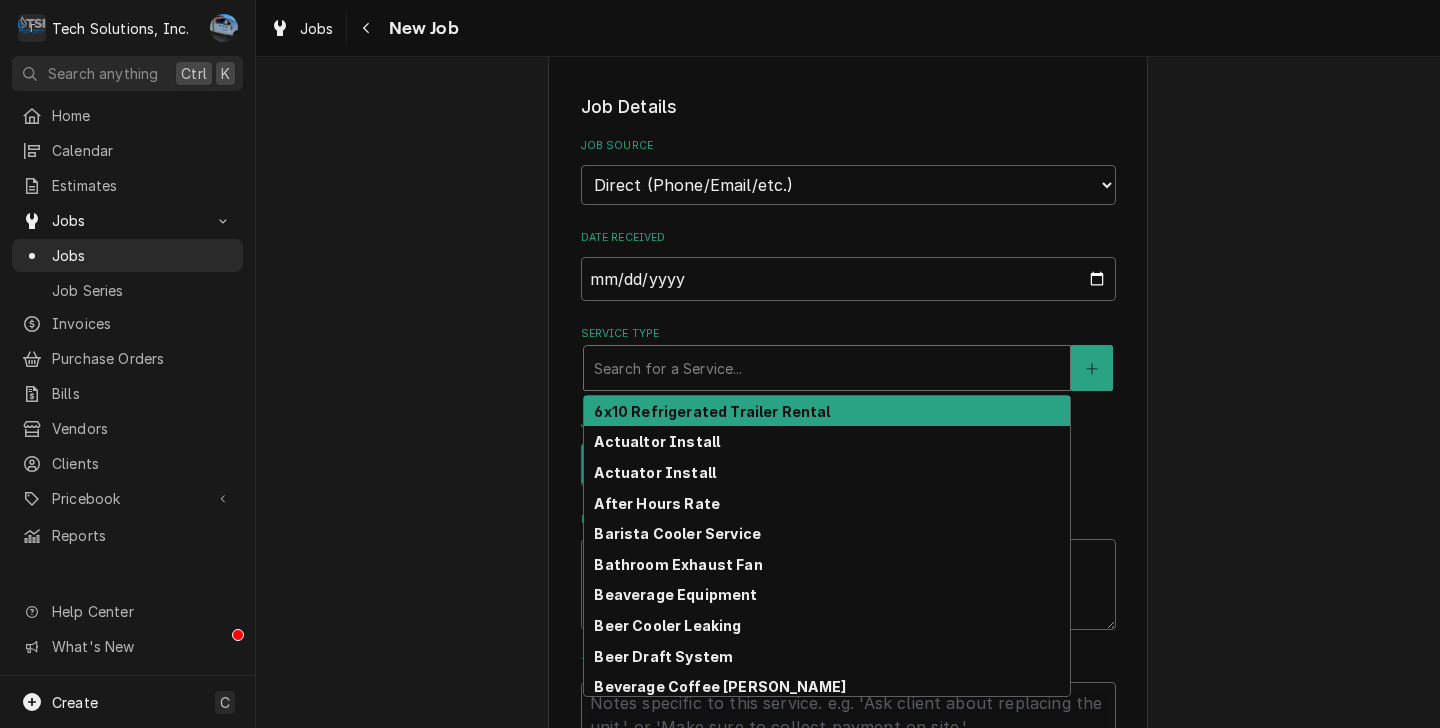 type on "x" 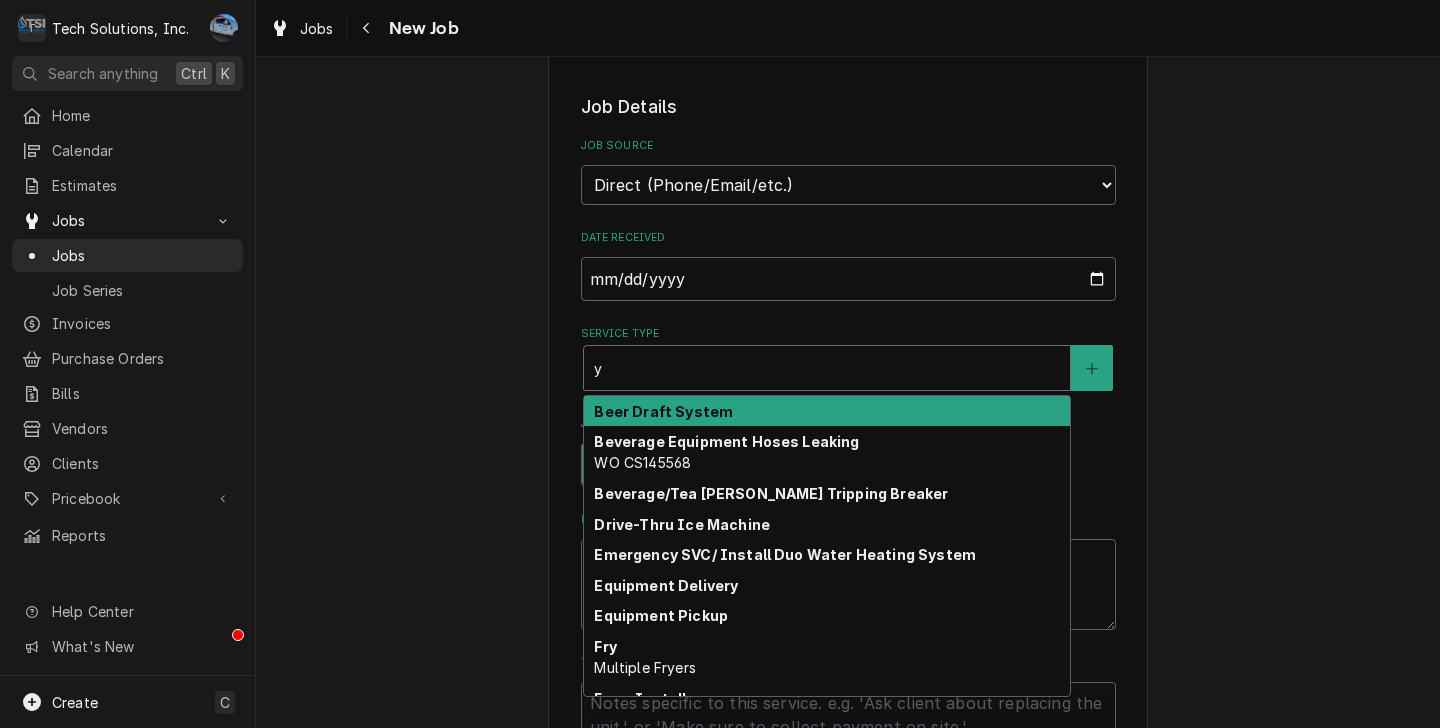 type on "x" 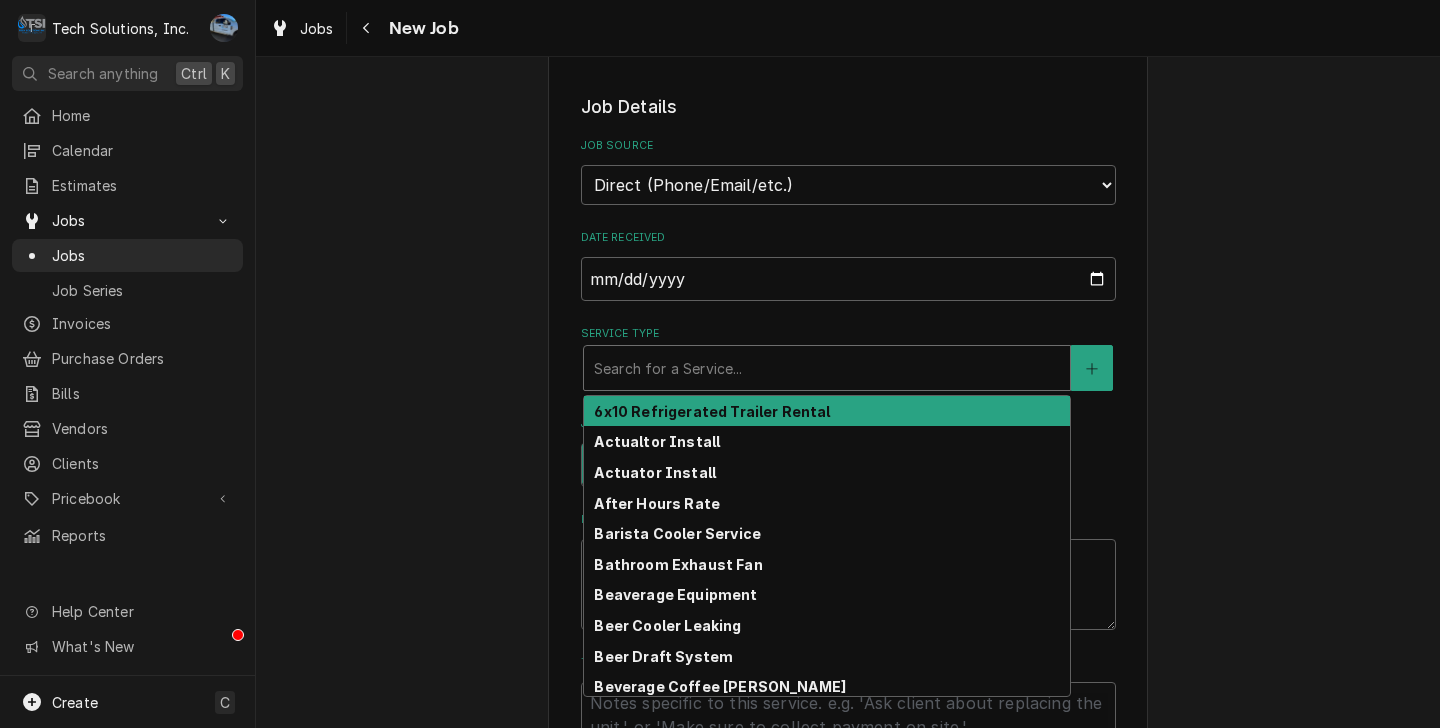 type on "x" 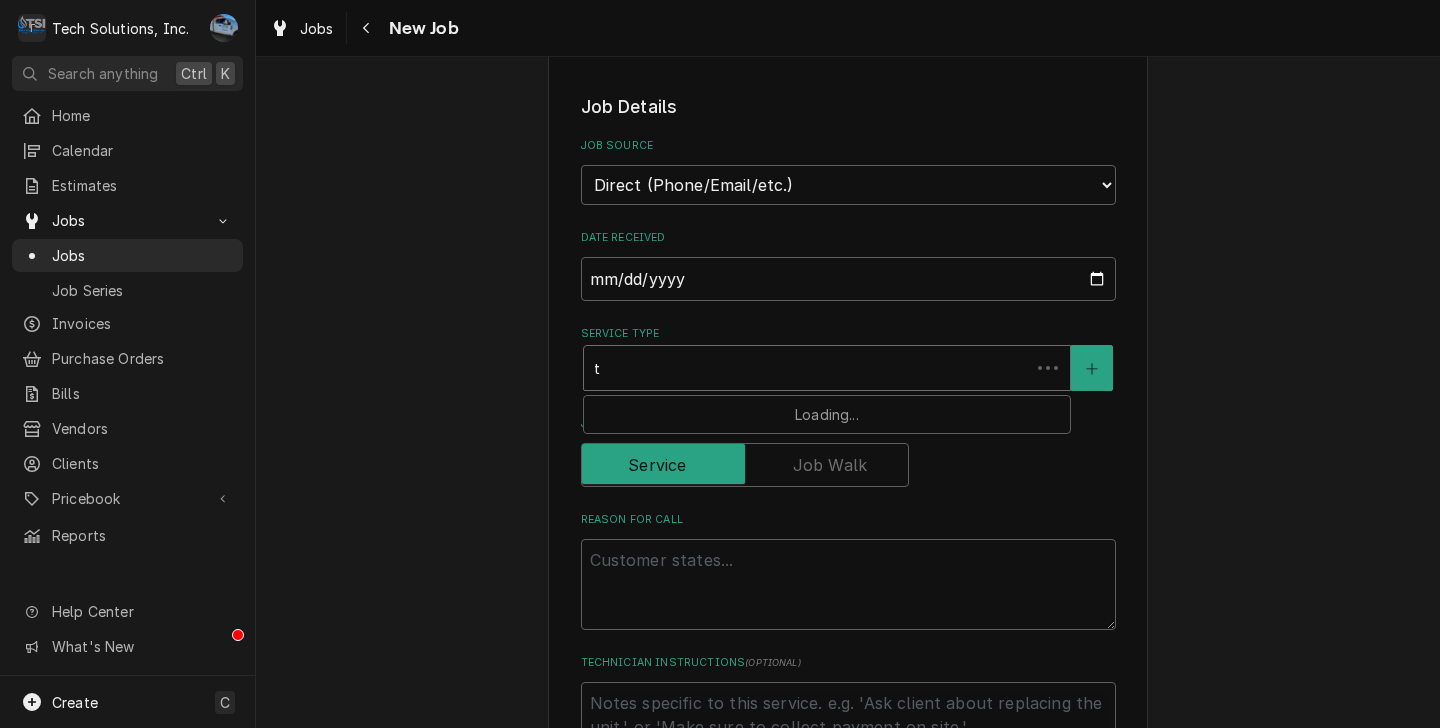 type on "x" 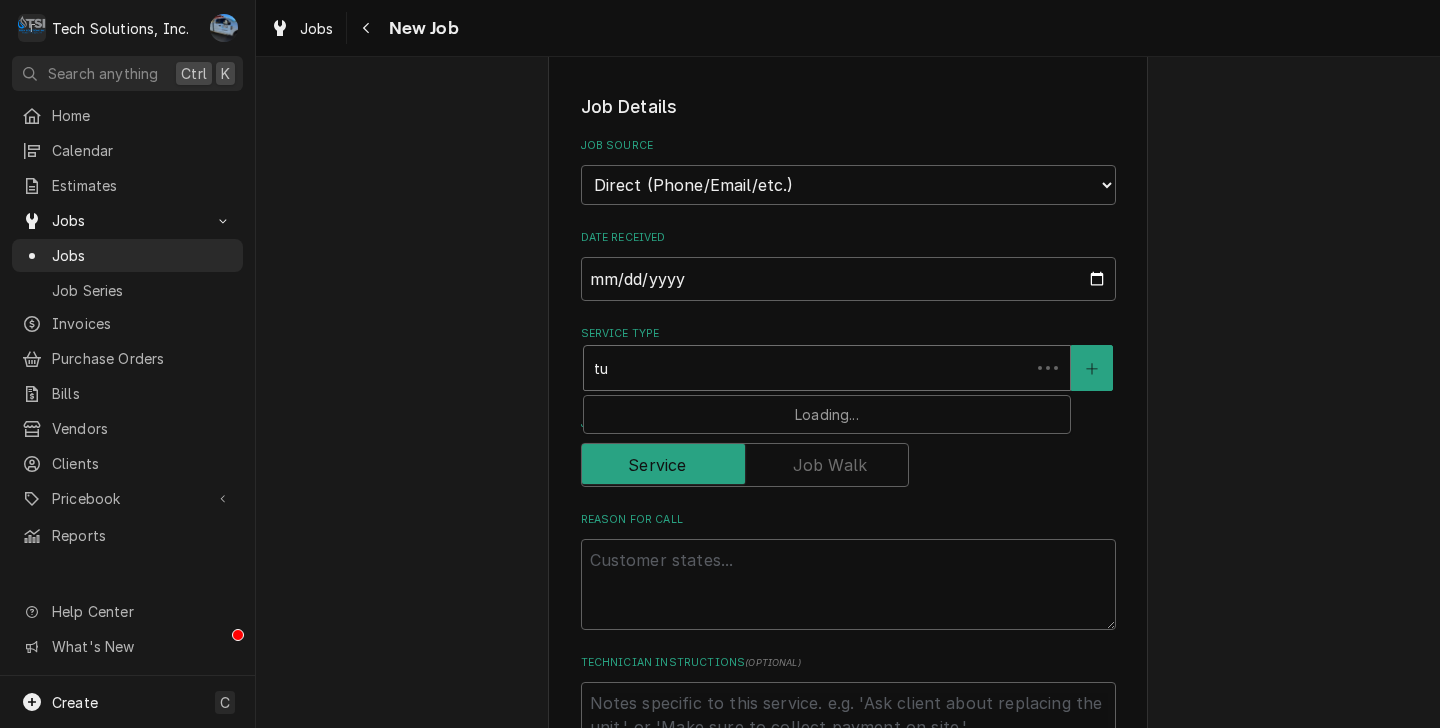 type on "x" 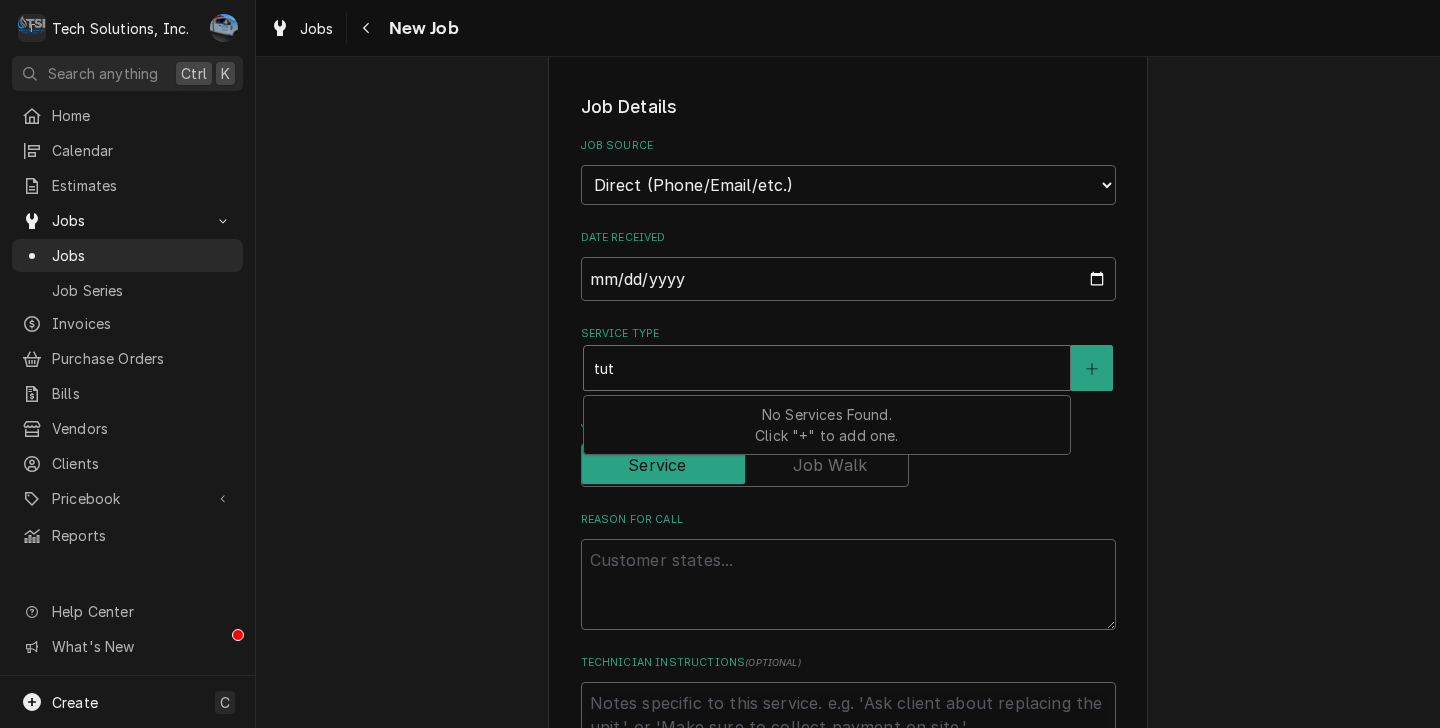 type on "x" 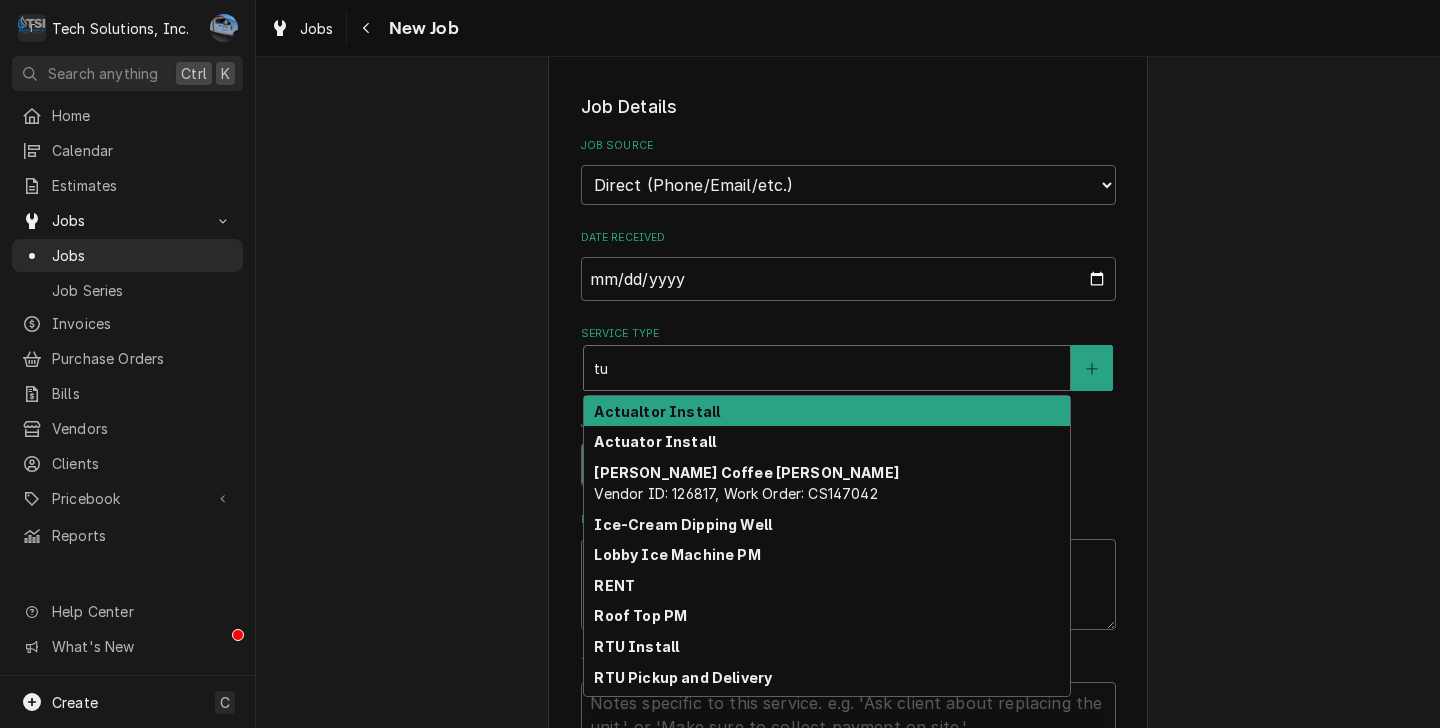type on "x" 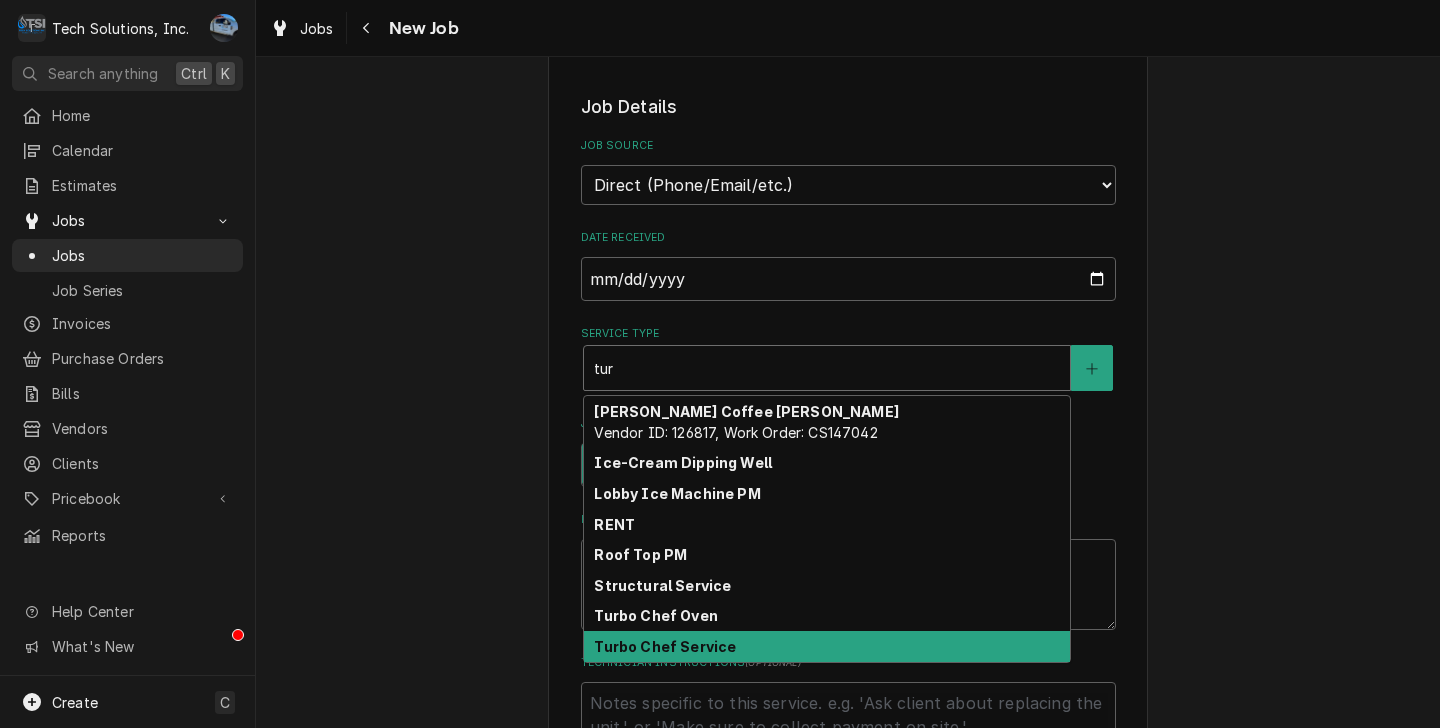click on "Turbo Chef Service" at bounding box center [665, 646] 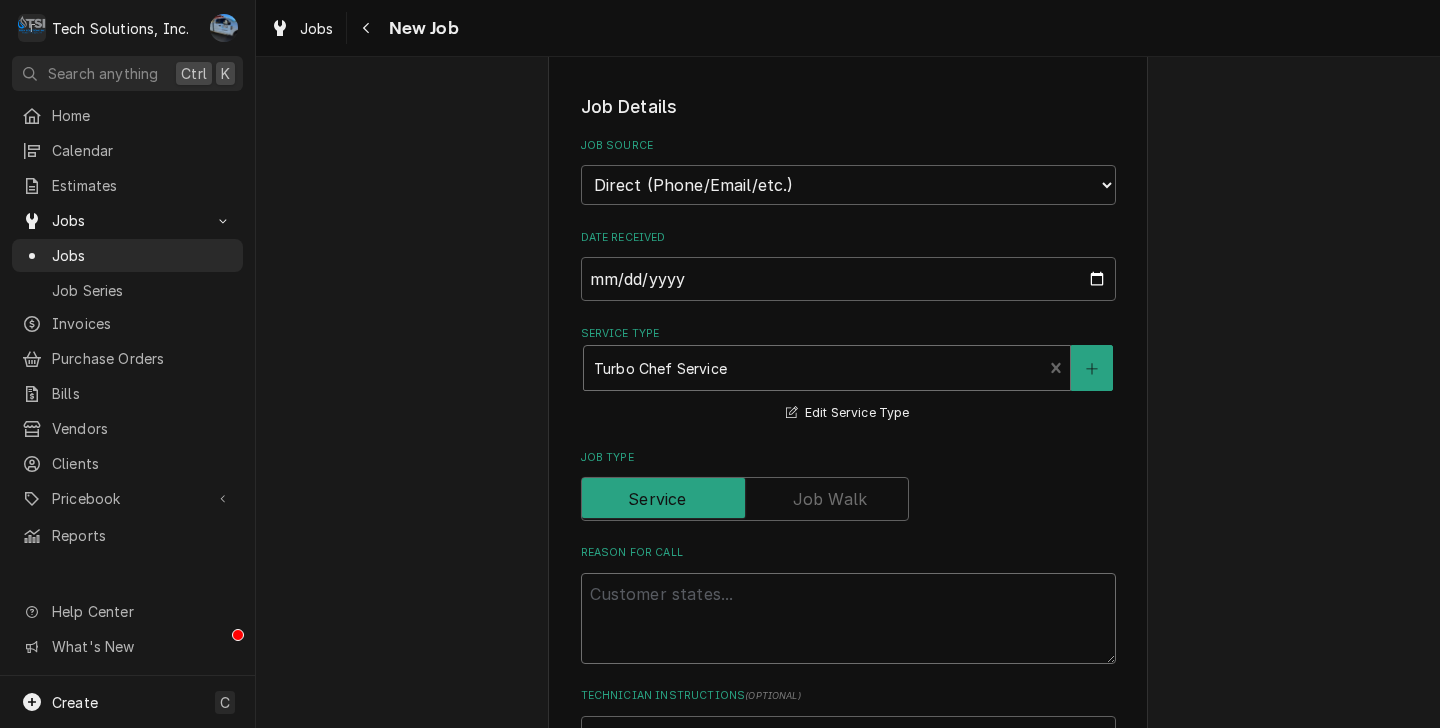 click on "Reason For Call" at bounding box center (848, 618) 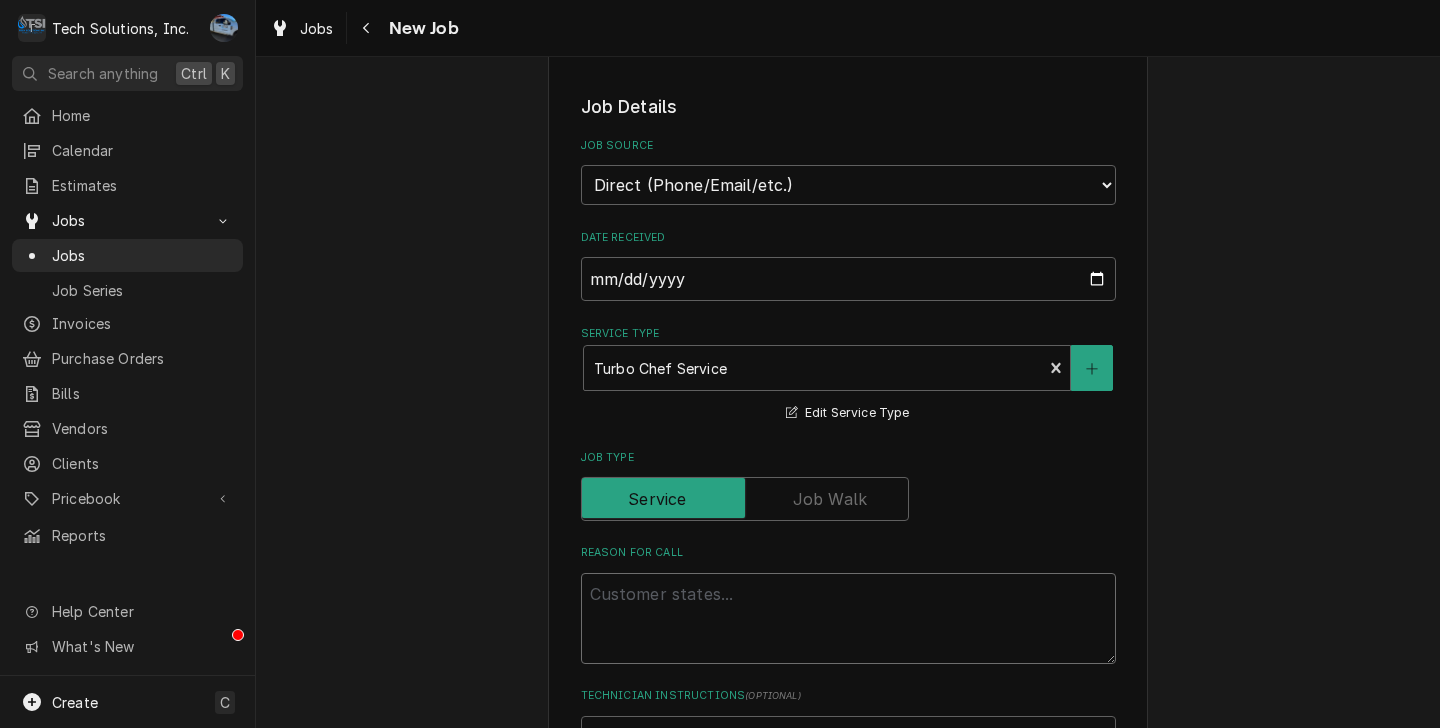 type on "x" 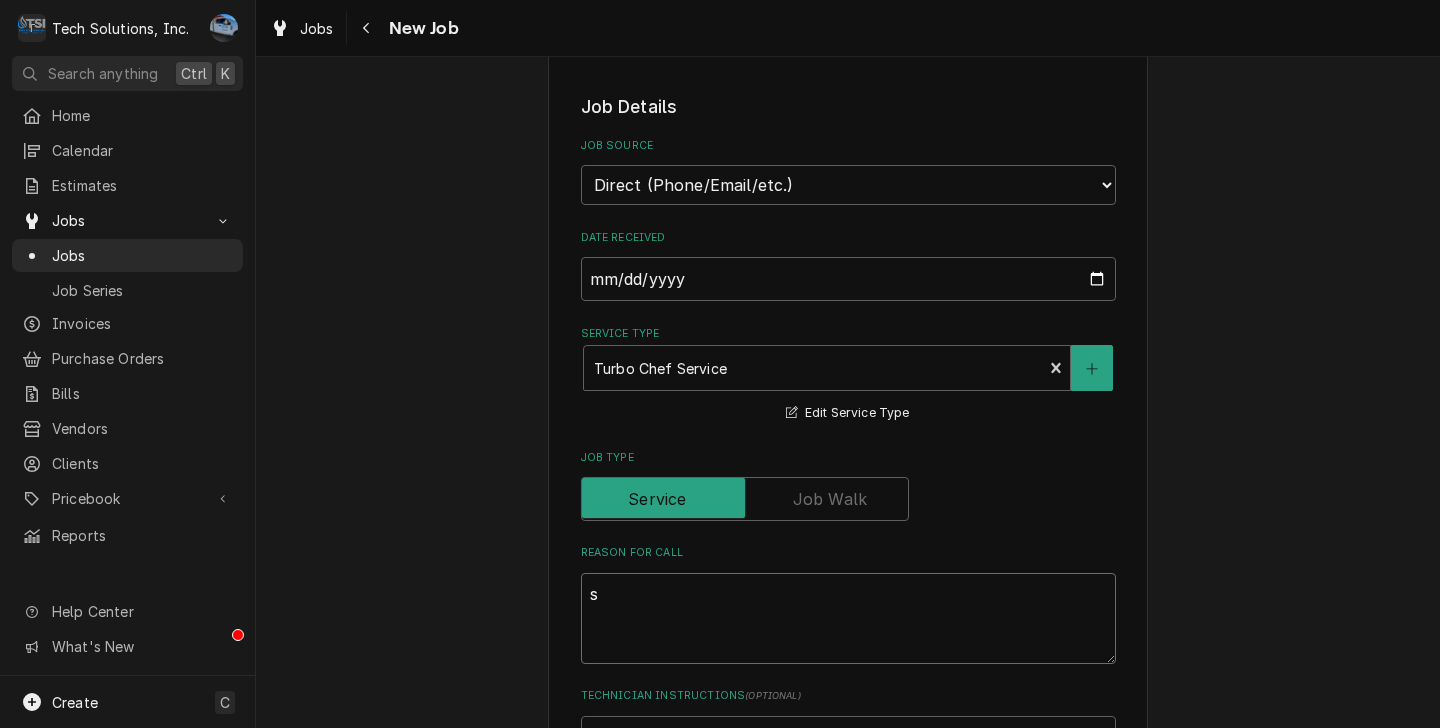 type on "x" 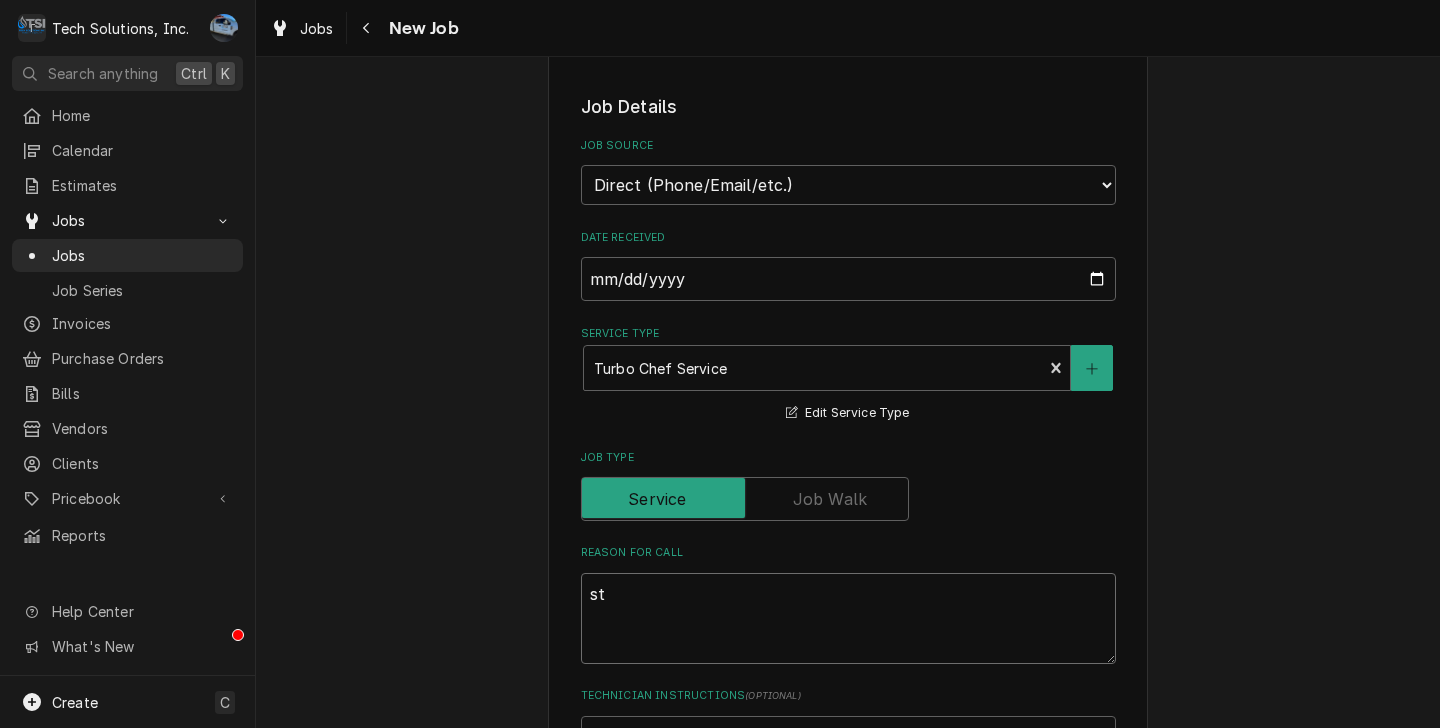 type on "x" 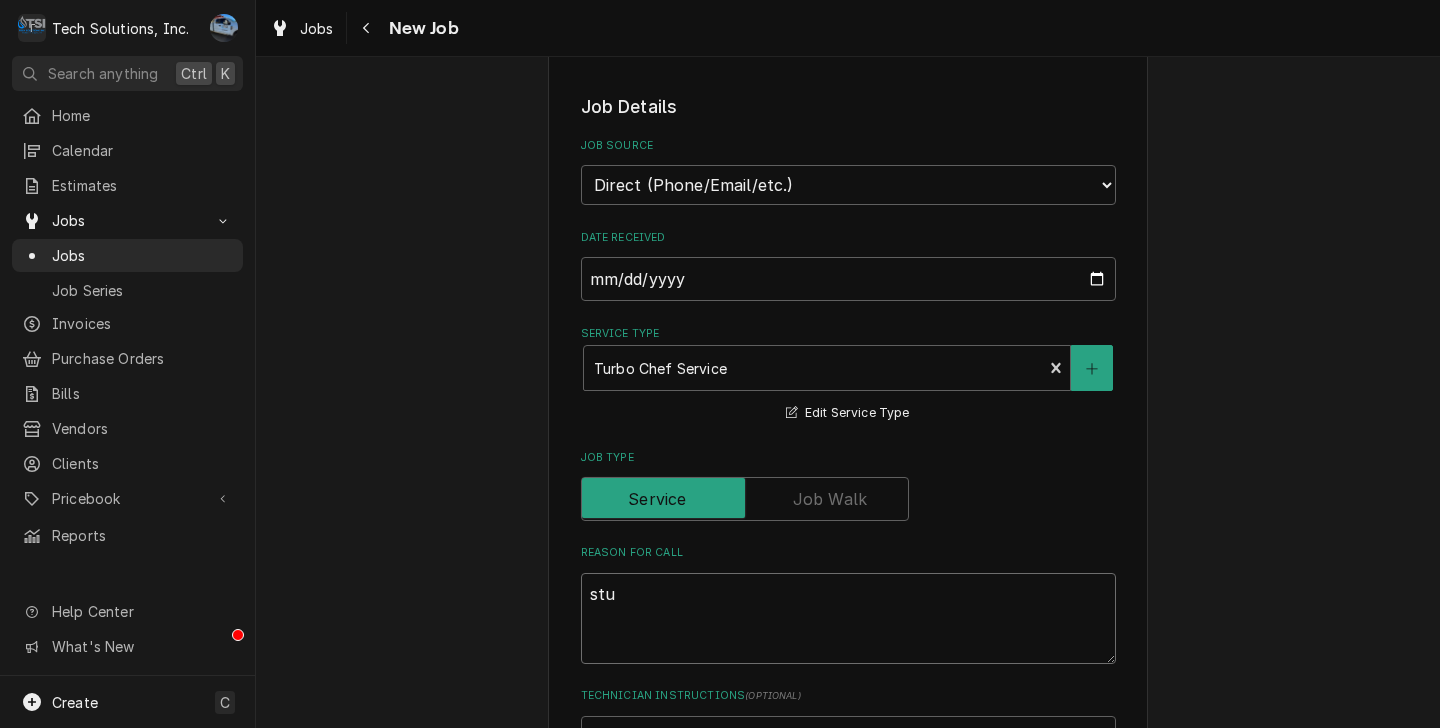 type on "x" 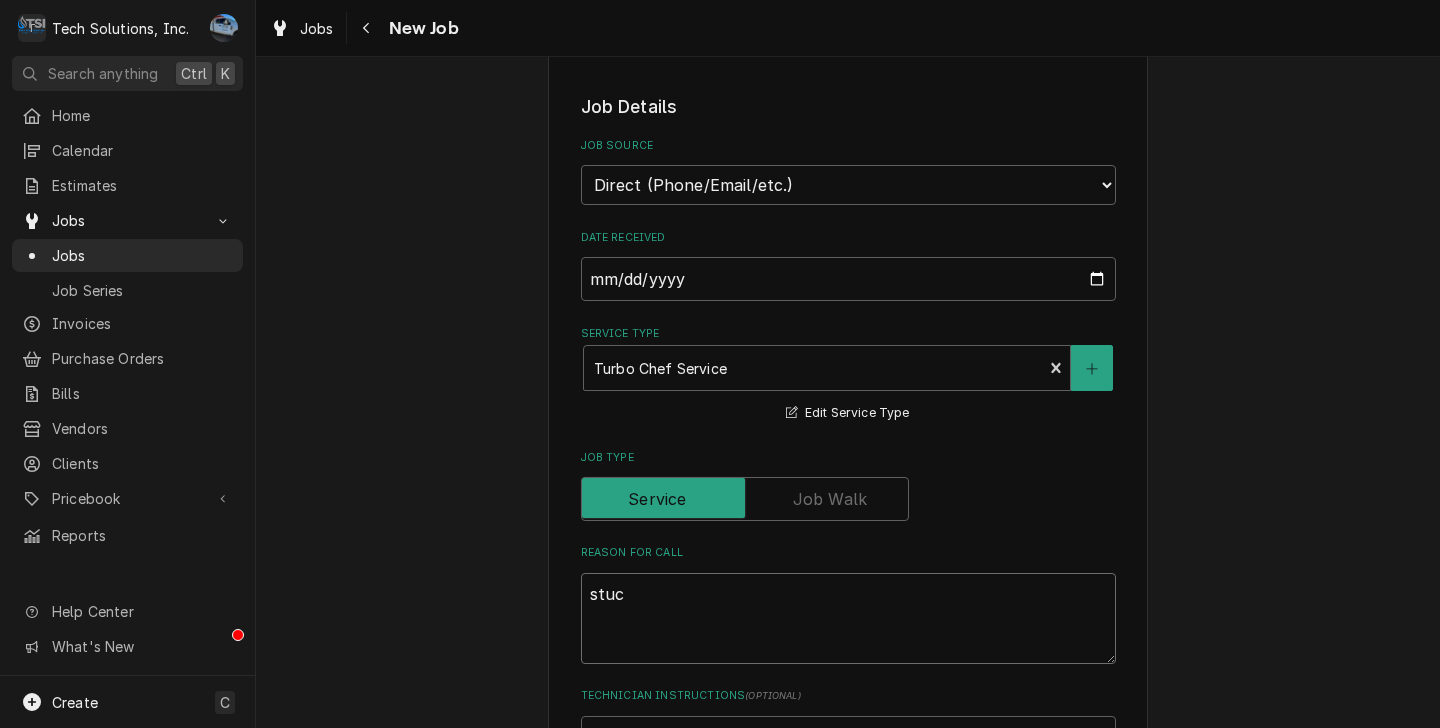 type on "x" 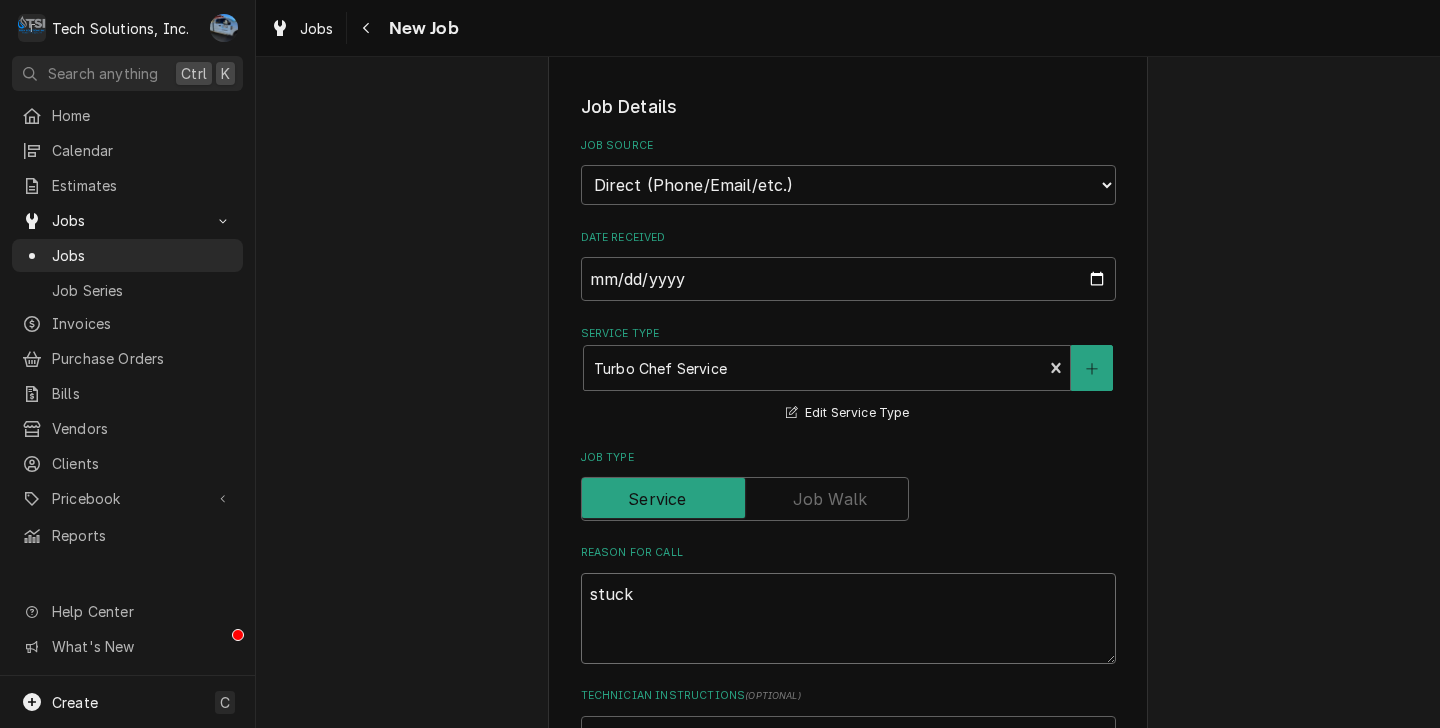 type on "x" 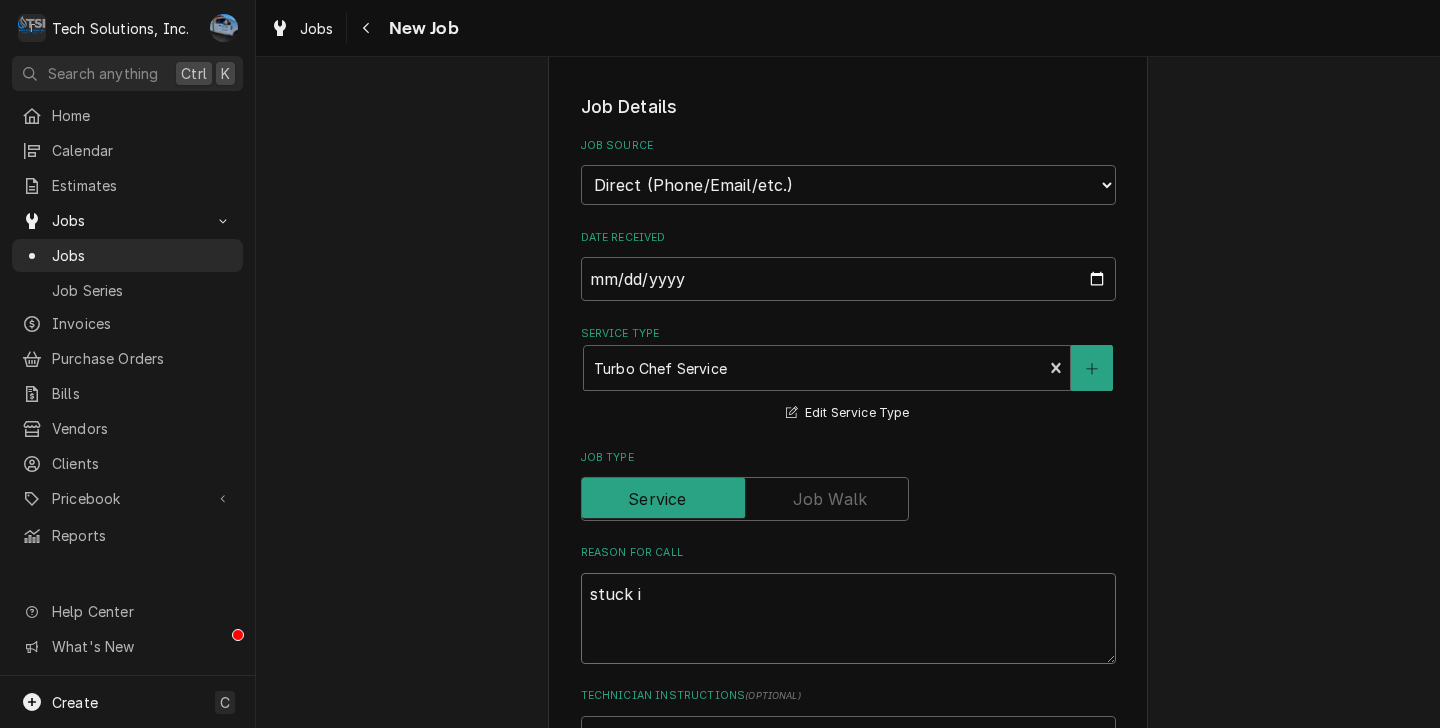 type on "x" 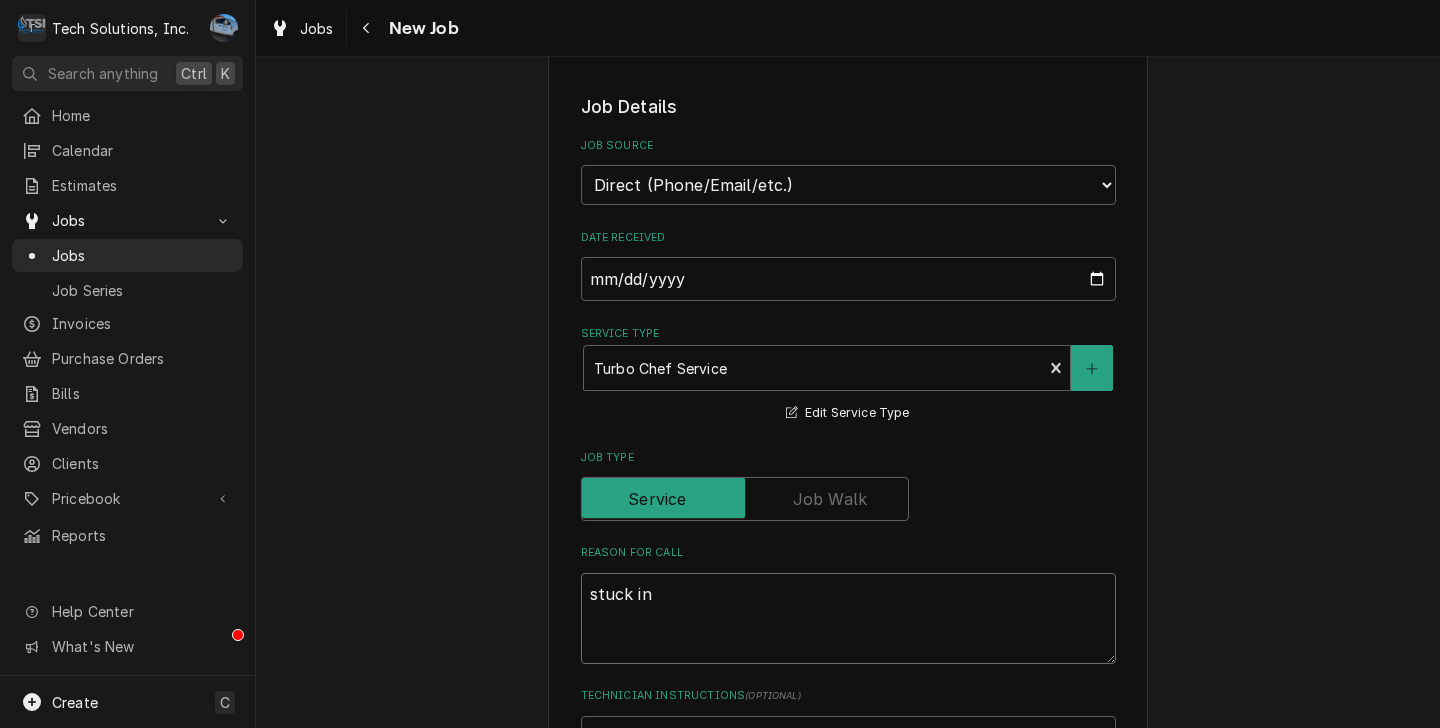 type on "x" 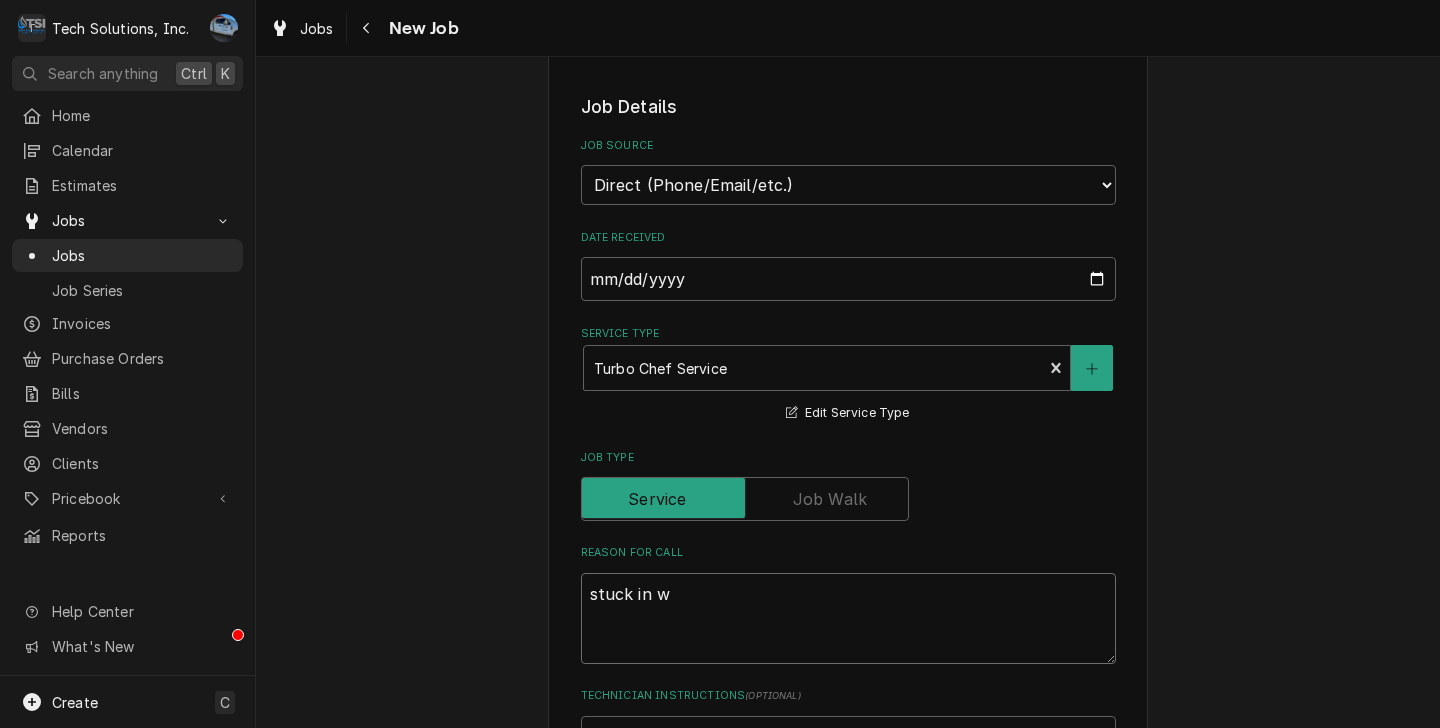 type on "x" 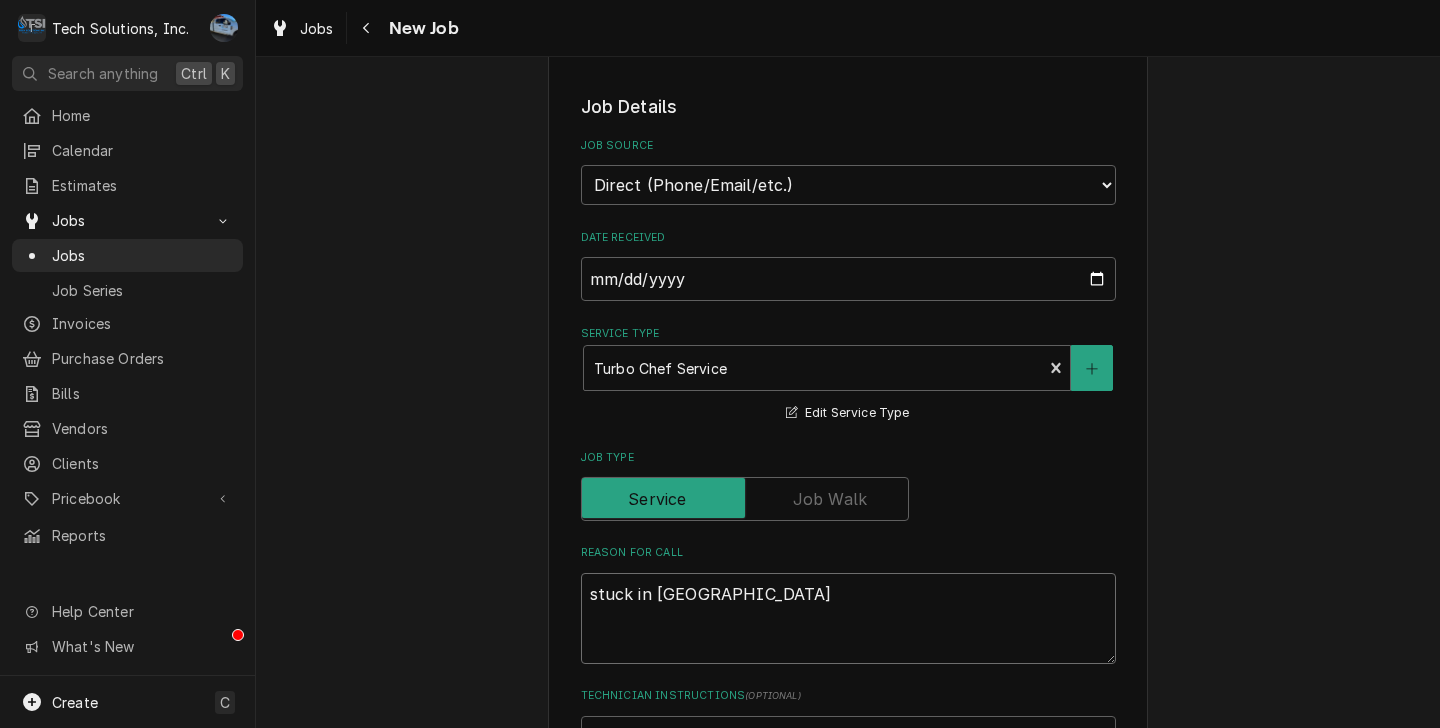 type on "x" 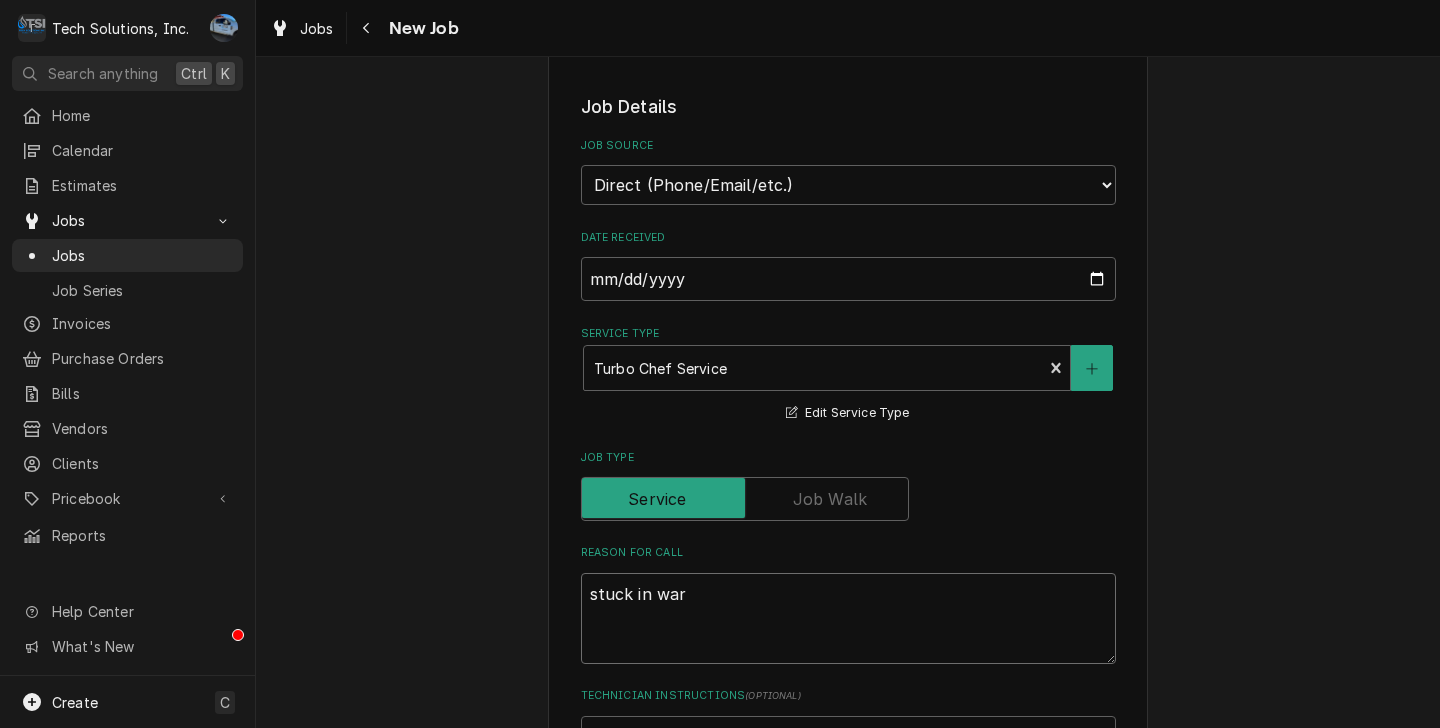 type on "x" 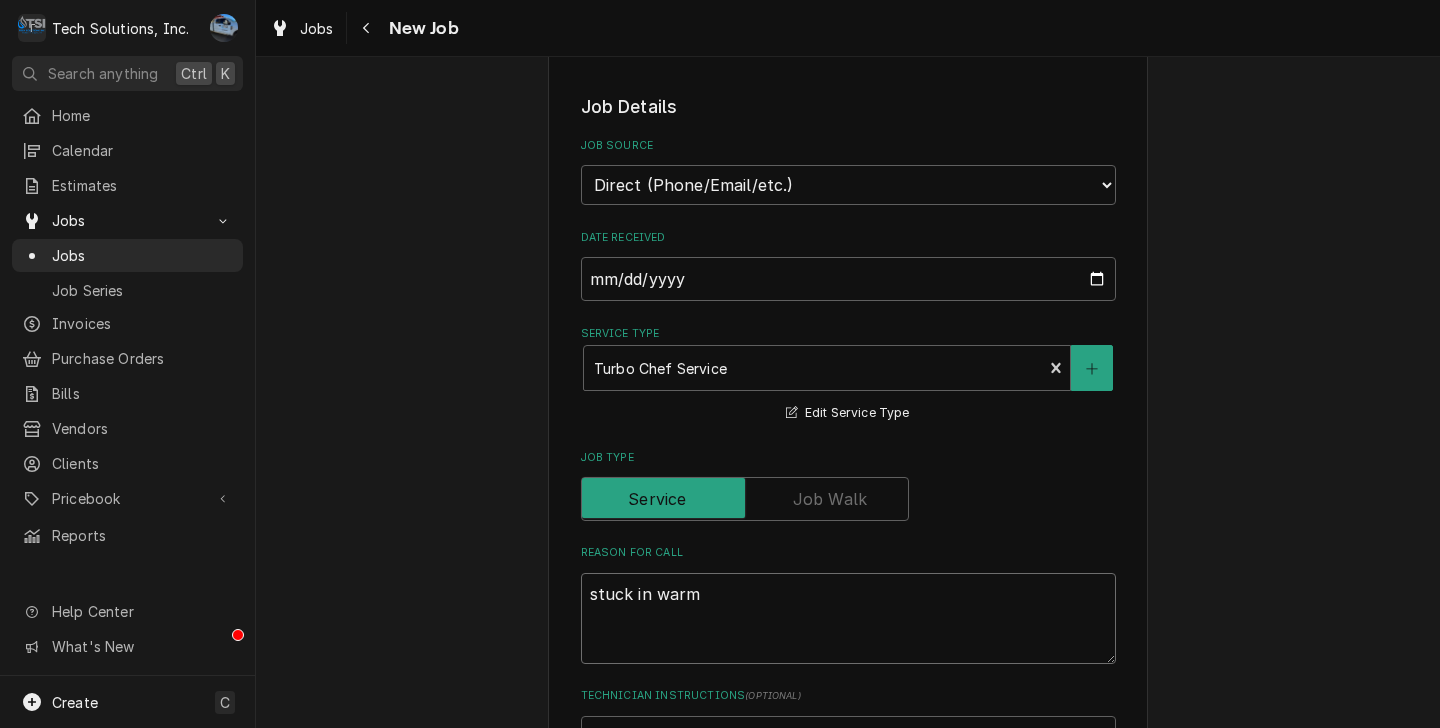type on "x" 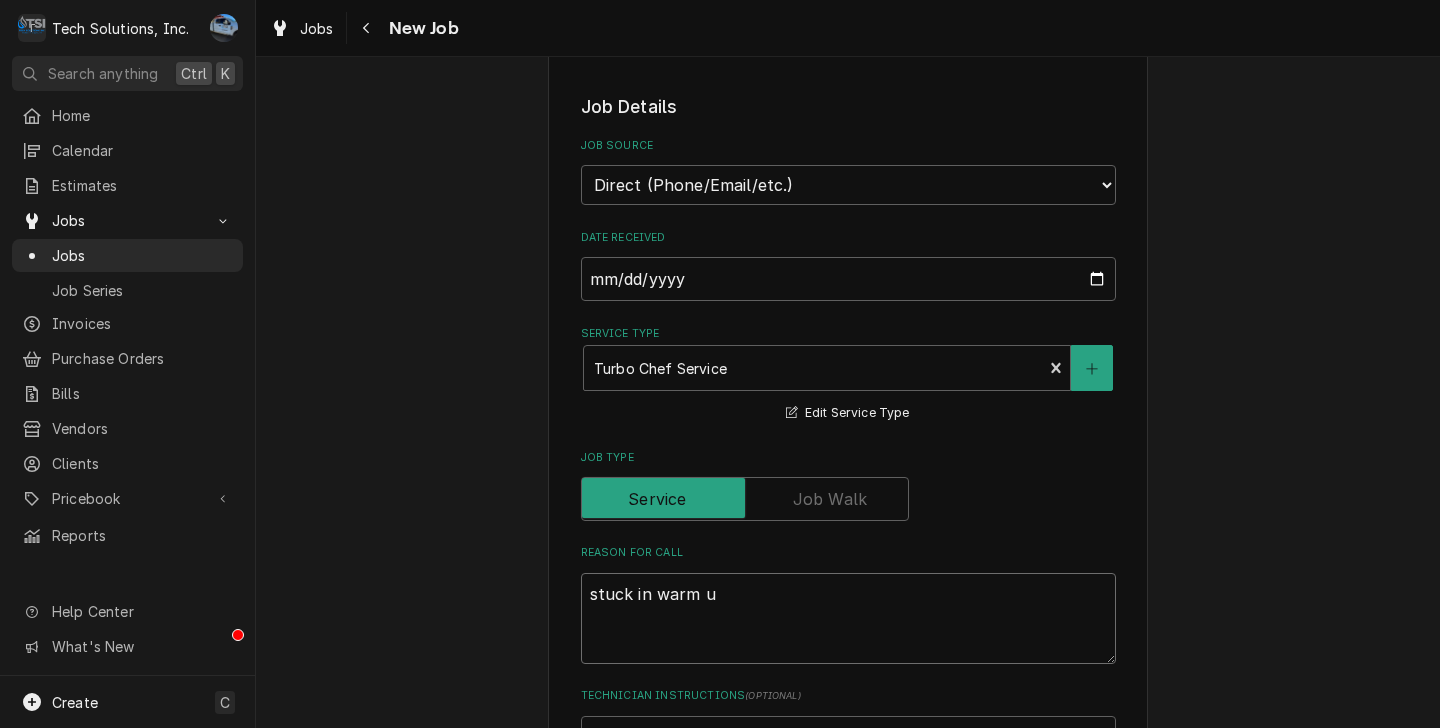 type on "x" 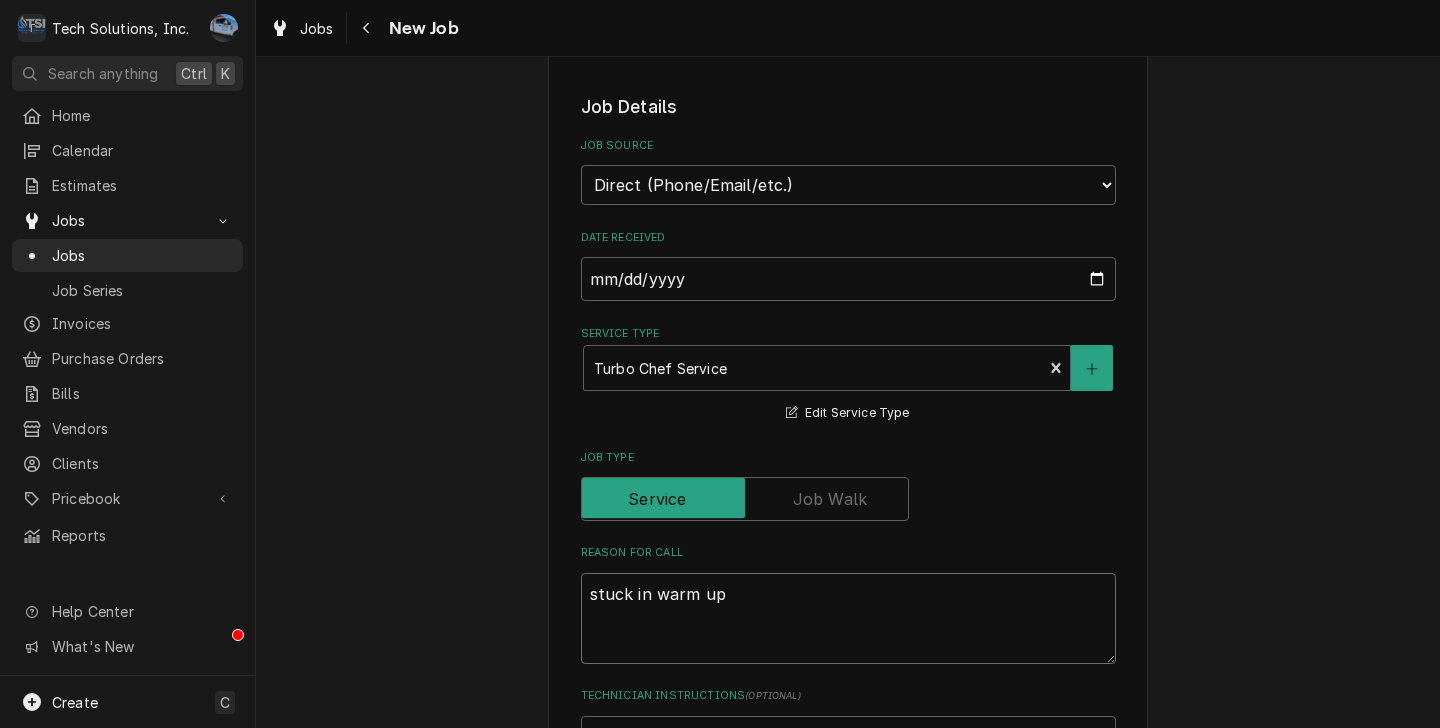 type on "x" 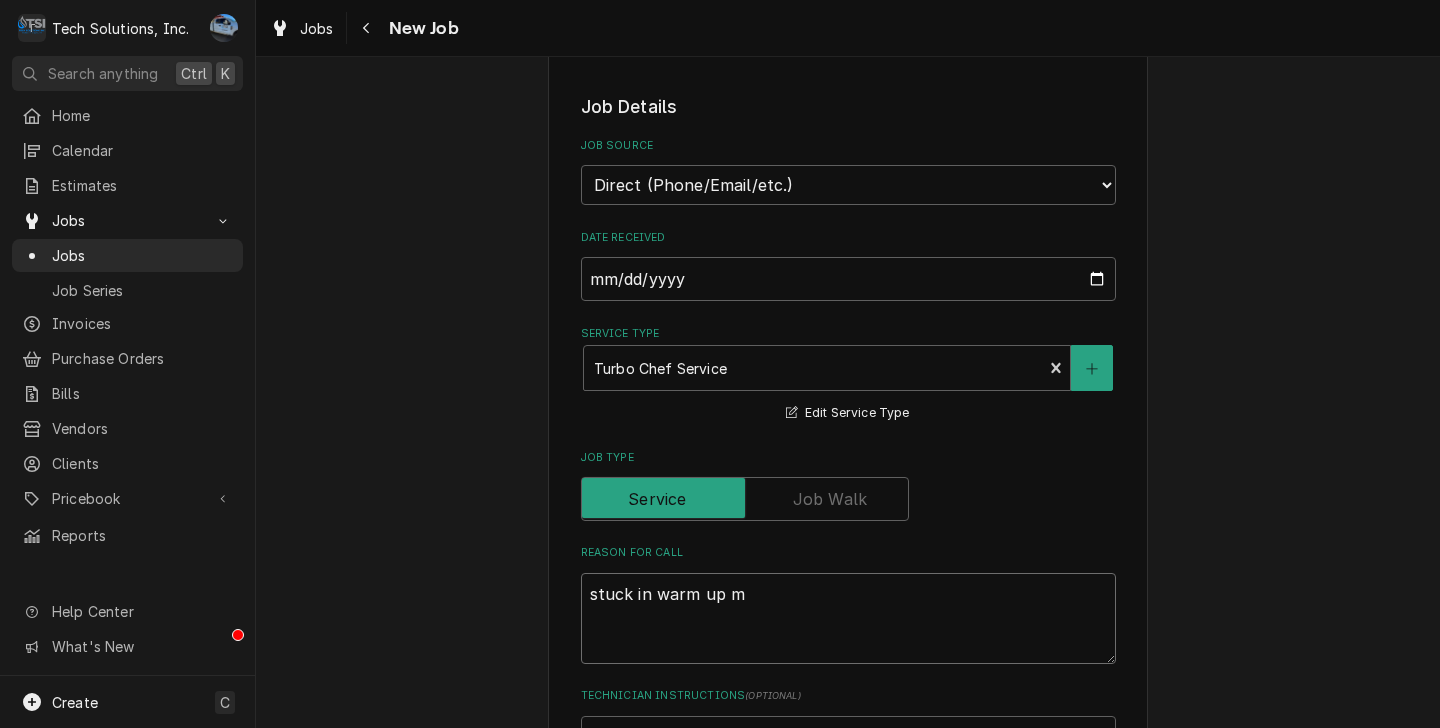 type on "x" 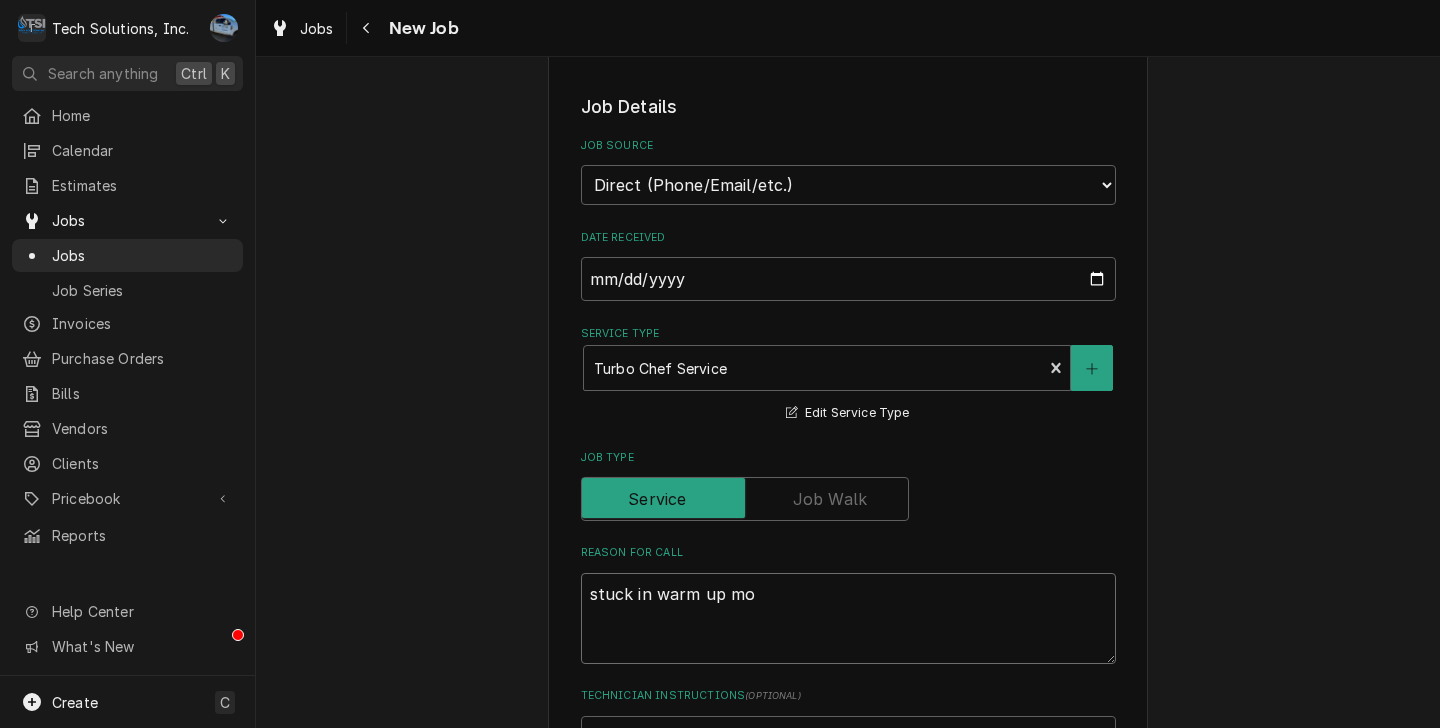 type on "x" 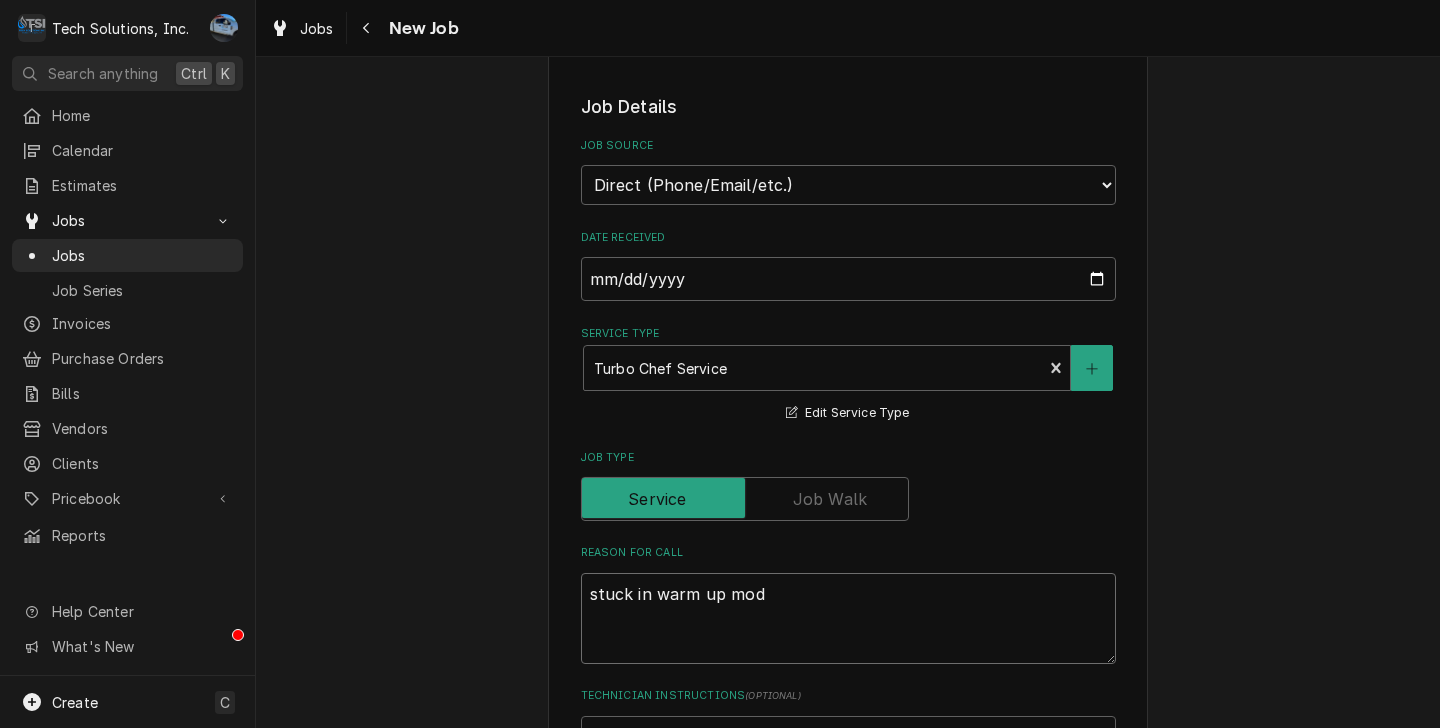 type on "x" 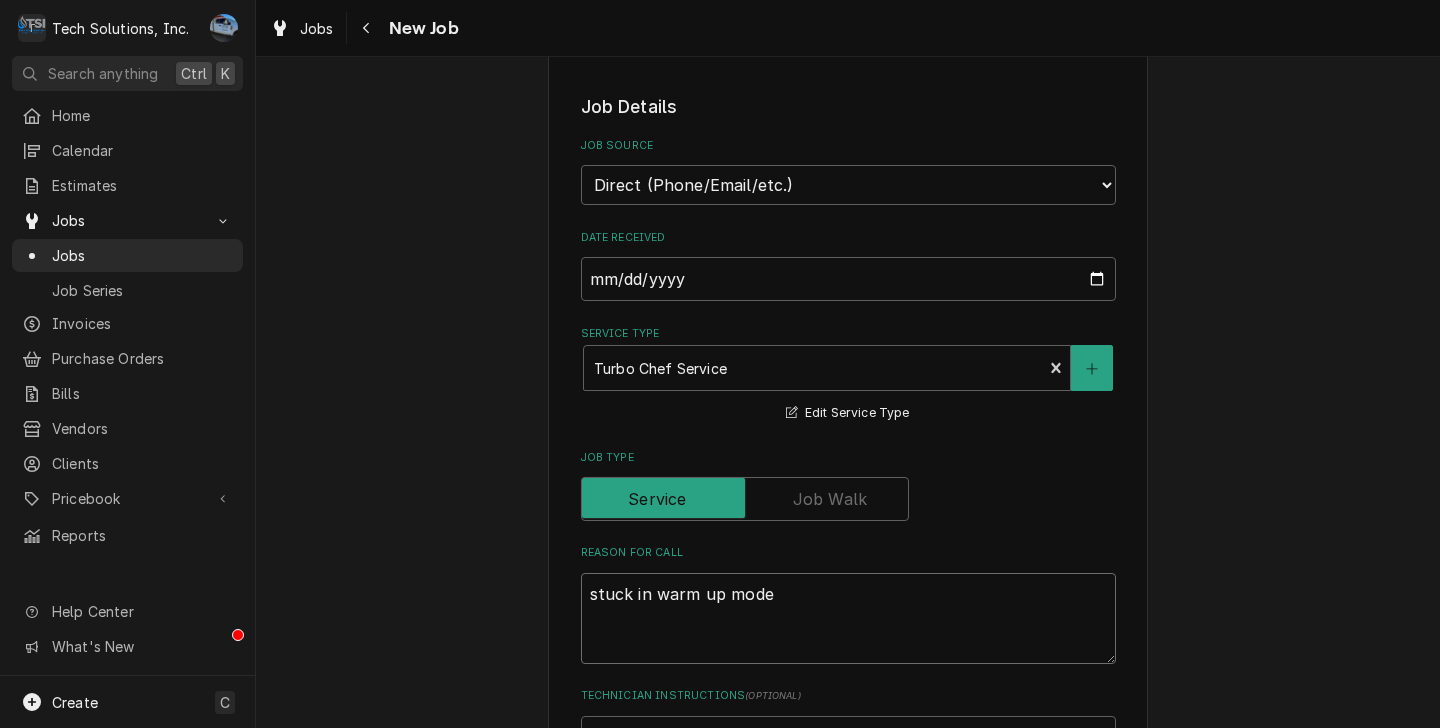 type on "x" 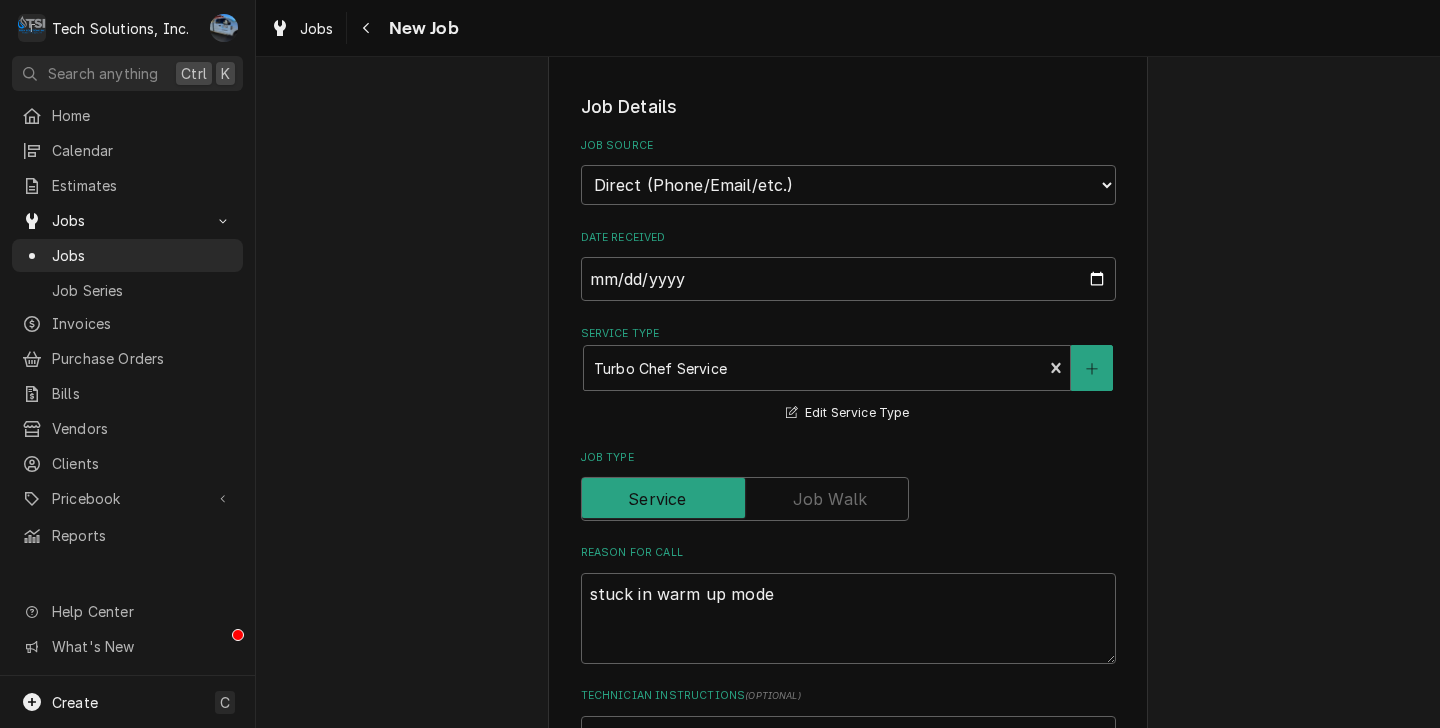 click on "Please provide the following information to create a job: Client Details Client Ruby Tuesday Inc. Edit Client Client Notes Email all Past Due Invoices to RT.AP@rubytuesday.com
ACH Payment notifications come from: rt.ap@issvc.com Service Location Ruby Tuesday / 2082 Harper Rd, Beckley, WV 25801 Edit Service Location Service Location Notes Lola's is the GM personal and store Email - Send invoices to: Lolawoodson.lw@gmail.com, rt4445@rubytuesday.com
Send all past due invoices to: RT.AP@rubytuesday.com
Carrie Seamon is AM (Areal Manager) 336-707-3410 Email is: CSeamon@rubytuesday.com - she is over Beckley, Wytheville, Lexington, Christiansburg and Bedford, VA.
ACH Payments come from email: RT.AP@issvc.com to lisa.techsolutions@aol.com
General Manager Lola Woodson - Lola's Cell: 304-860-6121
Emailed W-9 to Lola on 9/15/21, she said, that she received it. Job Details Job Source Direct (Phone/Email/etc.) Service Channel Other Date Received 2025-07-29 Service Type Turbo Chef Service Edit Service Type Job Type  (" at bounding box center (848, 410) 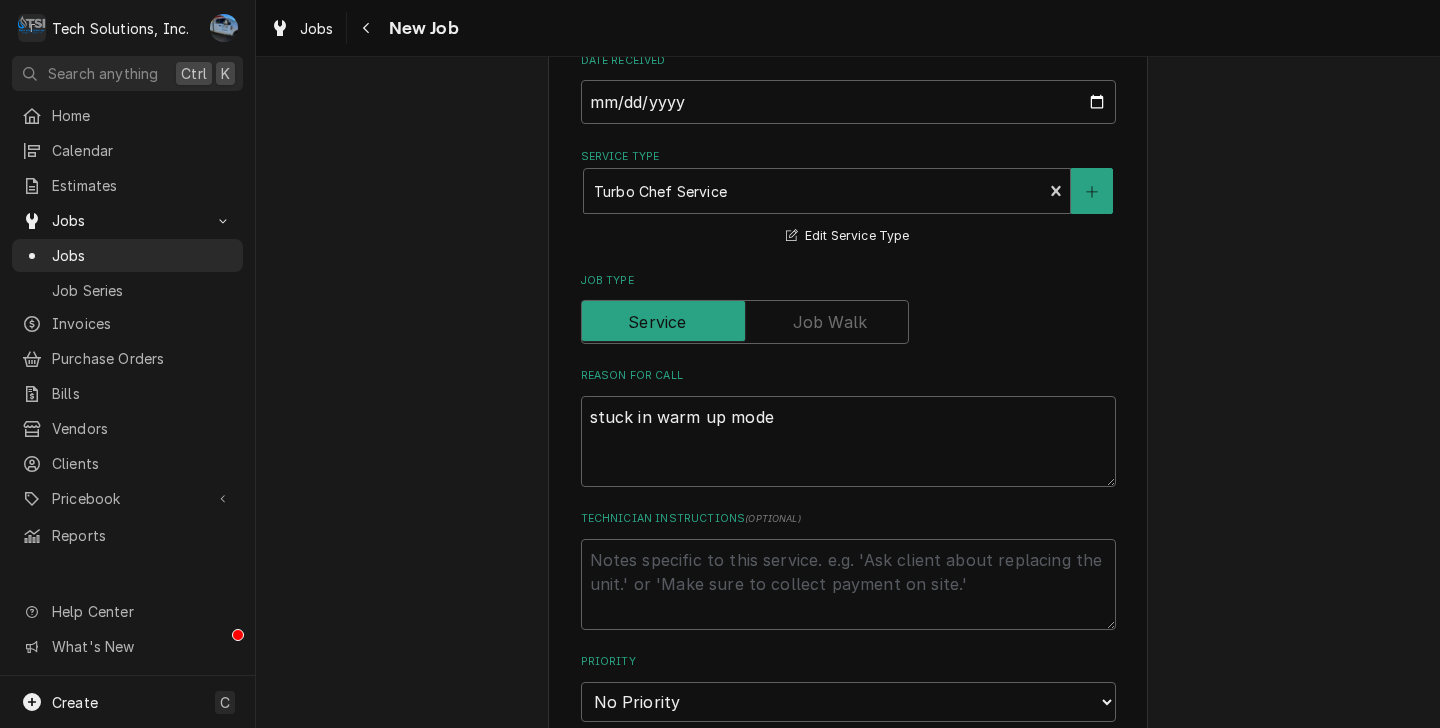scroll, scrollTop: 1232, scrollLeft: 0, axis: vertical 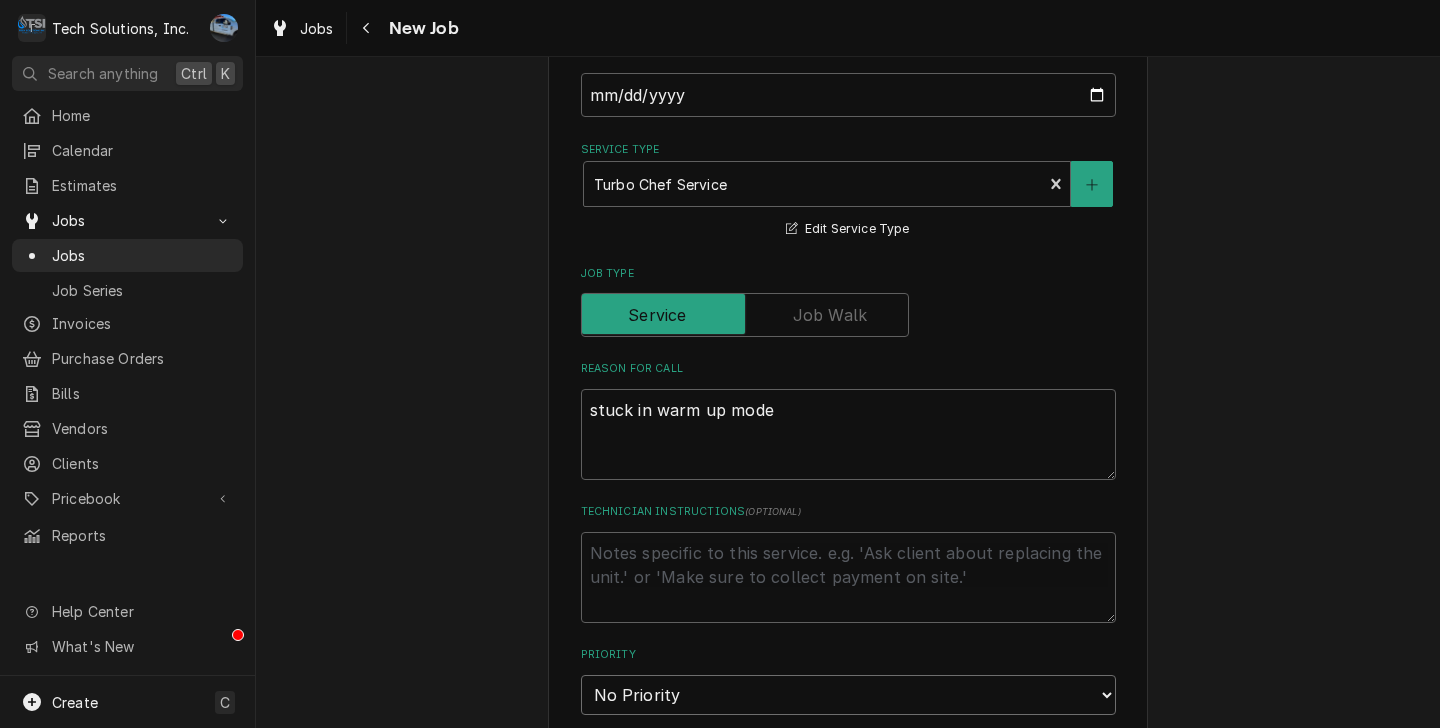 click on "No Priority Urgent High Medium Low" at bounding box center [848, 695] 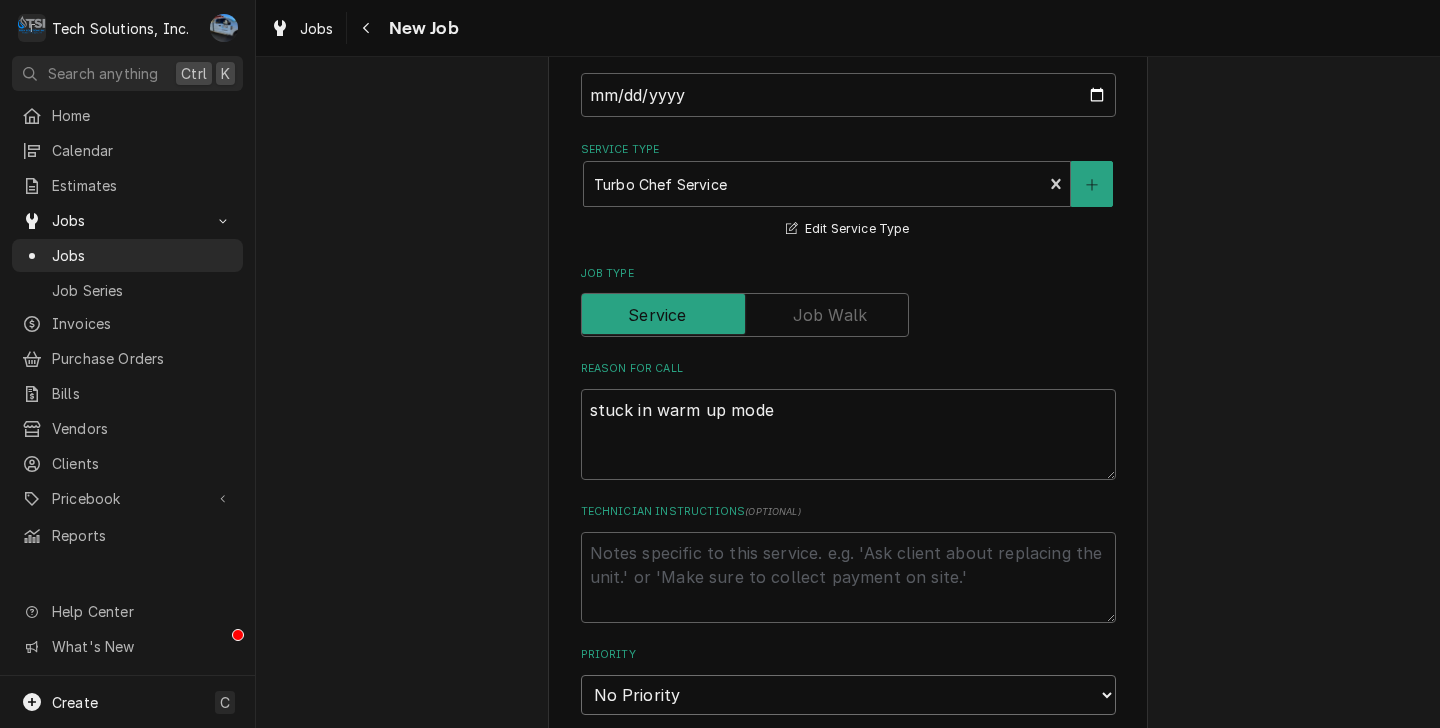 select on "1" 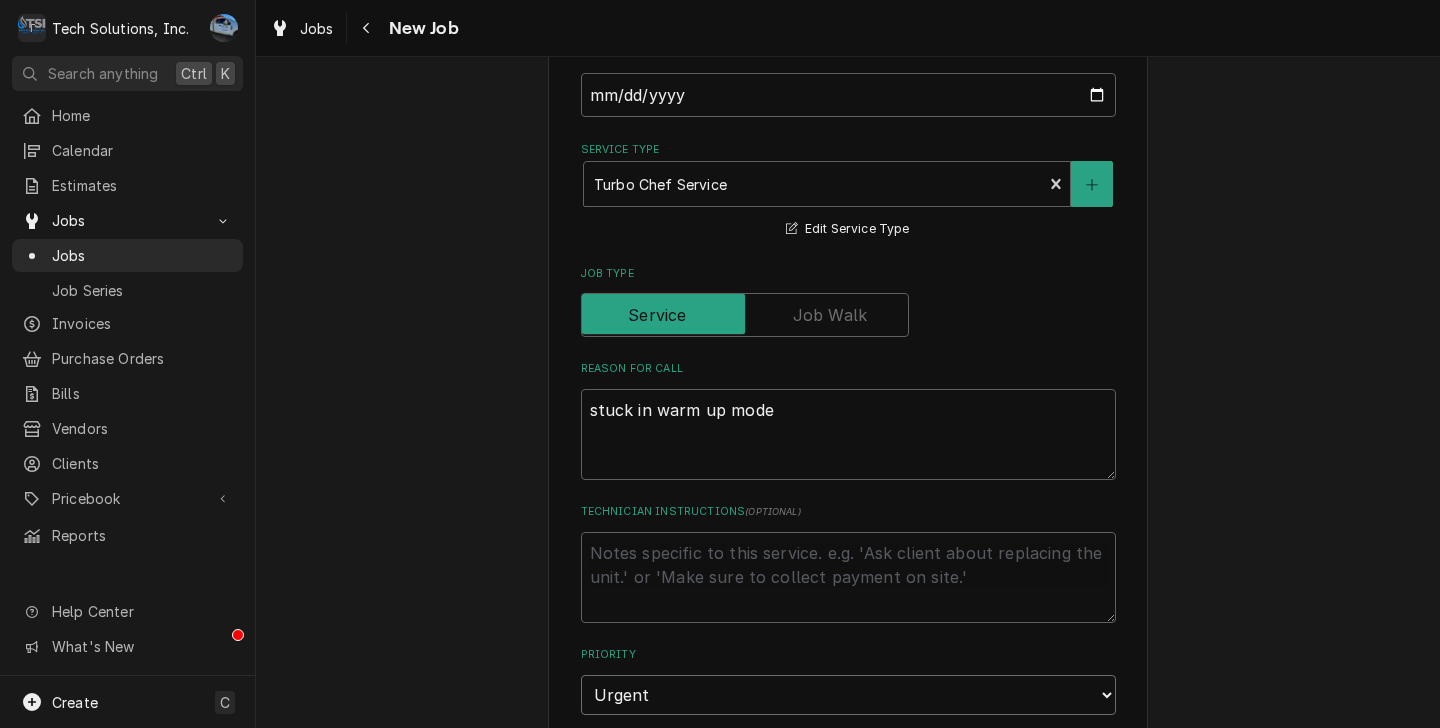 click on "No Priority Urgent High Medium Low" at bounding box center (848, 695) 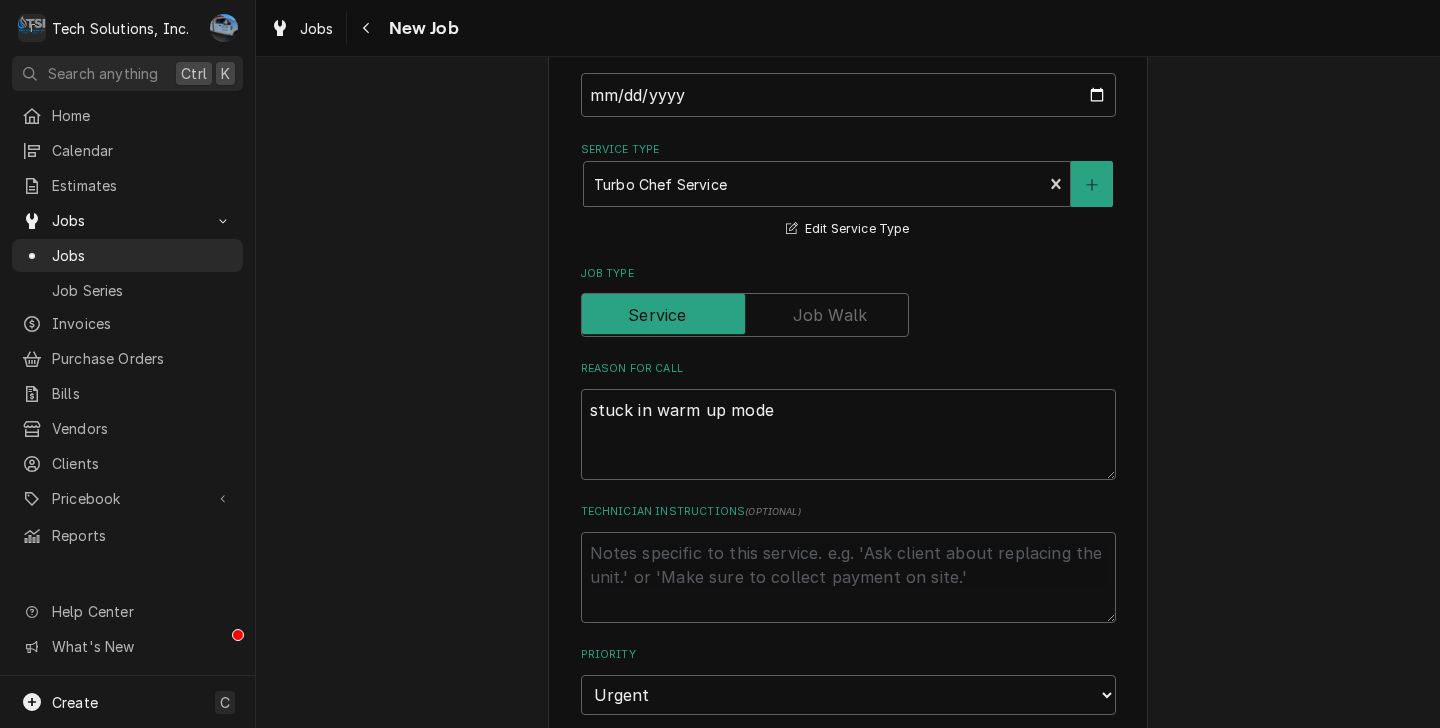 click on "Add Labels..." at bounding box center [830, 782] 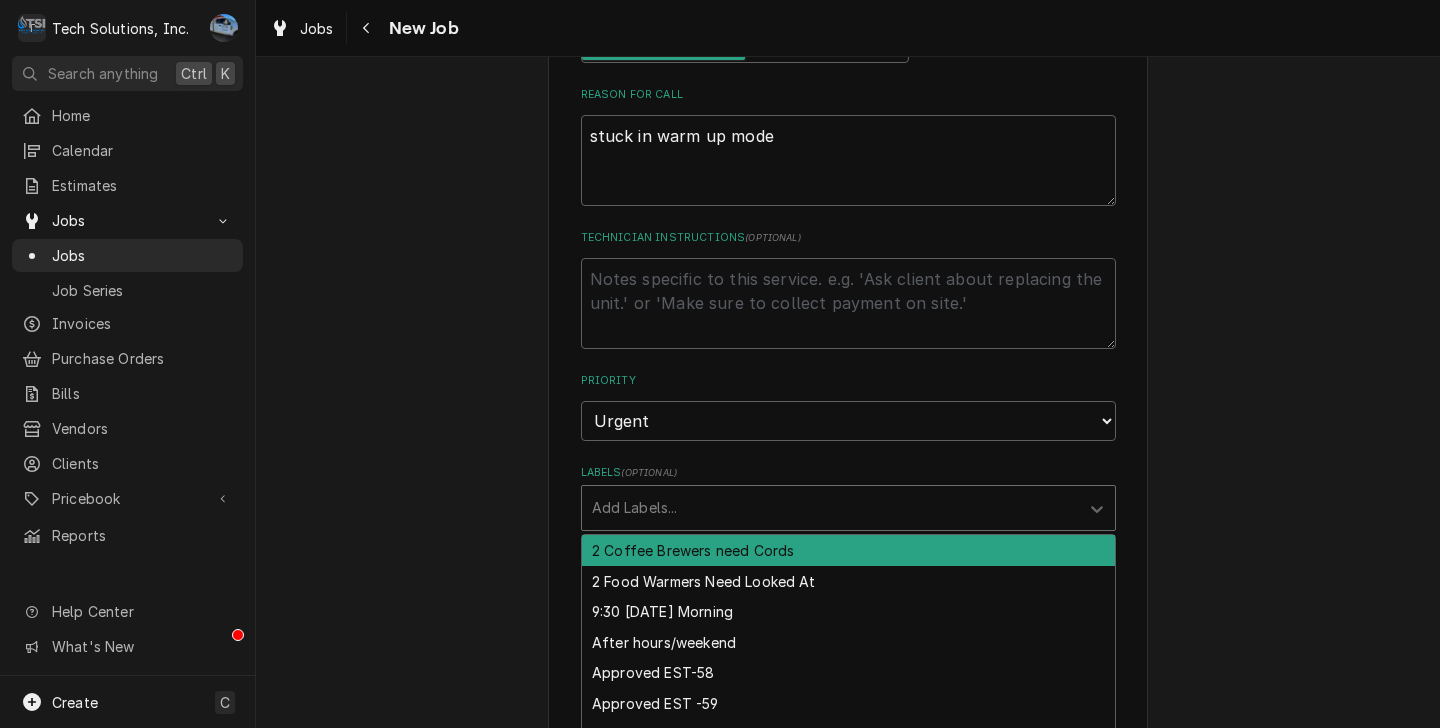 scroll, scrollTop: 1510, scrollLeft: 0, axis: vertical 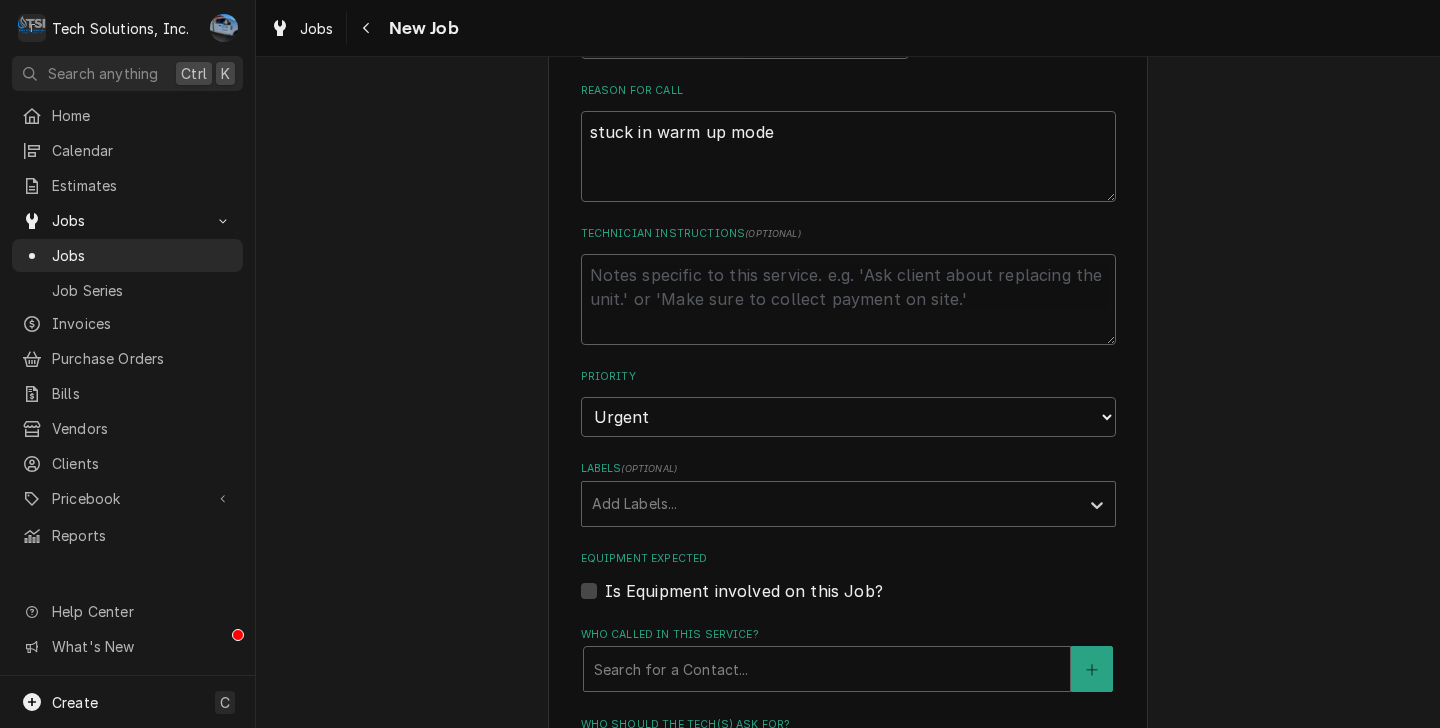 click on "Please provide the following information to create a job: Client Details Client Ruby Tuesday Inc. Edit Client Client Notes Email all Past Due Invoices to RT.AP@rubytuesday.com
ACH Payment notifications come from: rt.ap@issvc.com Service Location Ruby Tuesday / 2082 Harper Rd, Beckley, WV 25801 Edit Service Location Service Location Notes Lola's is the GM personal and store Email - Send invoices to: Lolawoodson.lw@gmail.com, rt4445@rubytuesday.com
Send all past due invoices to: RT.AP@rubytuesday.com
Carrie Seamon is AM (Areal Manager) 336-707-3410 Email is: CSeamon@rubytuesday.com - she is over Beckley, Wytheville, Lexington, Christiansburg and Bedford, VA.
ACH Payments come from email: RT.AP@issvc.com to lisa.techsolutions@aol.com
General Manager Lola Woodson - Lola's Cell: 304-860-6121
Emailed W-9 to Lola on 9/15/21, she said, that she received it. Job Details Job Source Direct (Phone/Email/etc.) Service Channel Other Date Received 2025-07-29 Service Type Turbo Chef Service Edit Service Type Job Type  (" at bounding box center (848, -52) 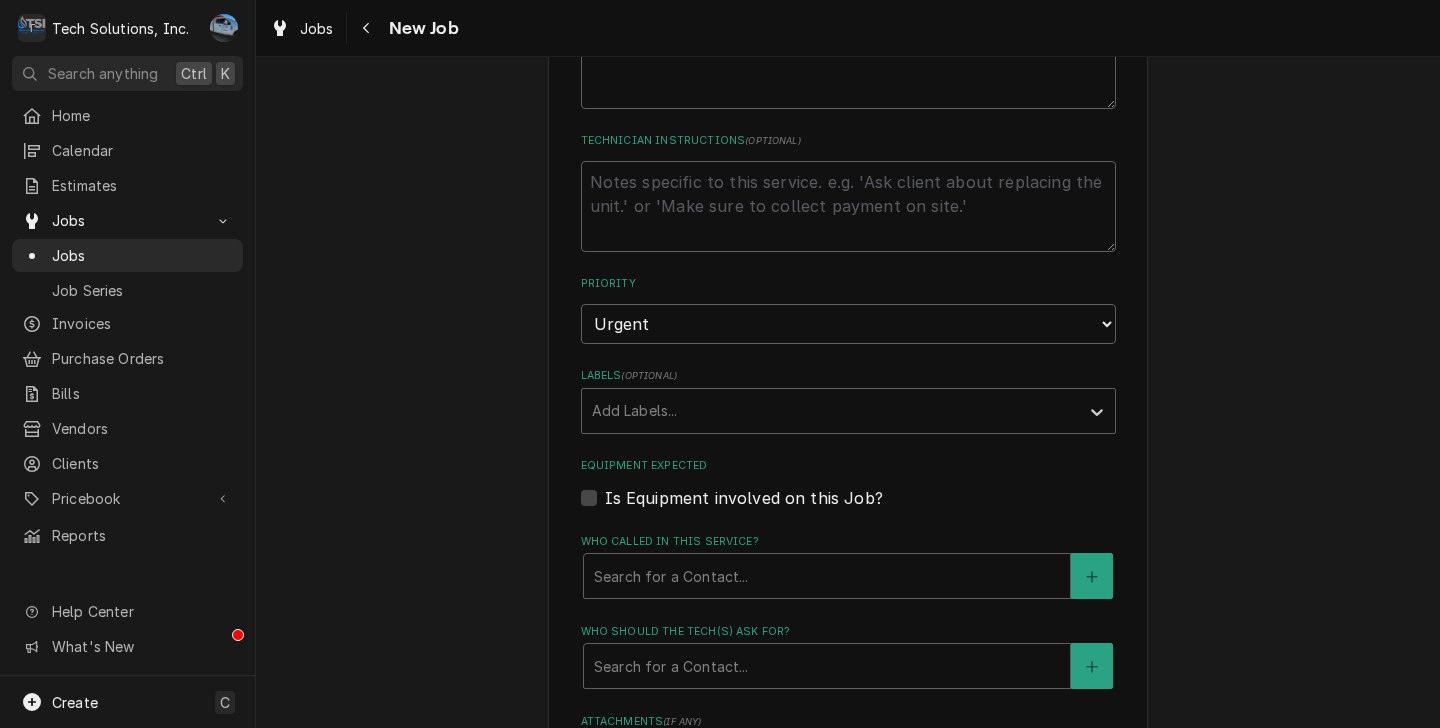 scroll, scrollTop: 1605, scrollLeft: 0, axis: vertical 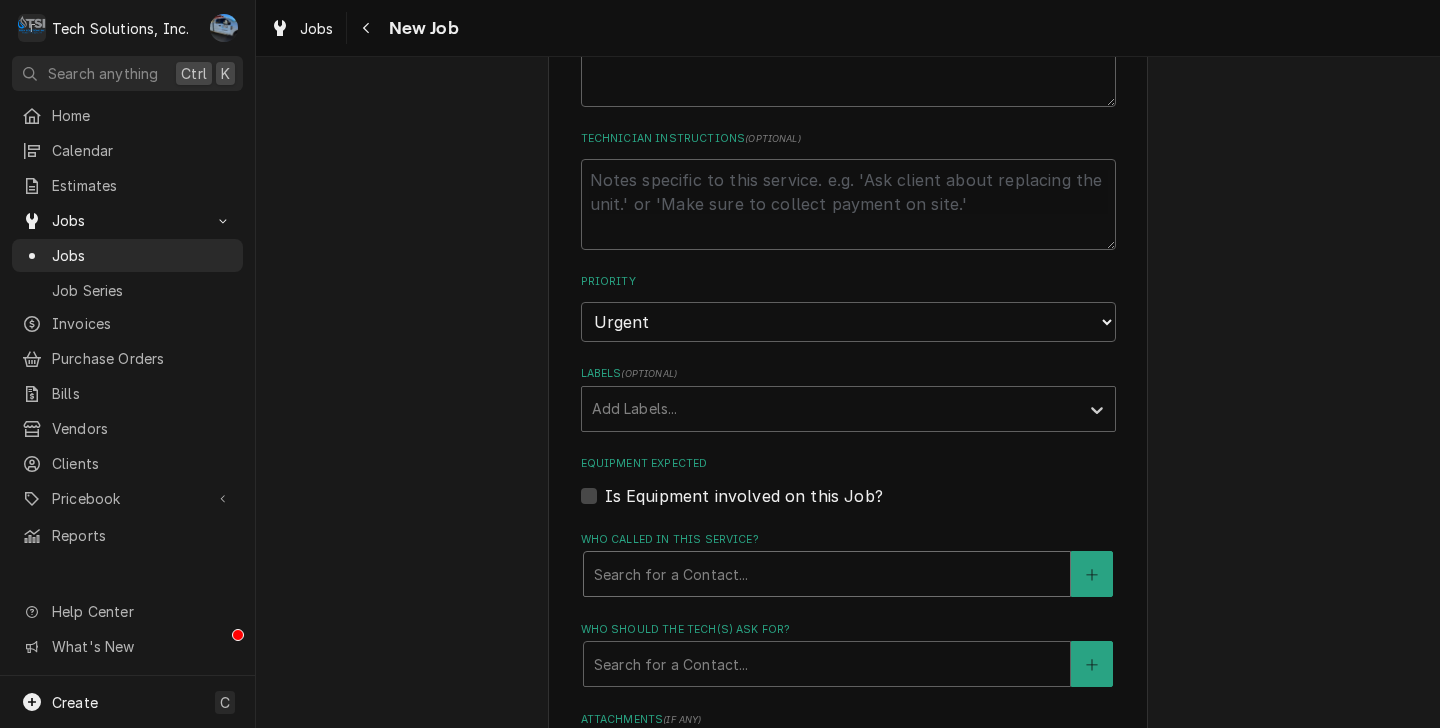 click at bounding box center (827, 574) 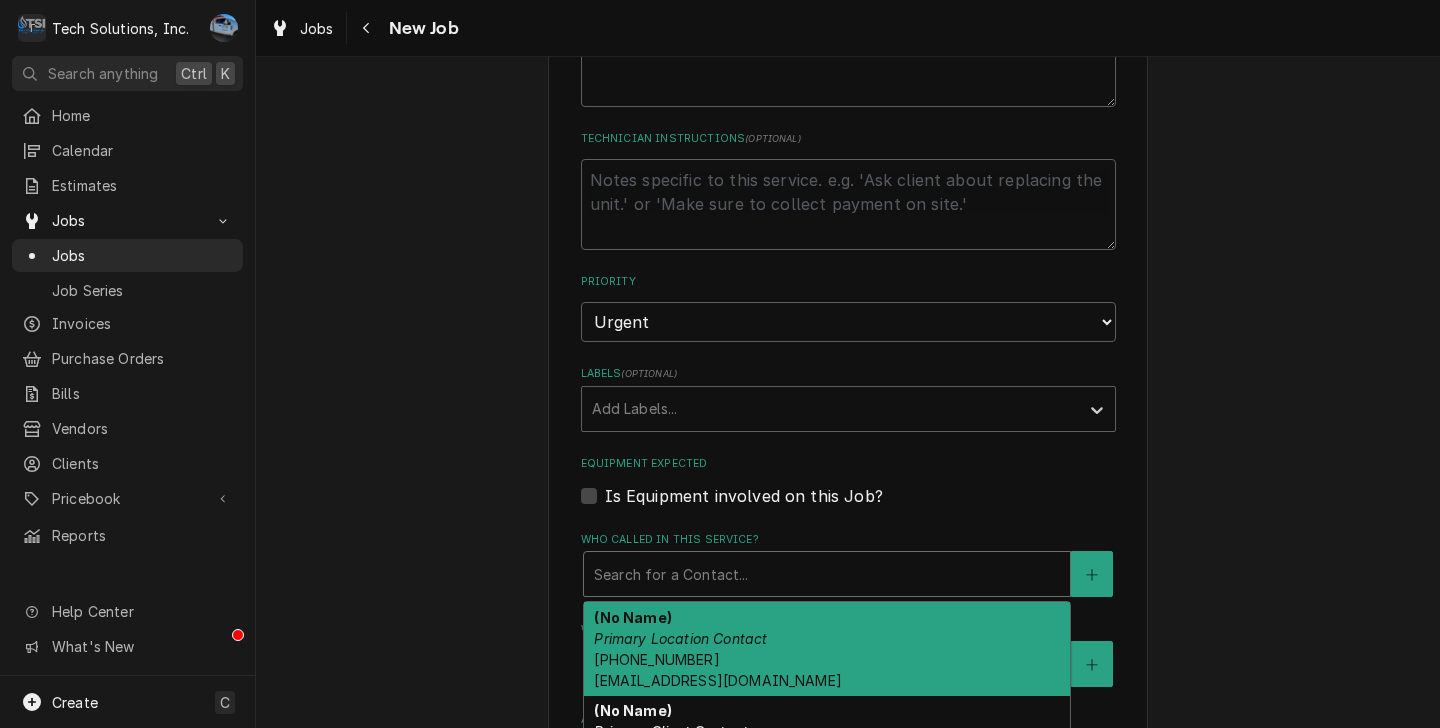 click on "(No Name) Primary Location Contact (304) 254-0481 RT.AP@rubytuesday.com" at bounding box center (827, 649) 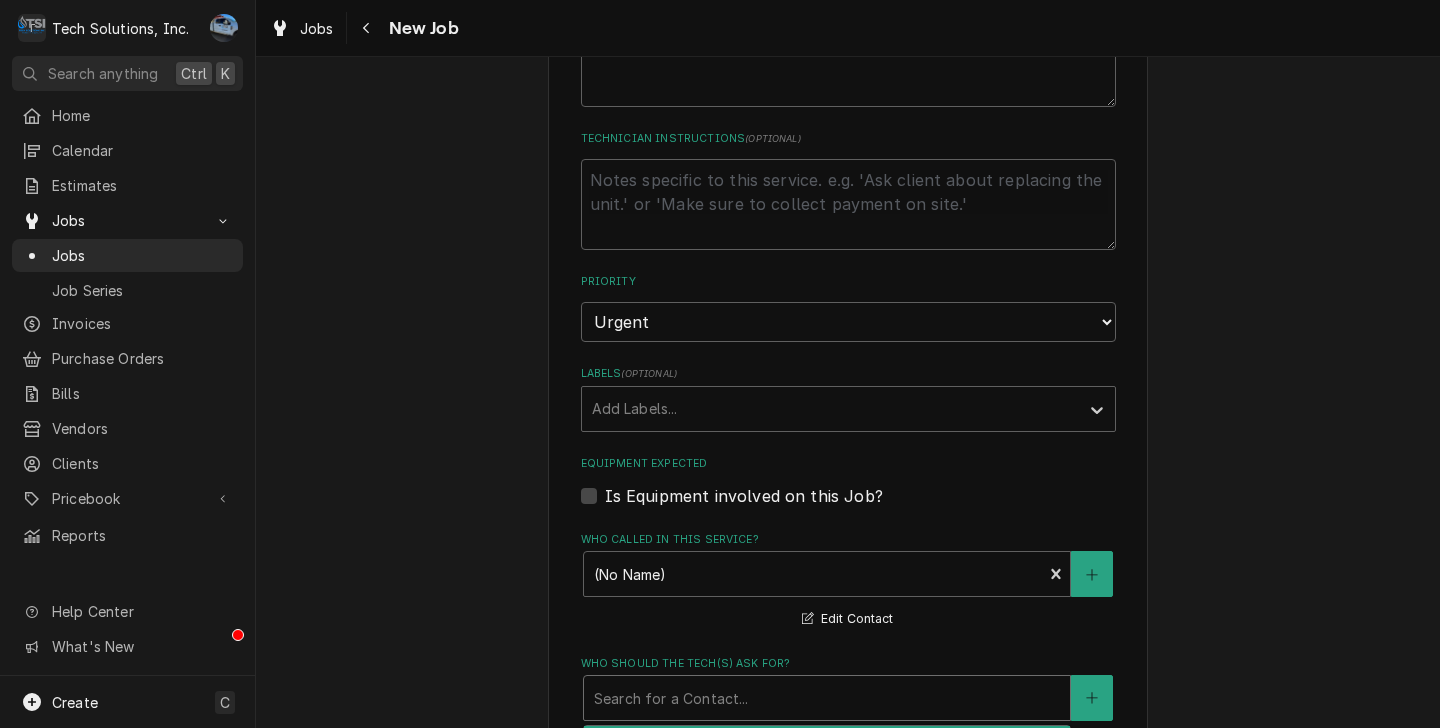 click at bounding box center (827, 698) 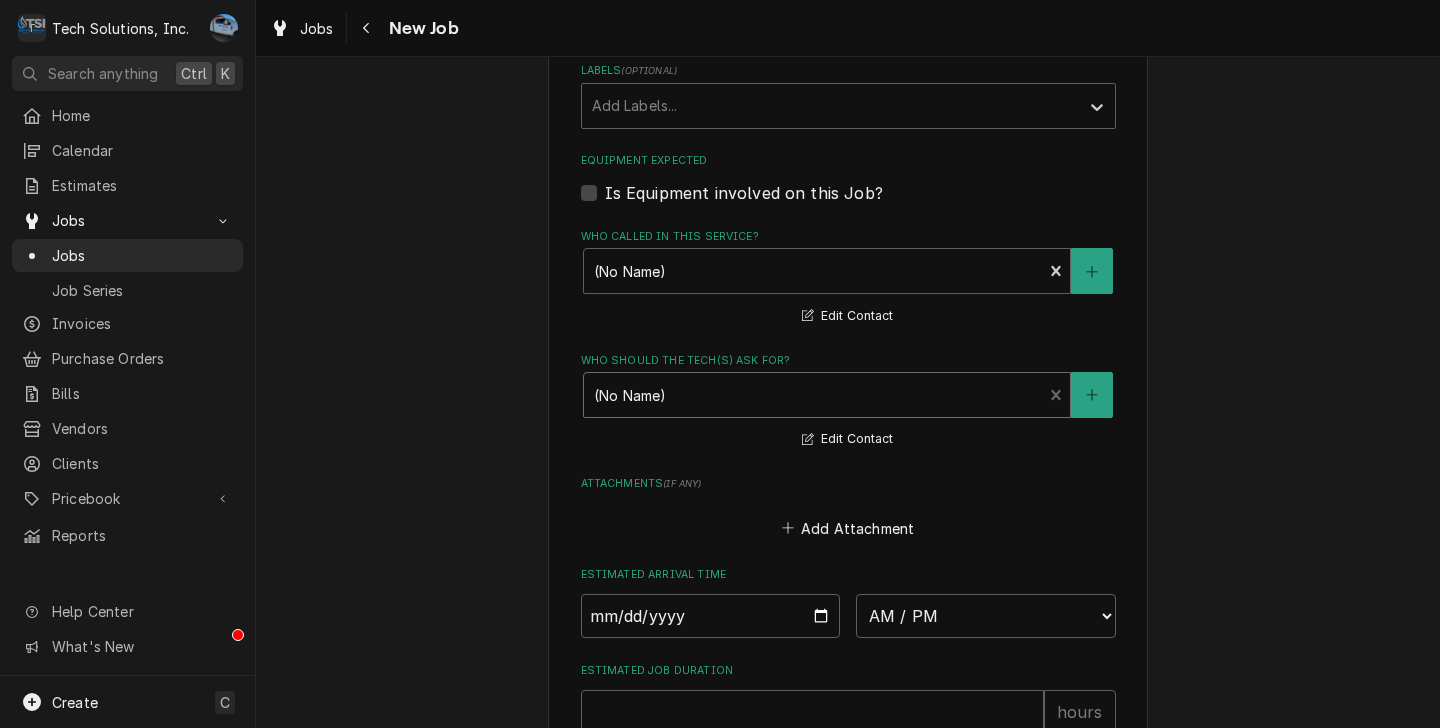scroll, scrollTop: 1909, scrollLeft: 0, axis: vertical 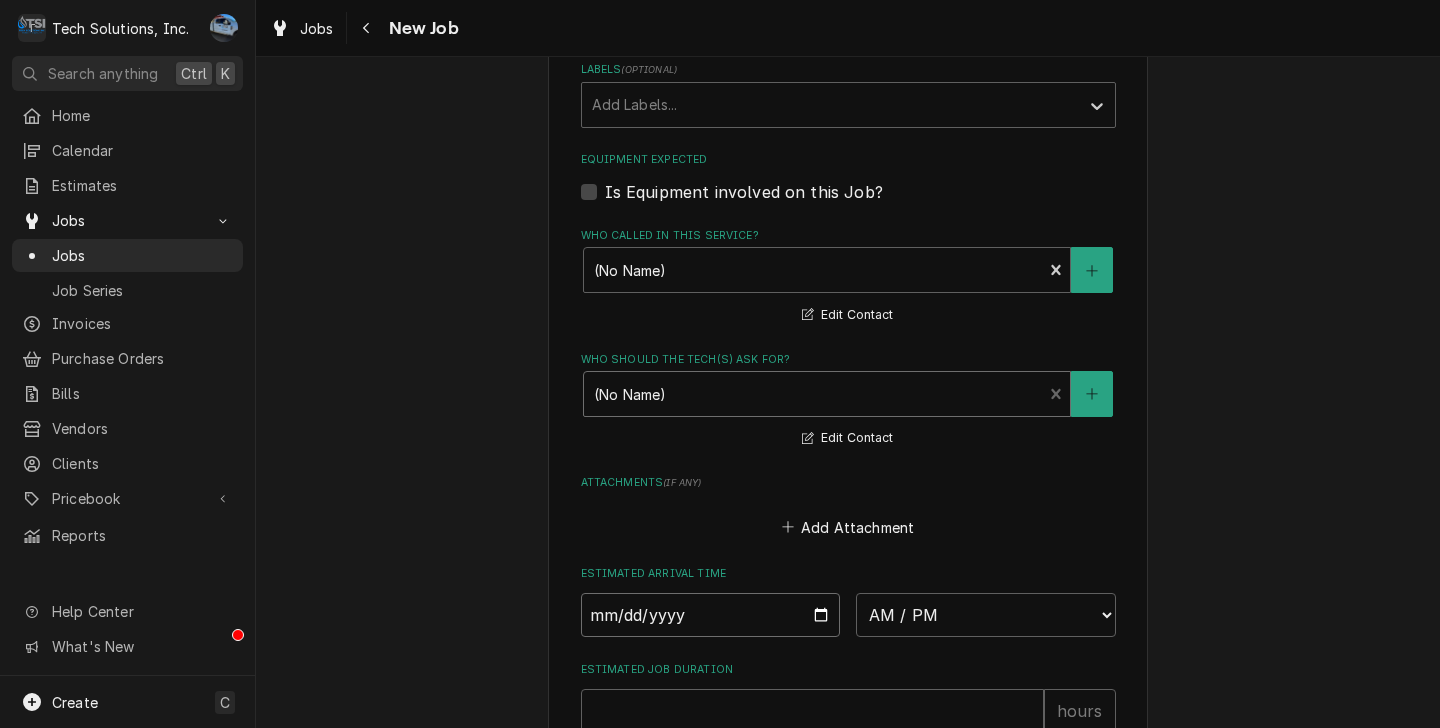 click at bounding box center [711, 615] 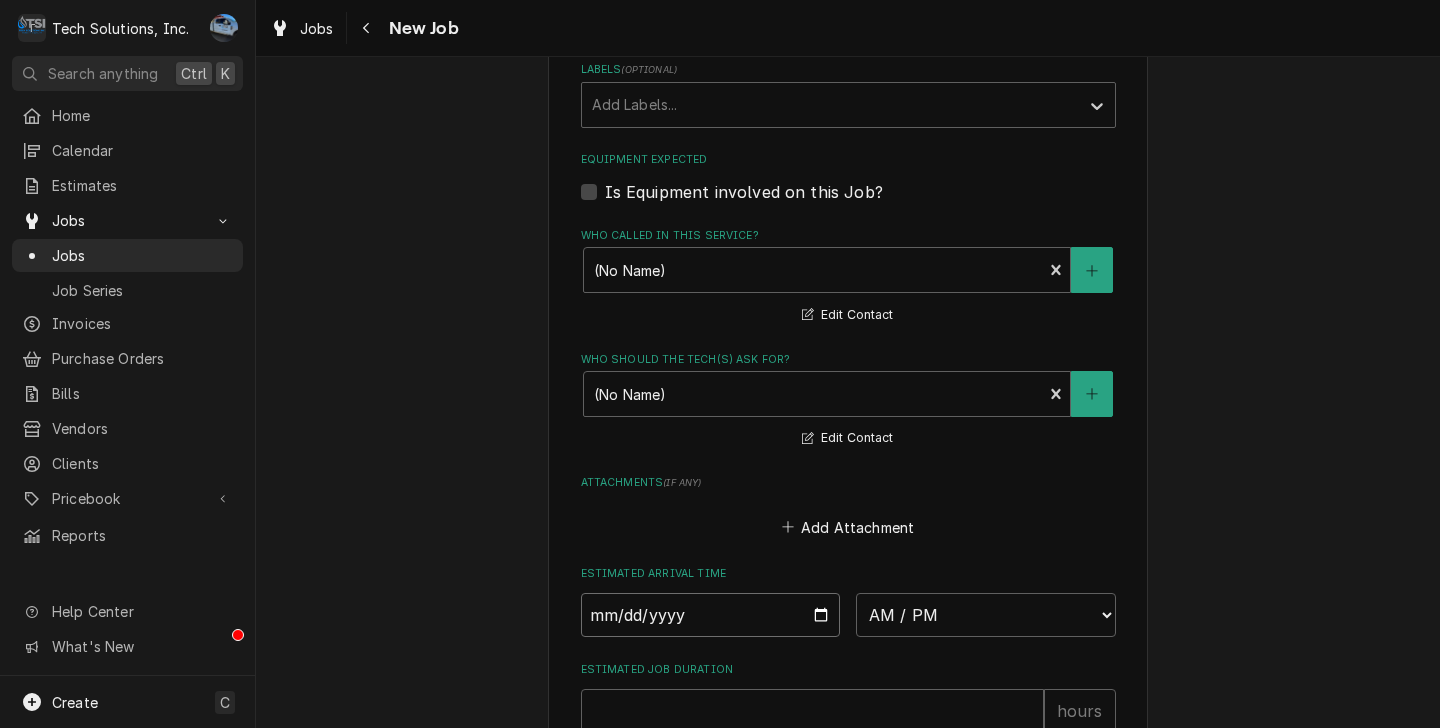 type on "2025-07-30" 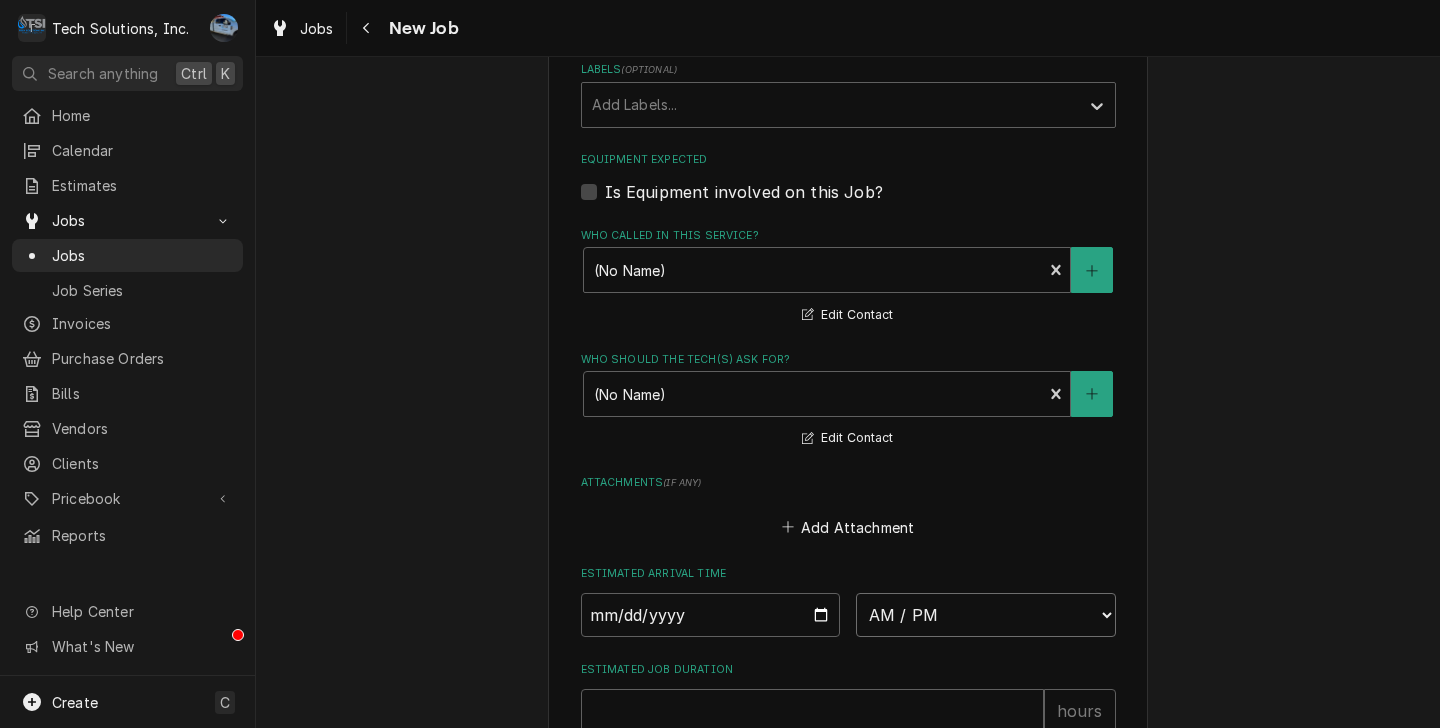 click on "AM / PM 6:00 AM 6:15 AM 6:30 AM 6:45 AM 7:00 AM 7:15 AM 7:30 AM 7:45 AM 8:00 AM 8:15 AM 8:30 AM 8:45 AM 9:00 AM 9:15 AM 9:30 AM 9:45 AM 10:00 AM 10:15 AM 10:30 AM 10:45 AM 11:00 AM 11:15 AM 11:30 AM 11:45 AM 12:00 PM 12:15 PM 12:30 PM 12:45 PM 1:00 PM 1:15 PM 1:30 PM 1:45 PM 2:00 PM 2:15 PM 2:30 PM 2:45 PM 3:00 PM 3:15 PM 3:30 PM 3:45 PM 4:00 PM 4:15 PM 4:30 PM 4:45 PM 5:00 PM 5:15 PM 5:30 PM 5:45 PM 6:00 PM 6:15 PM 6:30 PM 6:45 PM 7:00 PM 7:15 PM 7:30 PM 7:45 PM 8:00 PM 8:15 PM 8:30 PM 8:45 PM 9:00 PM 9:15 PM 9:30 PM 9:45 PM 10:00 PM 10:15 PM 10:30 PM 10:45 PM 11:00 PM 11:15 PM 11:30 PM 11:45 PM 12:00 AM 12:15 AM 12:30 AM 12:45 AM 1:00 AM 1:15 AM 1:30 AM 1:45 AM 2:00 AM 2:15 AM 2:30 AM 2:45 AM 3:00 AM 3:15 AM 3:30 AM 3:45 AM 4:00 AM 4:15 AM 4:30 AM 4:45 AM 5:00 AM 5:15 AM 5:30 AM 5:45 AM" at bounding box center [986, 615] 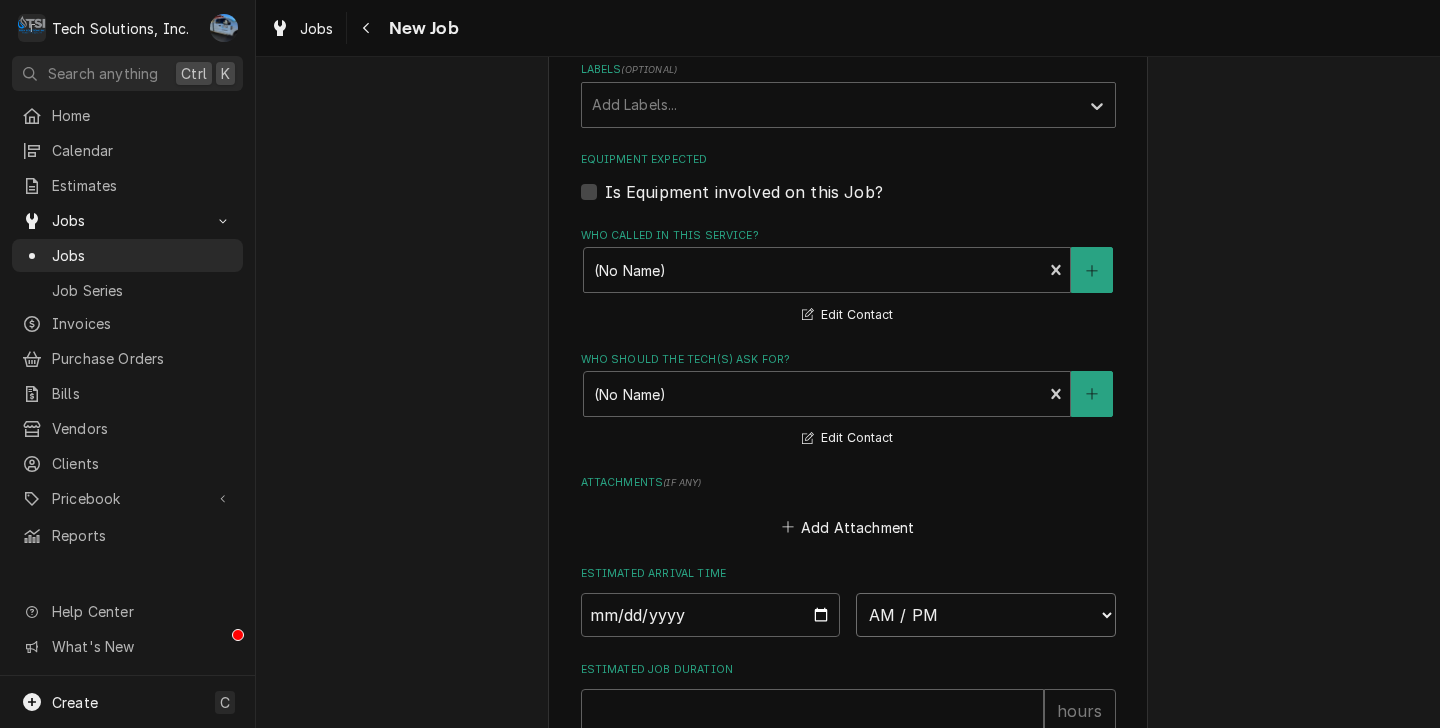 select on "07:00:00" 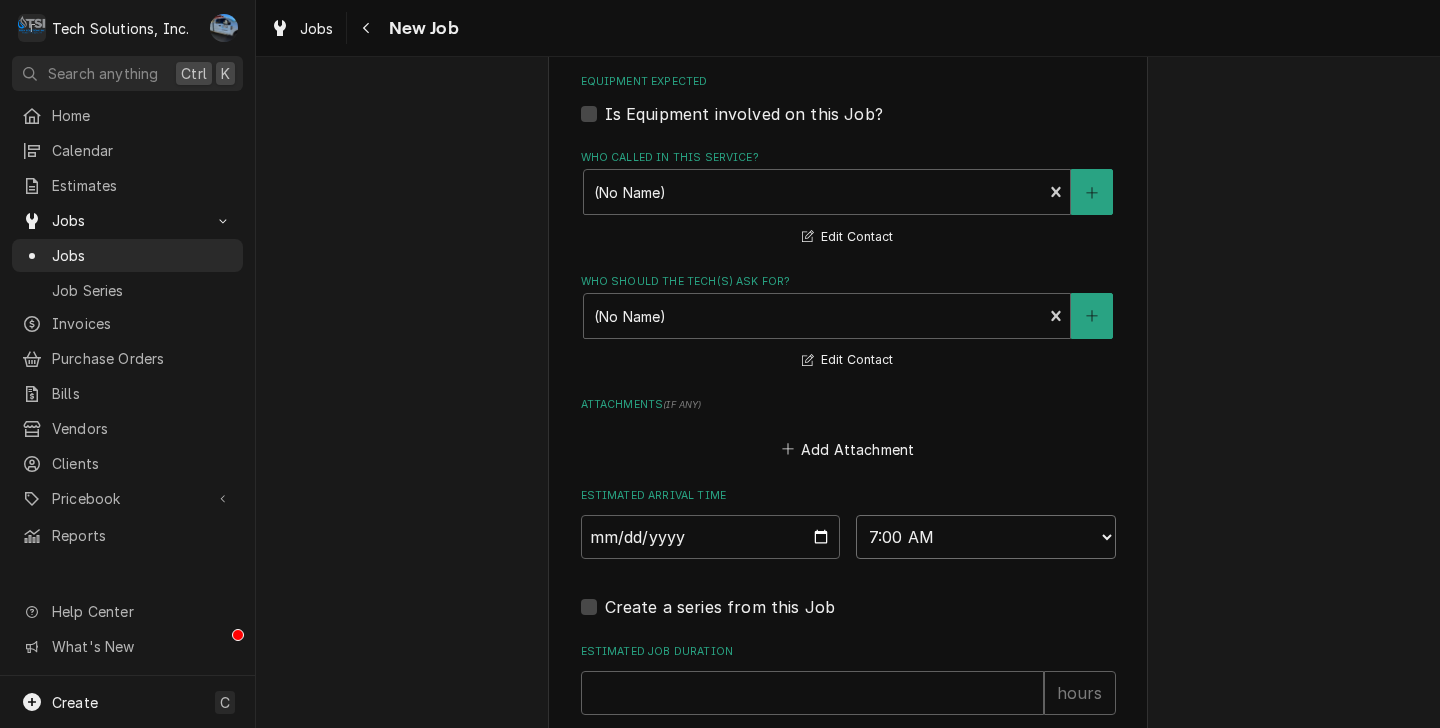 scroll, scrollTop: 2055, scrollLeft: 0, axis: vertical 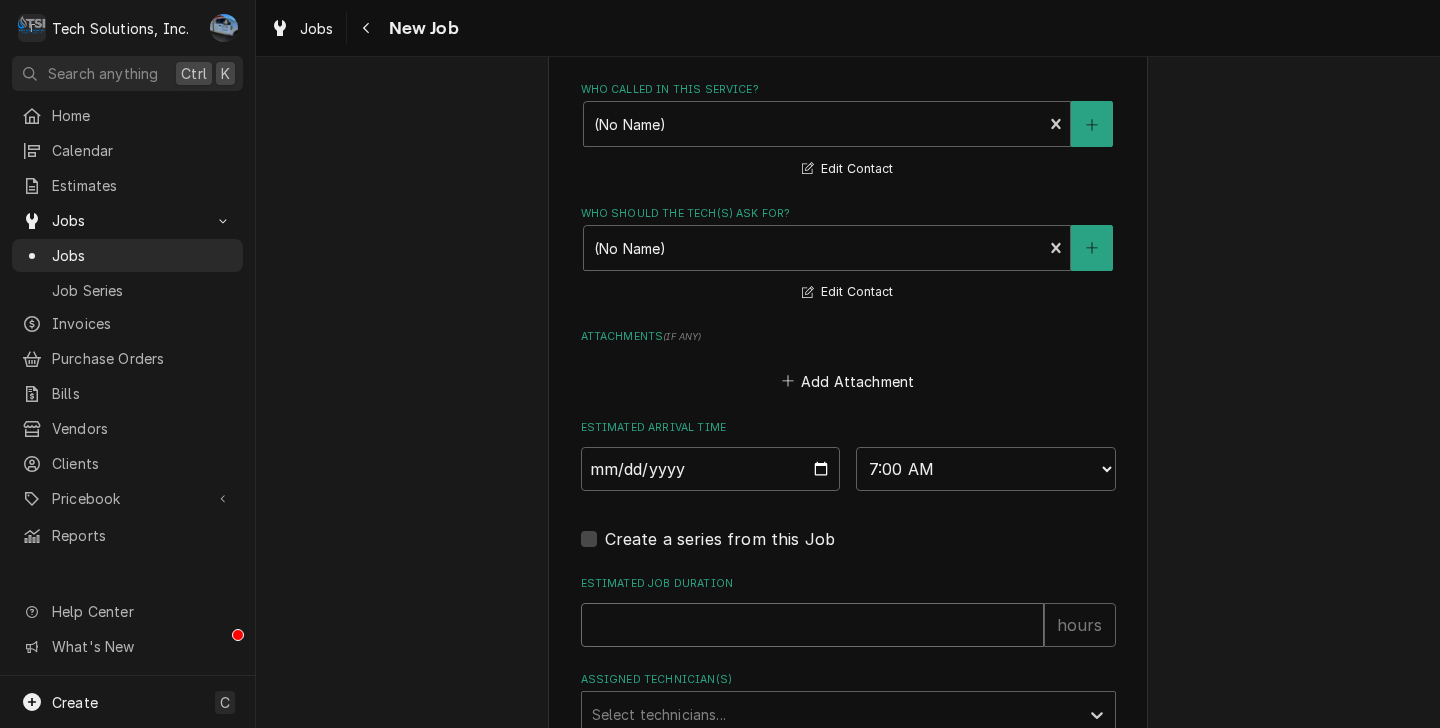 click on "Estimated Job Duration" at bounding box center [812, 625] 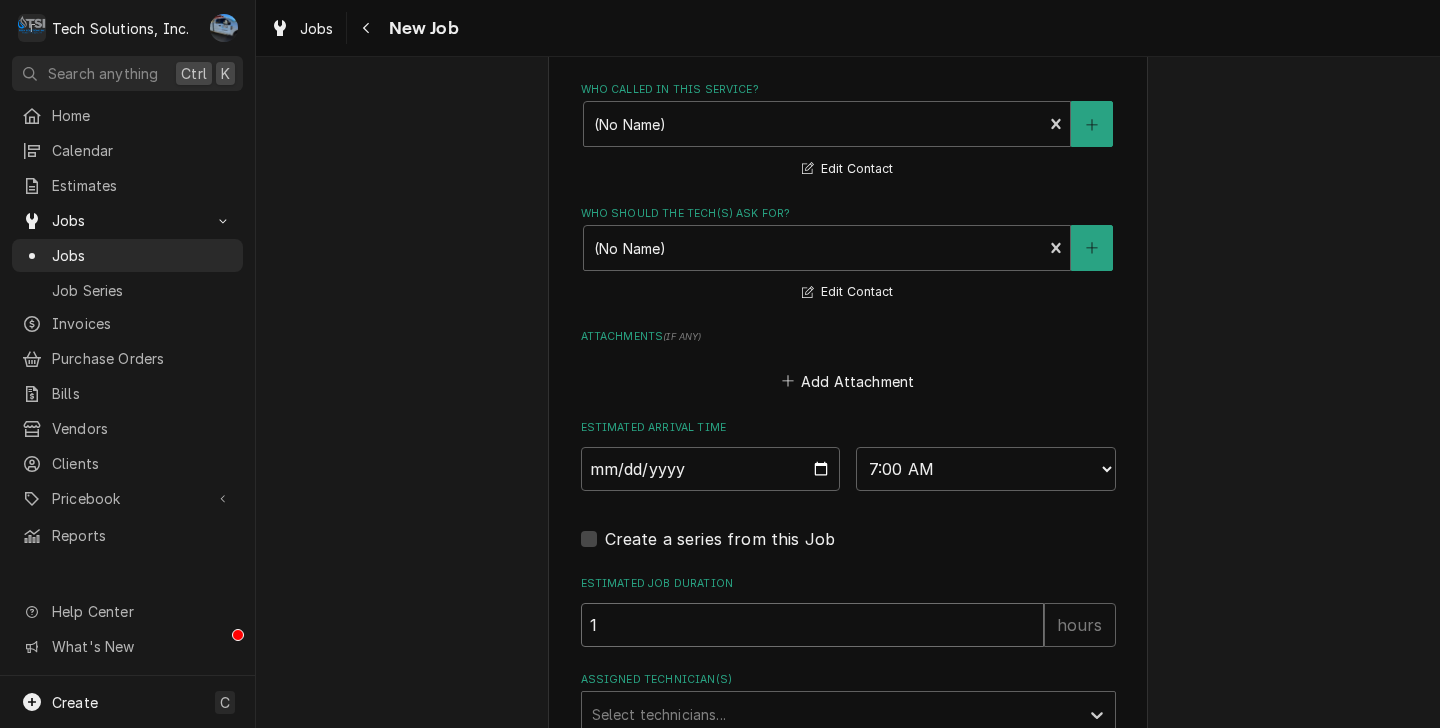 type on "x" 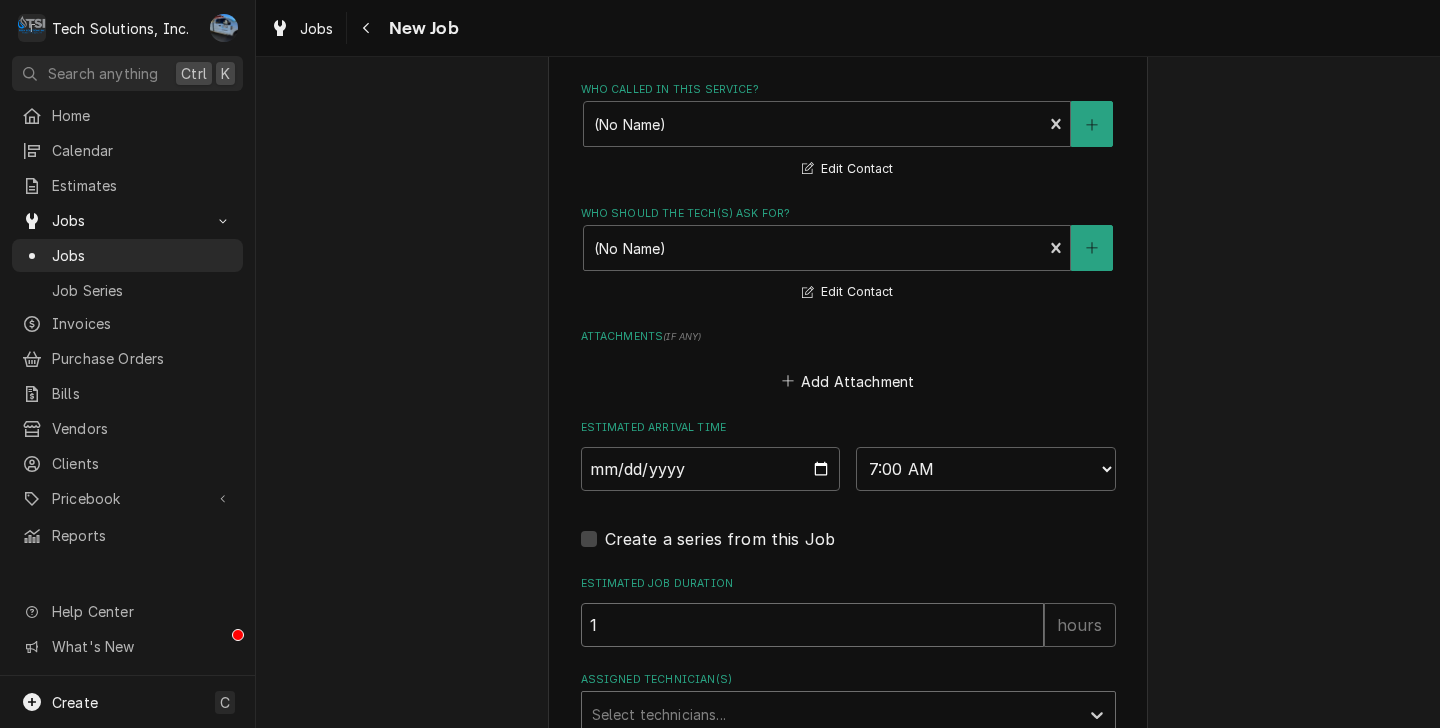 type on "1" 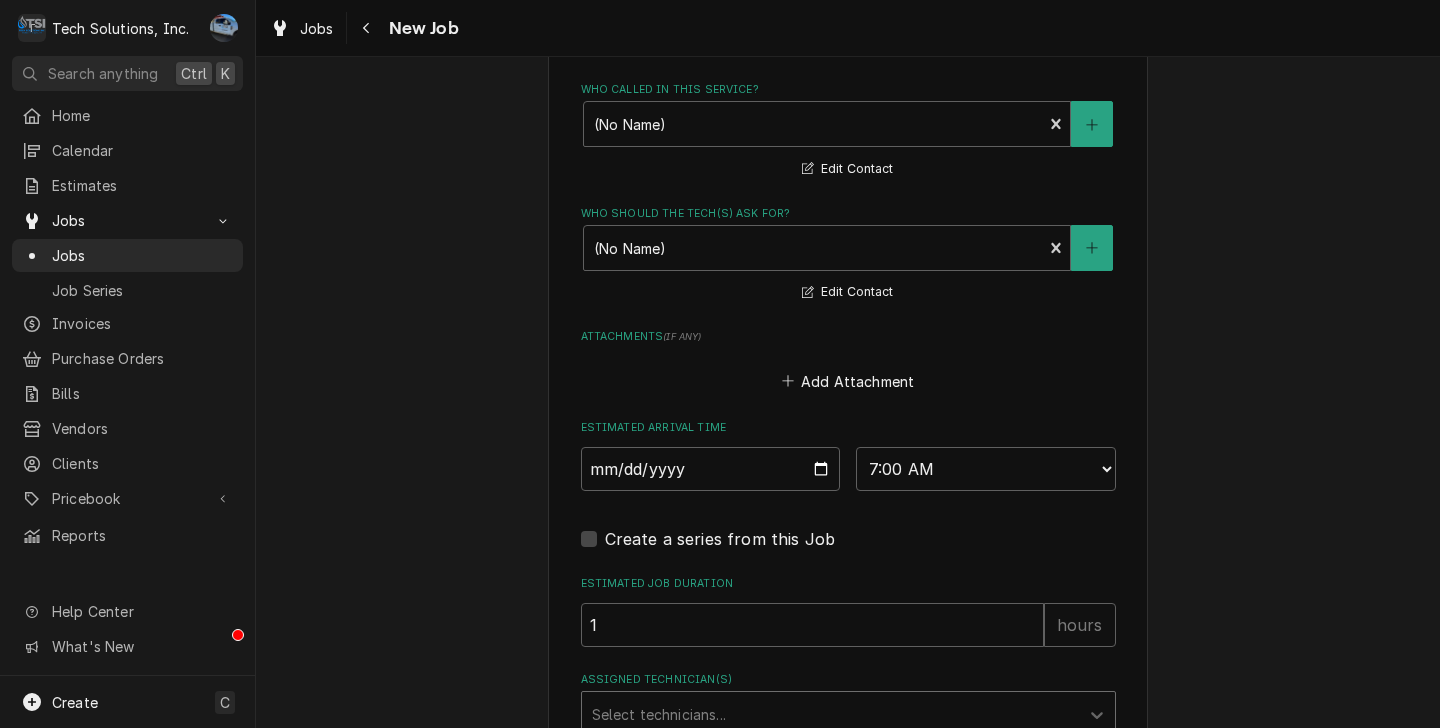 click at bounding box center (830, 714) 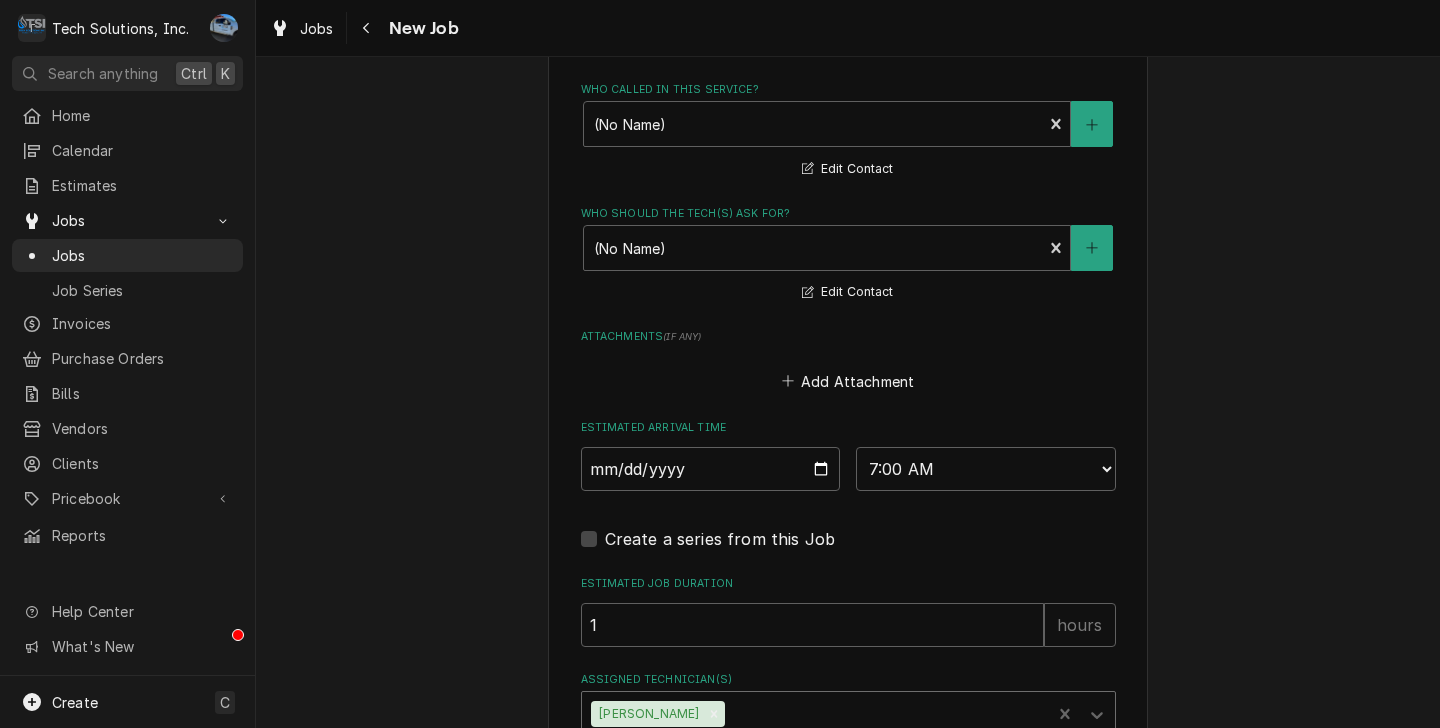 click on "Schedule" at bounding box center [848, 797] 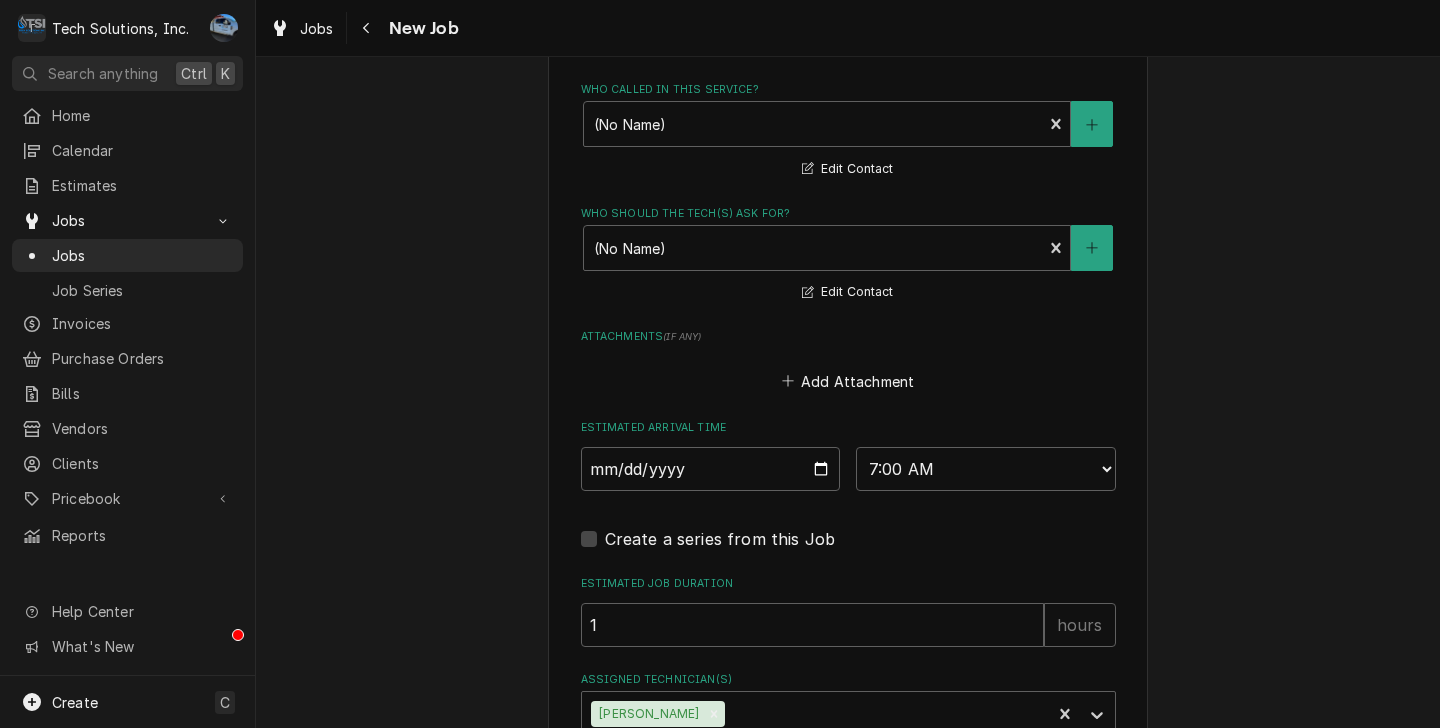 scroll, scrollTop: 2035, scrollLeft: 0, axis: vertical 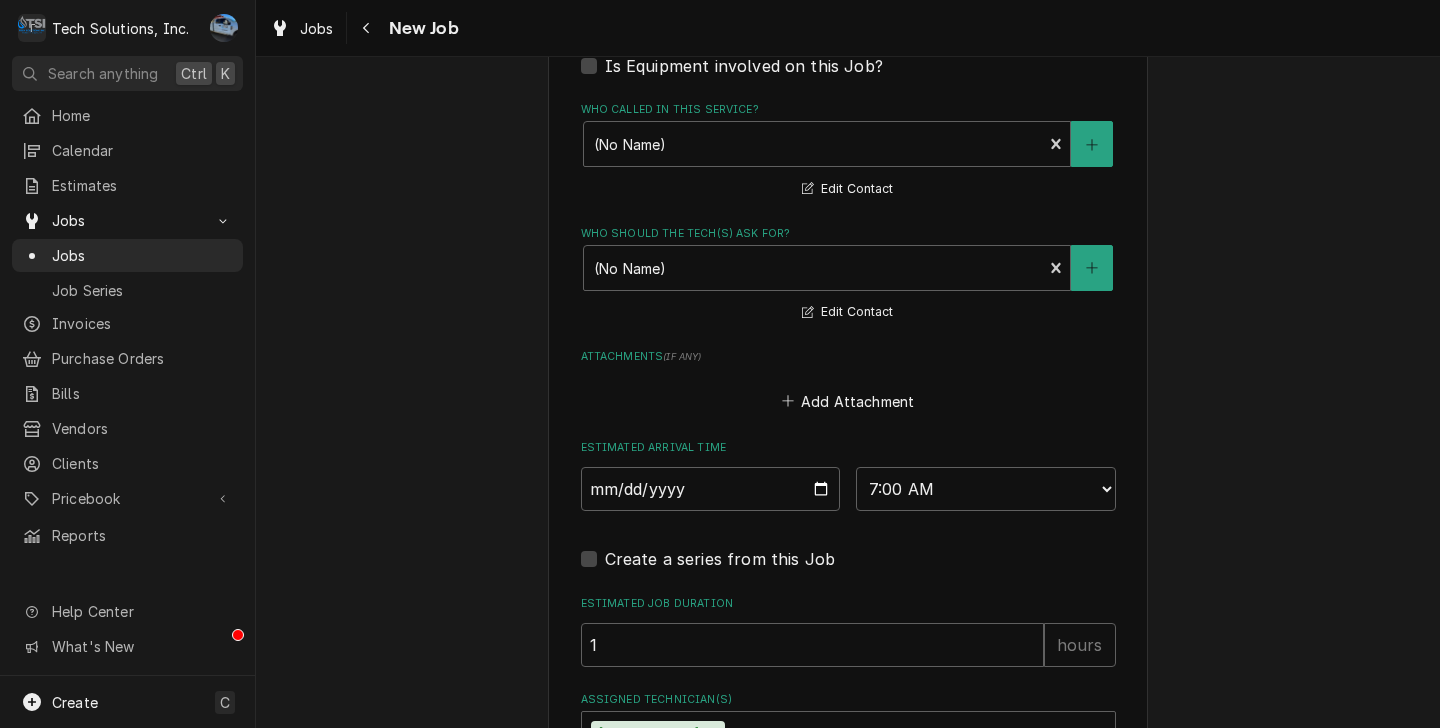 type on "x" 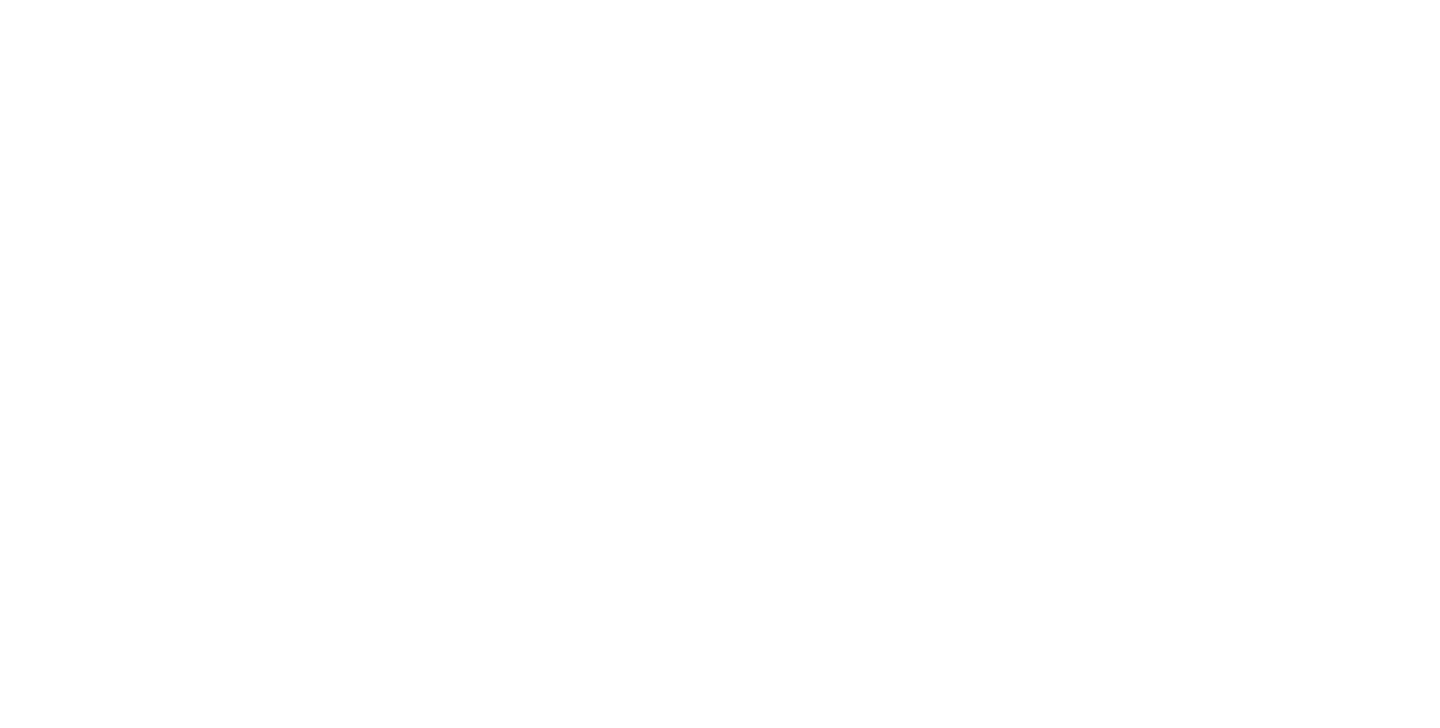 scroll, scrollTop: 0, scrollLeft: 0, axis: both 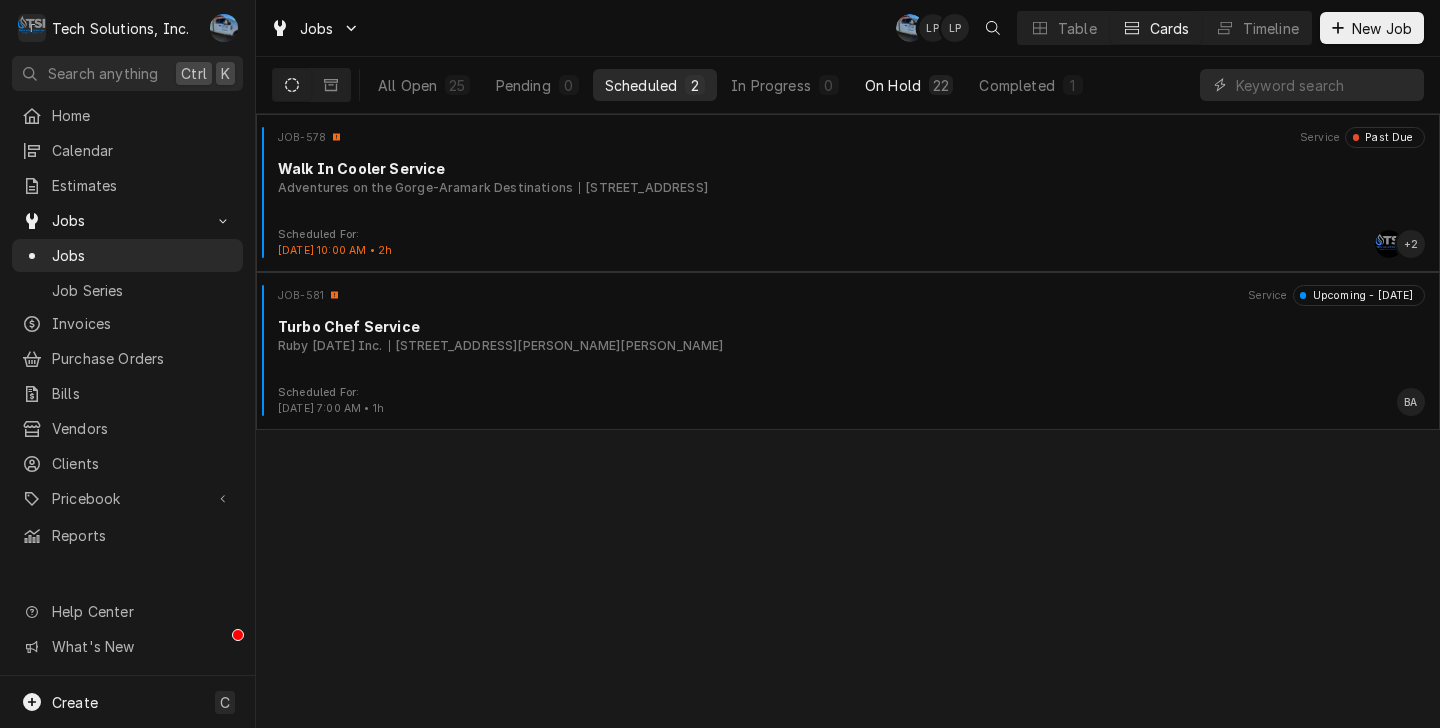 click on "On Hold" at bounding box center [893, 85] 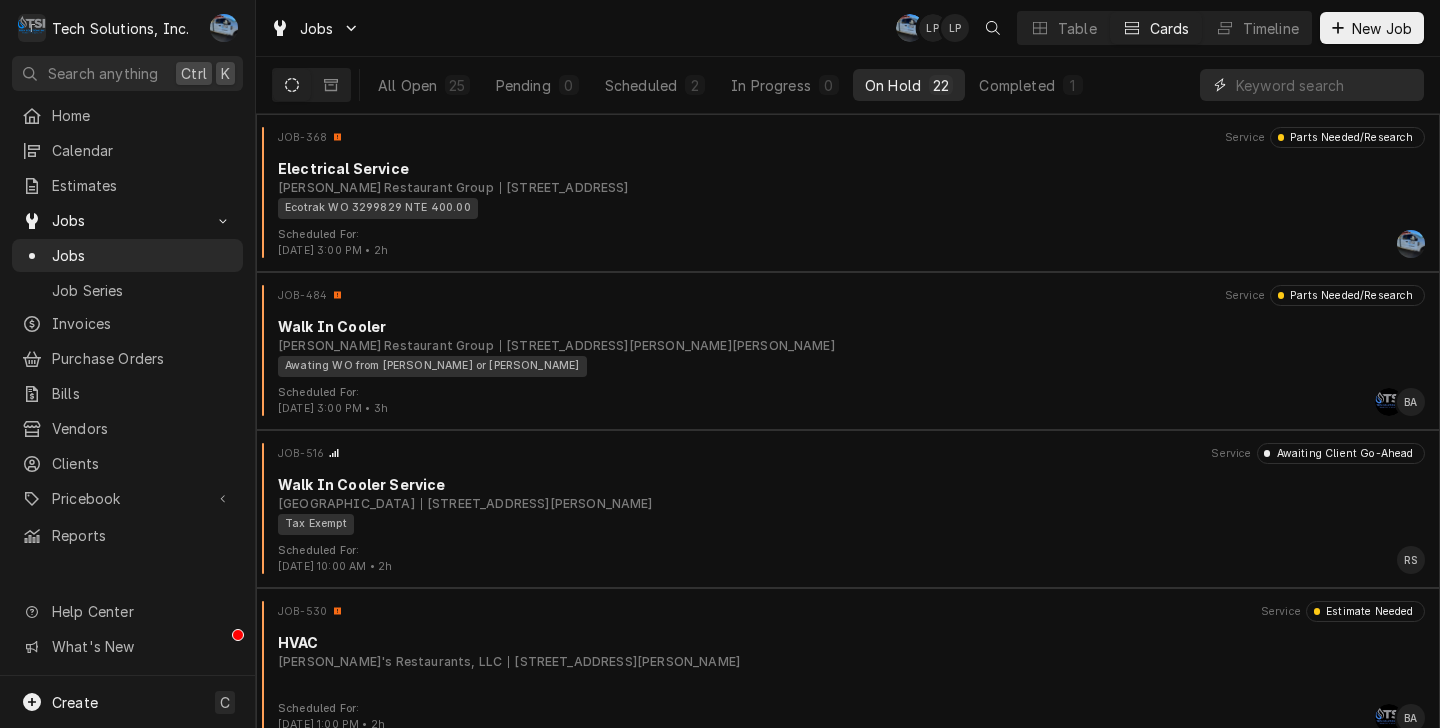 click at bounding box center [1325, 85] 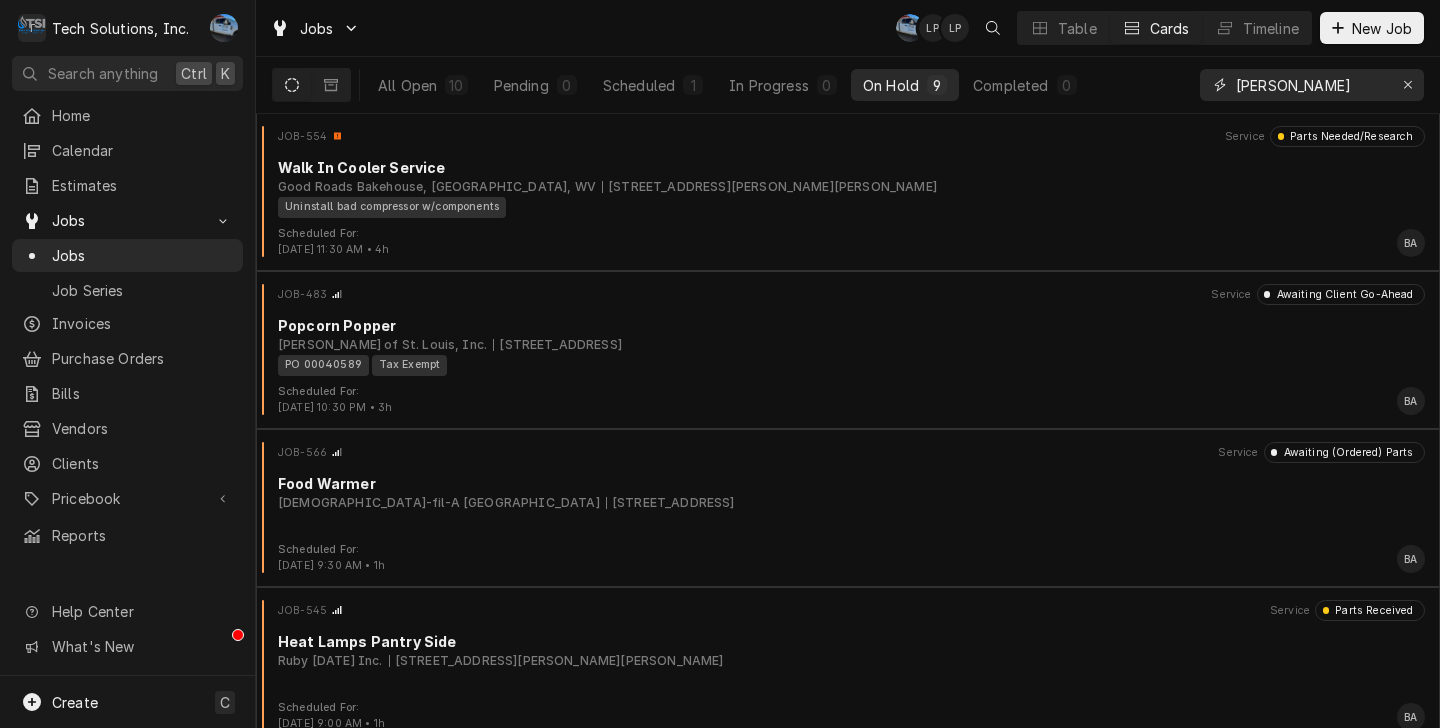 scroll, scrollTop: 808, scrollLeft: 0, axis: vertical 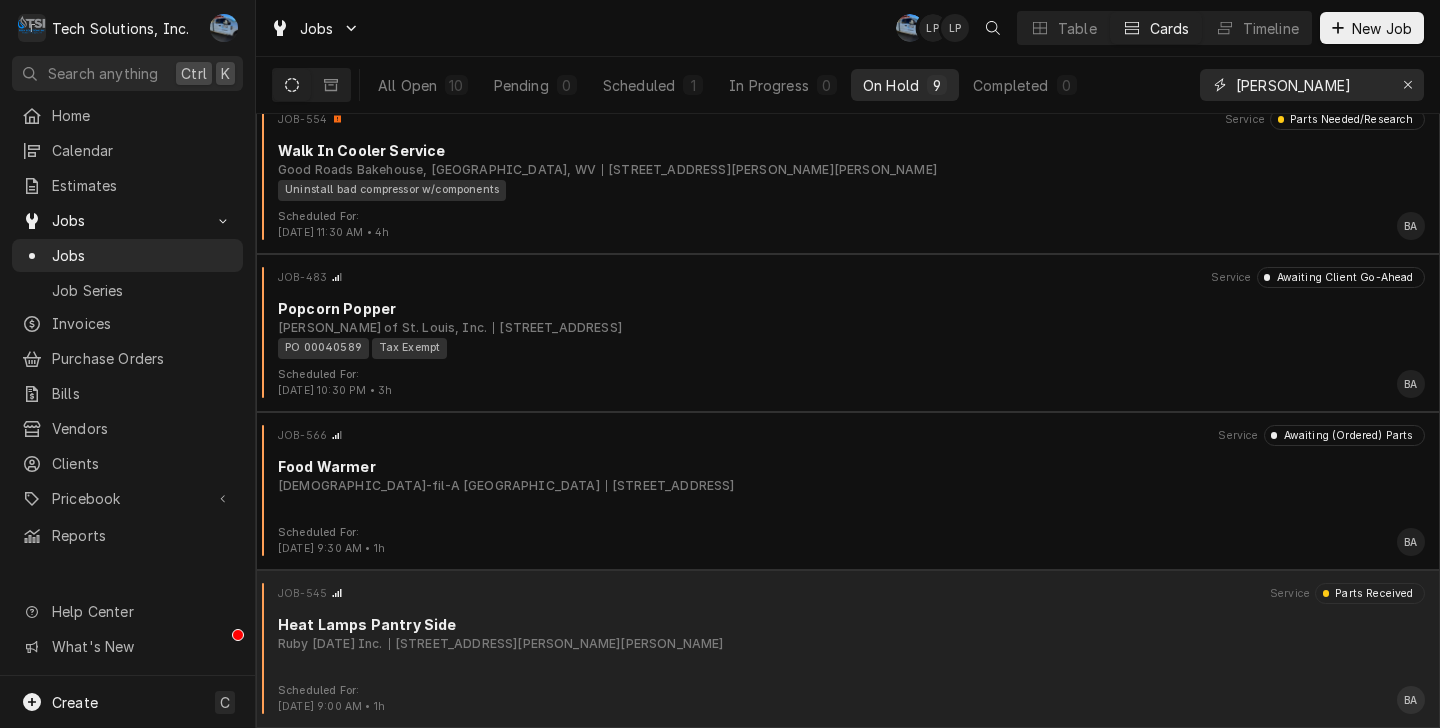 type on "brian" 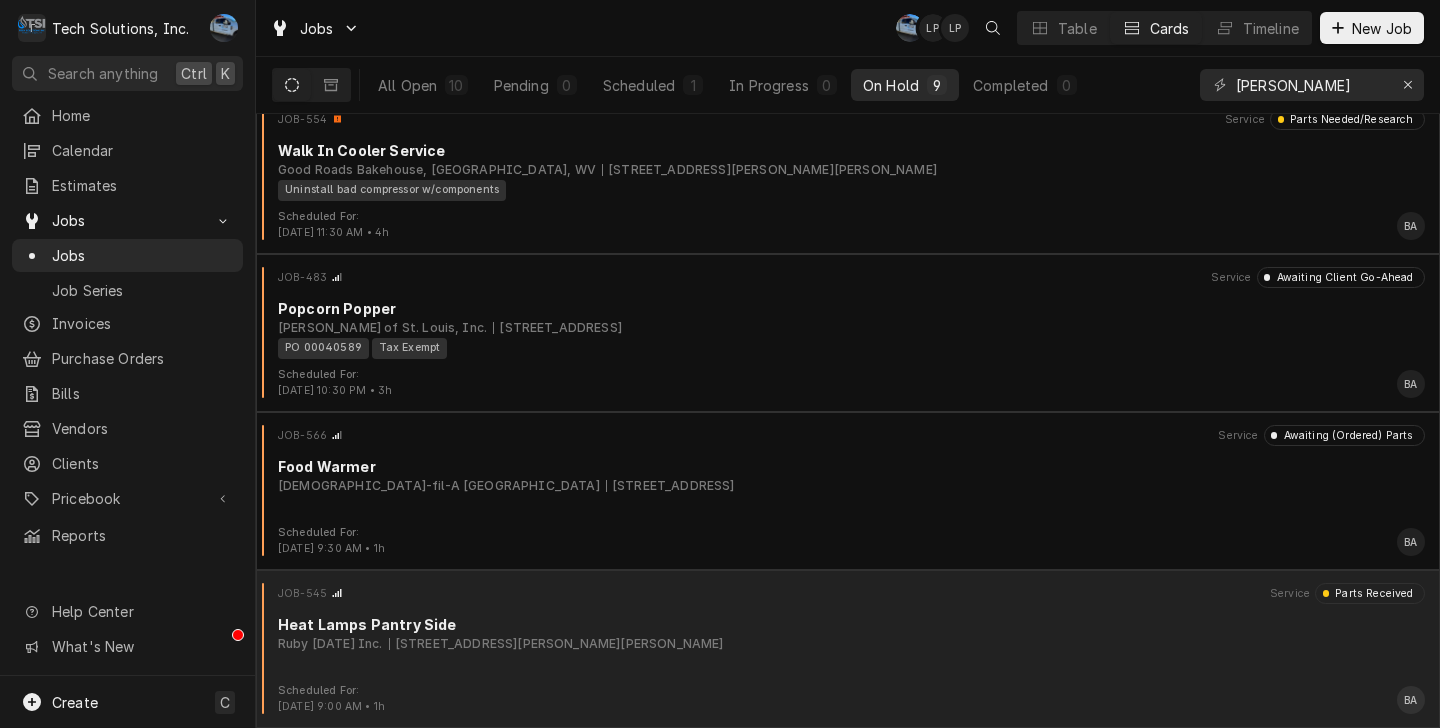 click on "Ruby Tuesday Inc. 2082 Harper Rd, Beckley, WV 25801" at bounding box center (851, 644) 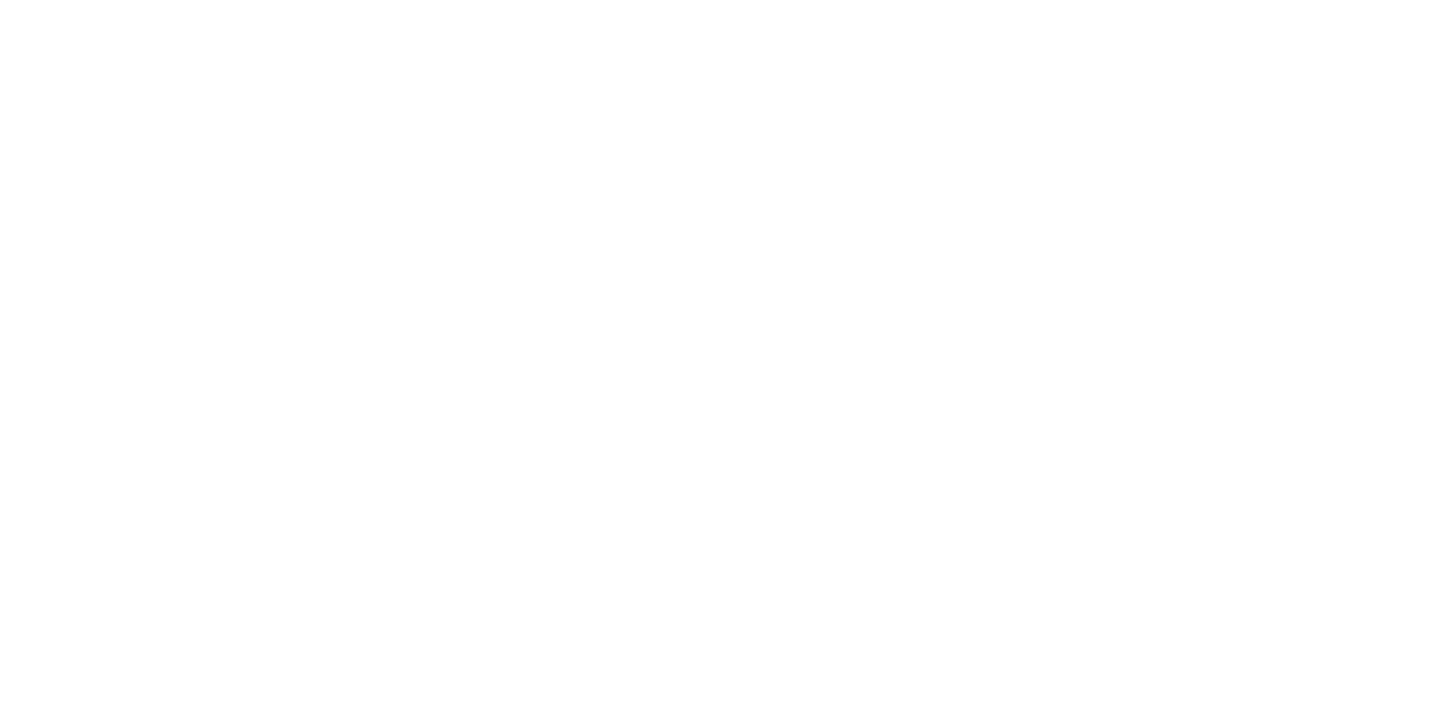 scroll, scrollTop: 0, scrollLeft: 0, axis: both 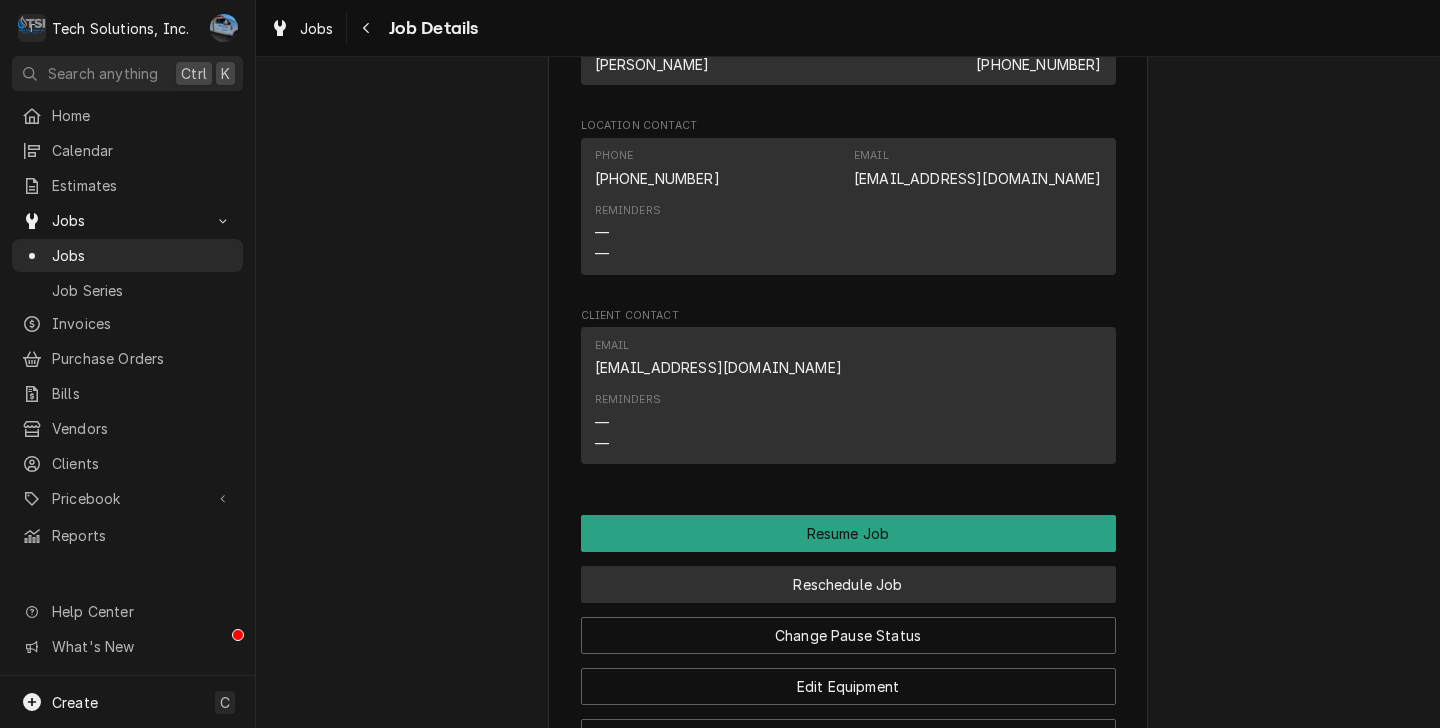 click on "Reschedule Job" at bounding box center [848, 584] 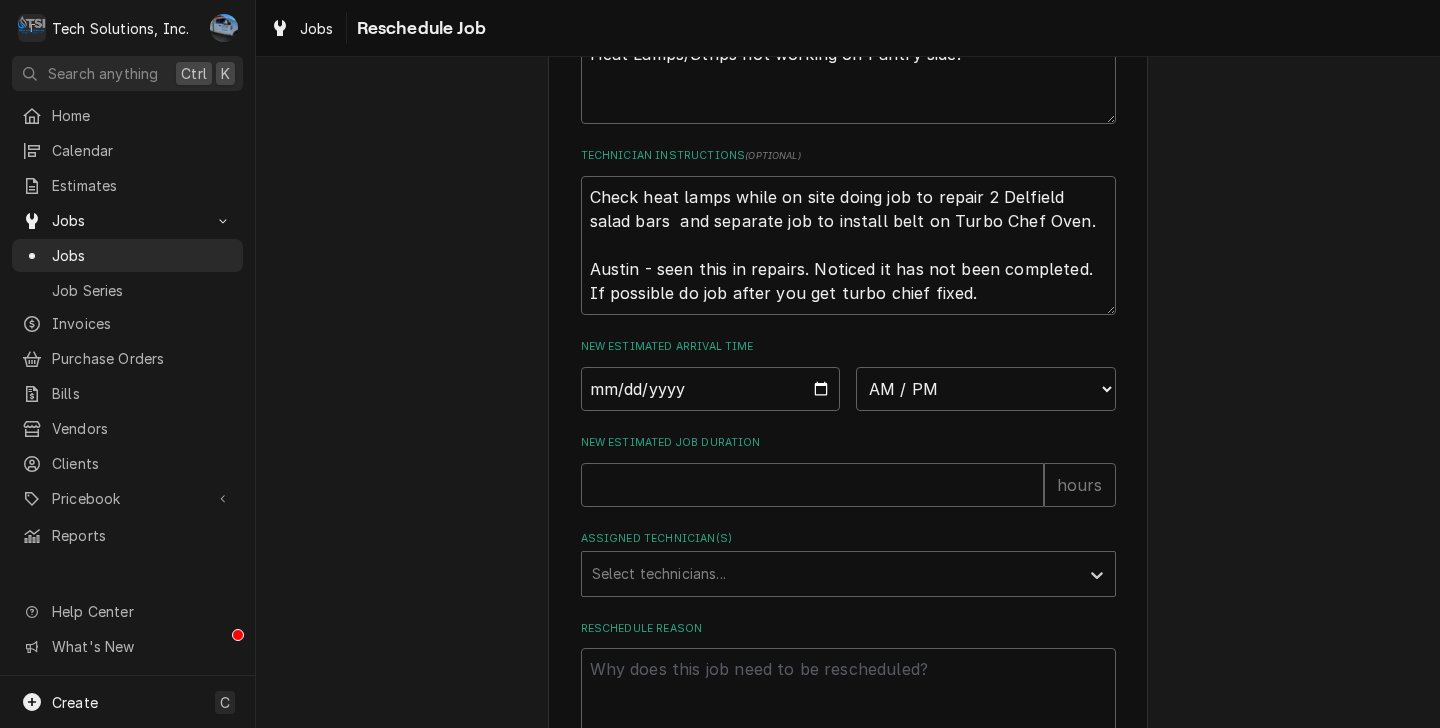 scroll, scrollTop: 820, scrollLeft: 0, axis: vertical 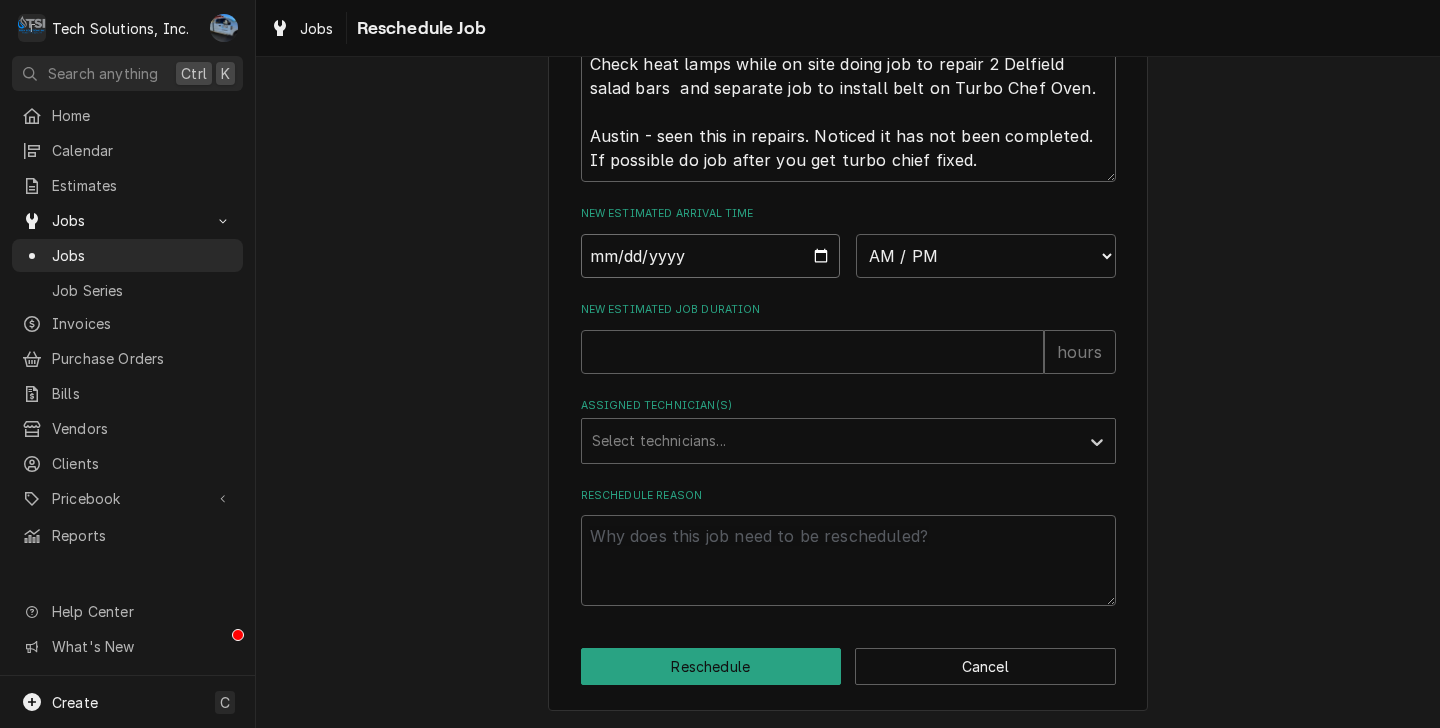 click at bounding box center [711, 256] 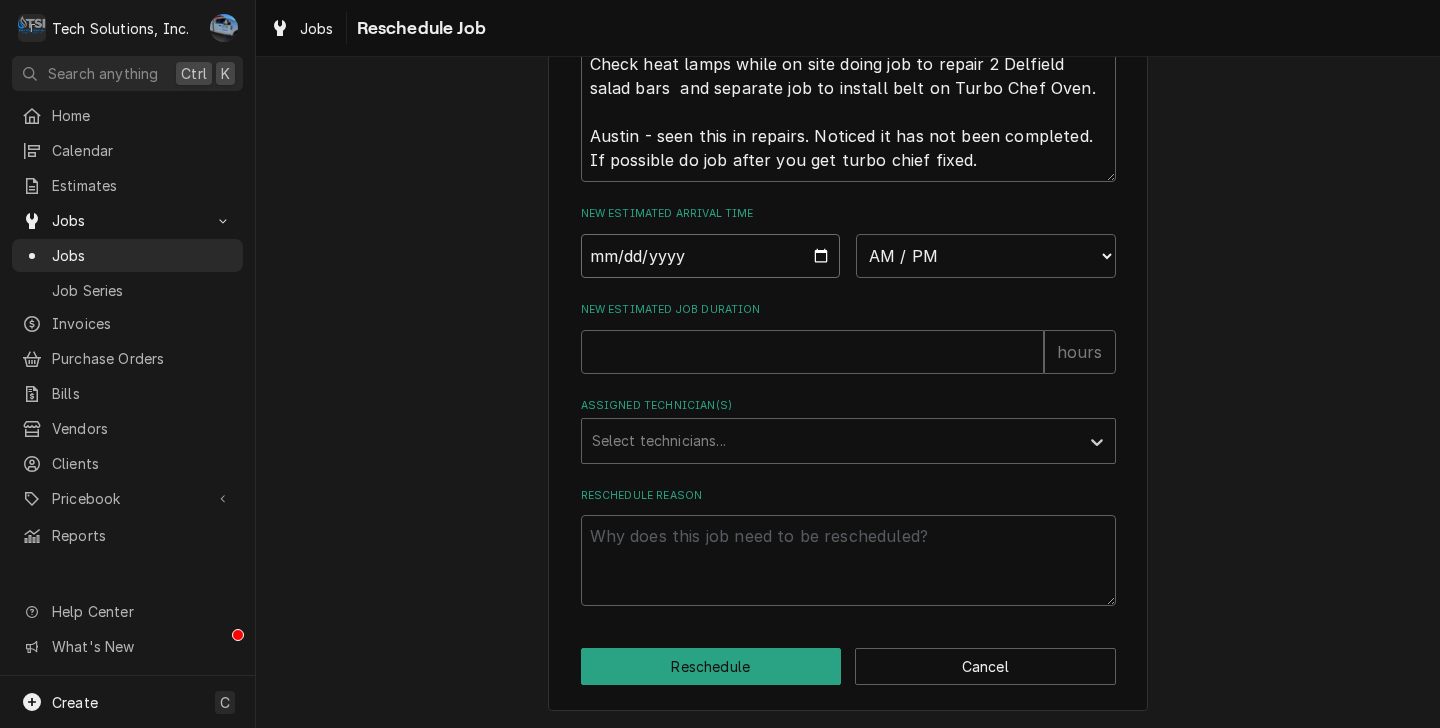 type on "[DATE]" 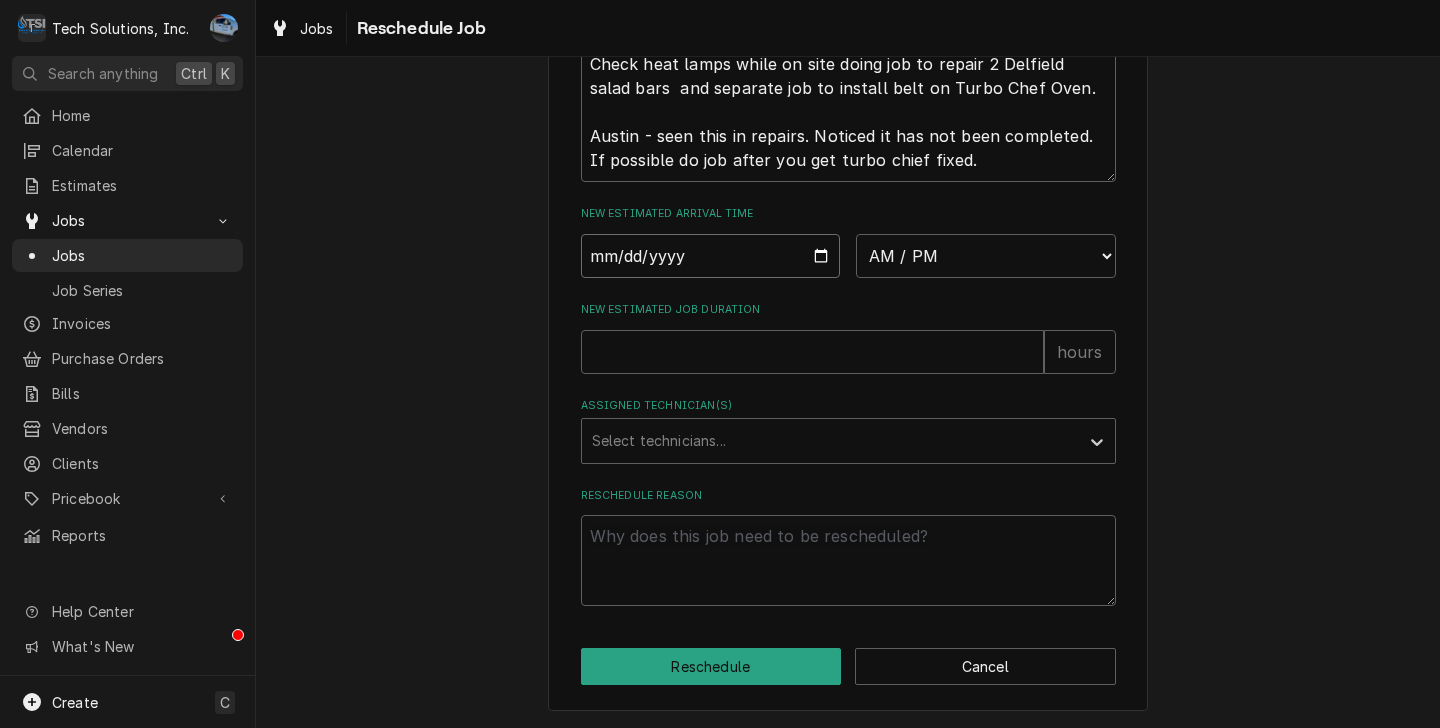 type on "x" 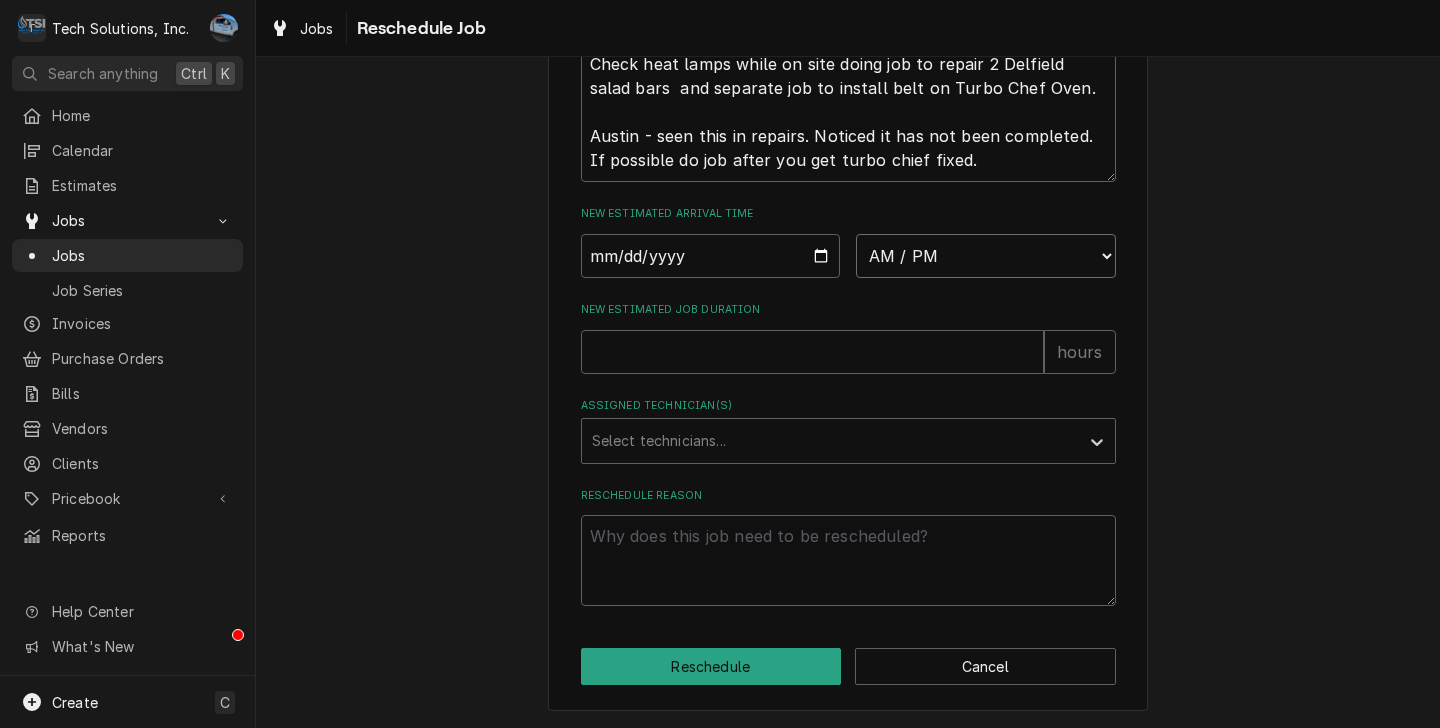 click on "AM / PM 6:00 AM 6:15 AM 6:30 AM 6:45 AM 7:00 AM 7:15 AM 7:30 AM 7:45 AM 8:00 AM 8:15 AM 8:30 AM 8:45 AM 9:00 AM 9:15 AM 9:30 AM 9:45 AM 10:00 AM 10:15 AM 10:30 AM 10:45 AM 11:00 AM 11:15 AM 11:30 AM 11:45 AM 12:00 PM 12:15 PM 12:30 PM 12:45 PM 1:00 PM 1:15 PM 1:30 PM 1:45 PM 2:00 PM 2:15 PM 2:30 PM 2:45 PM 3:00 PM 3:15 PM 3:30 PM 3:45 PM 4:00 PM 4:15 PM 4:30 PM 4:45 PM 5:00 PM 5:15 PM 5:30 PM 5:45 PM 6:00 PM 6:15 PM 6:30 PM 6:45 PM 7:00 PM 7:15 PM 7:30 PM 7:45 PM 8:00 PM 8:15 PM 8:30 PM 8:45 PM 9:00 PM 9:15 PM 9:30 PM 9:45 PM 10:00 PM 10:15 PM 10:30 PM 10:45 PM 11:00 PM 11:15 PM 11:30 PM 11:45 PM 12:00 AM 12:15 AM 12:30 AM 12:45 AM 1:00 AM 1:15 AM 1:30 AM 1:45 AM 2:00 AM 2:15 AM 2:30 AM 2:45 AM 3:00 AM 3:15 AM 3:30 AM 3:45 AM 4:00 AM 4:15 AM 4:30 AM 4:45 AM 5:00 AM 5:15 AM 5:30 AM 5:45 AM" at bounding box center [986, 256] 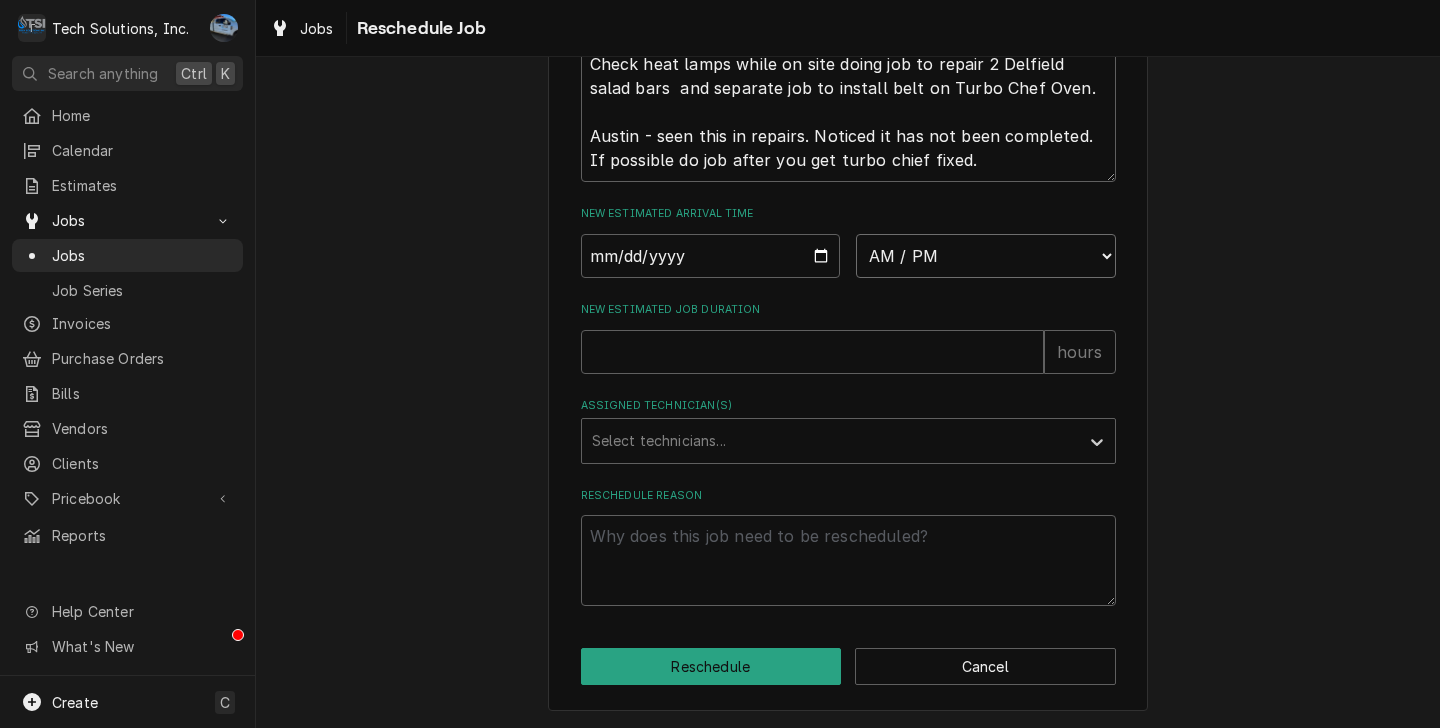 select on "06:00:00" 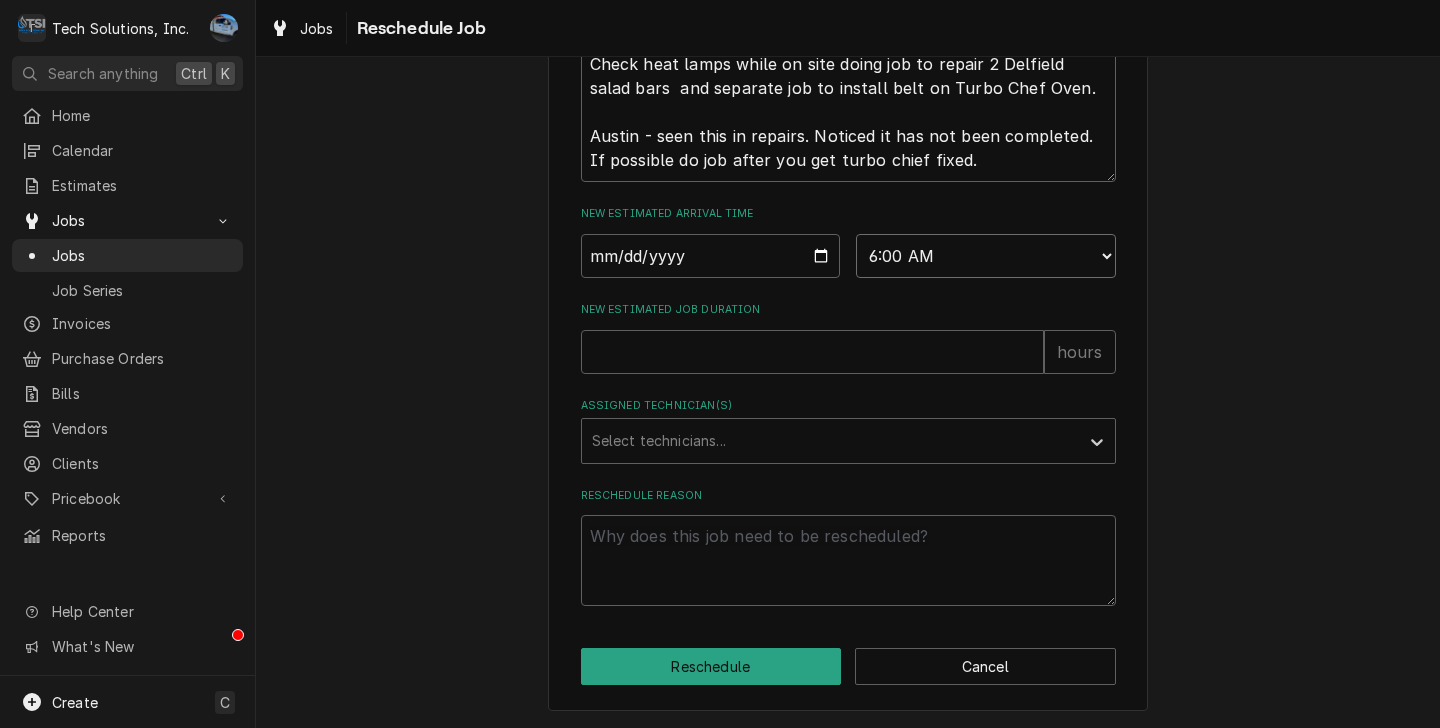 click on "AM / PM 6:00 AM 6:15 AM 6:30 AM 6:45 AM 7:00 AM 7:15 AM 7:30 AM 7:45 AM 8:00 AM 8:15 AM 8:30 AM 8:45 AM 9:00 AM 9:15 AM 9:30 AM 9:45 AM 10:00 AM 10:15 AM 10:30 AM 10:45 AM 11:00 AM 11:15 AM 11:30 AM 11:45 AM 12:00 PM 12:15 PM 12:30 PM 12:45 PM 1:00 PM 1:15 PM 1:30 PM 1:45 PM 2:00 PM 2:15 PM 2:30 PM 2:45 PM 3:00 PM 3:15 PM 3:30 PM 3:45 PM 4:00 PM 4:15 PM 4:30 PM 4:45 PM 5:00 PM 5:15 PM 5:30 PM 5:45 PM 6:00 PM 6:15 PM 6:30 PM 6:45 PM 7:00 PM 7:15 PM 7:30 PM 7:45 PM 8:00 PM 8:15 PM 8:30 PM 8:45 PM 9:00 PM 9:15 PM 9:30 PM 9:45 PM 10:00 PM 10:15 PM 10:30 PM 10:45 PM 11:00 PM 11:15 PM 11:30 PM 11:45 PM 12:00 AM 12:15 AM 12:30 AM 12:45 AM 1:00 AM 1:15 AM 1:30 AM 1:45 AM 2:00 AM 2:15 AM 2:30 AM 2:45 AM 3:00 AM 3:15 AM 3:30 AM 3:45 AM 4:00 AM 4:15 AM 4:30 AM 4:45 AM 5:00 AM 5:15 AM 5:30 AM 5:45 AM" at bounding box center (986, 256) 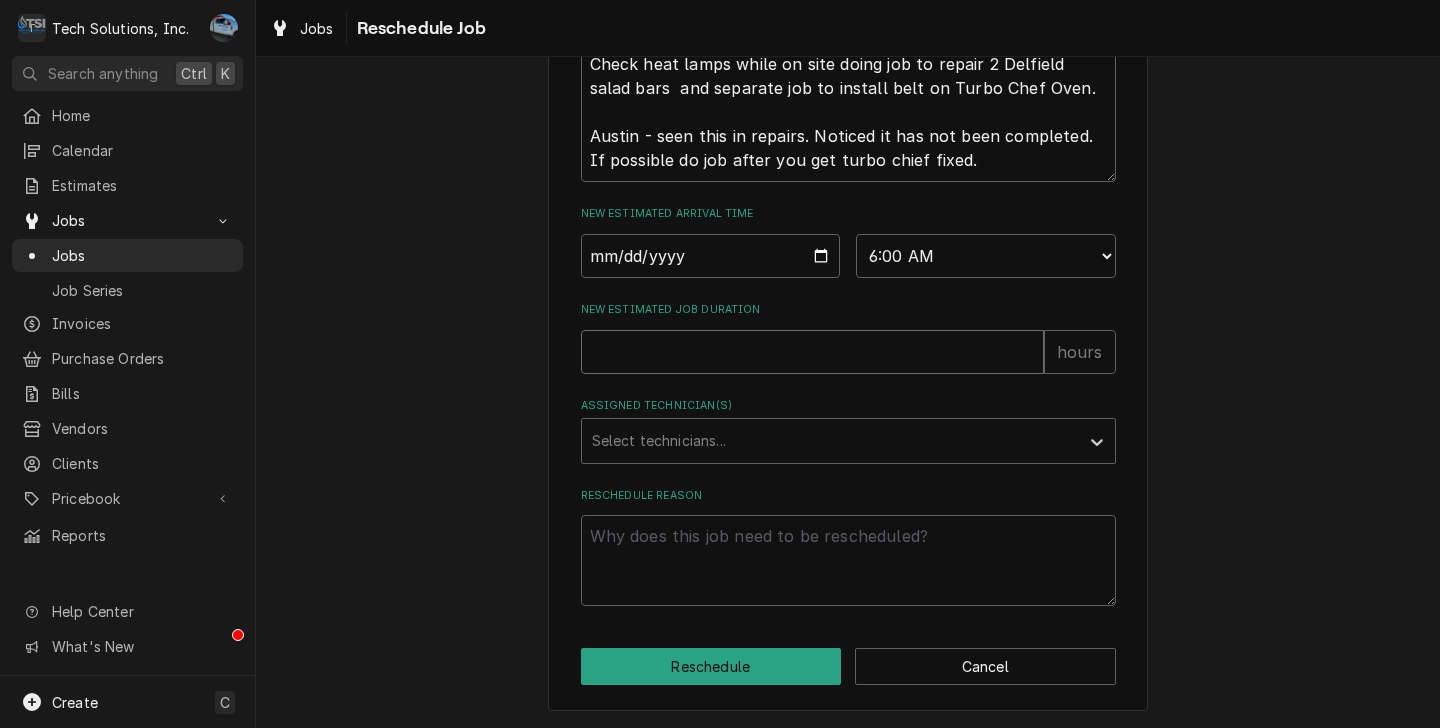 click on "New Estimated Job Duration" at bounding box center [812, 352] 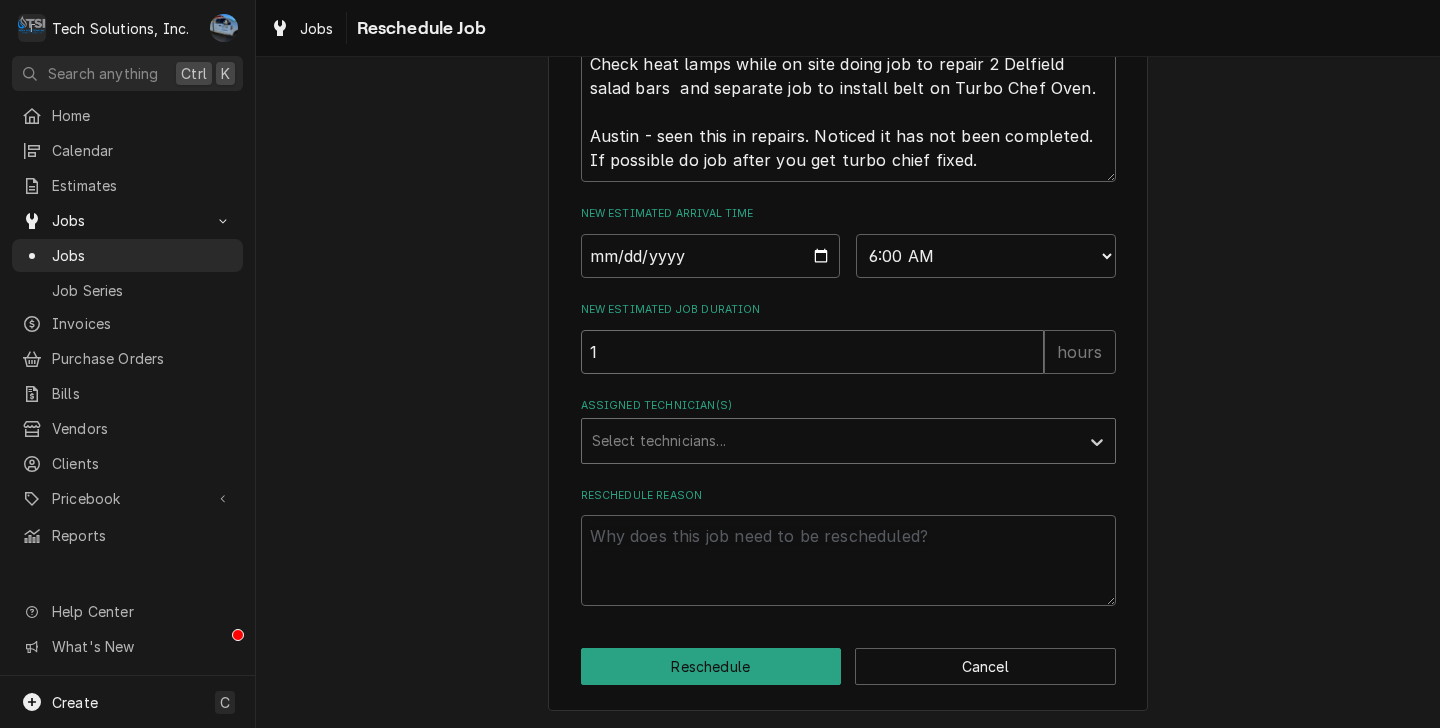 type on "1" 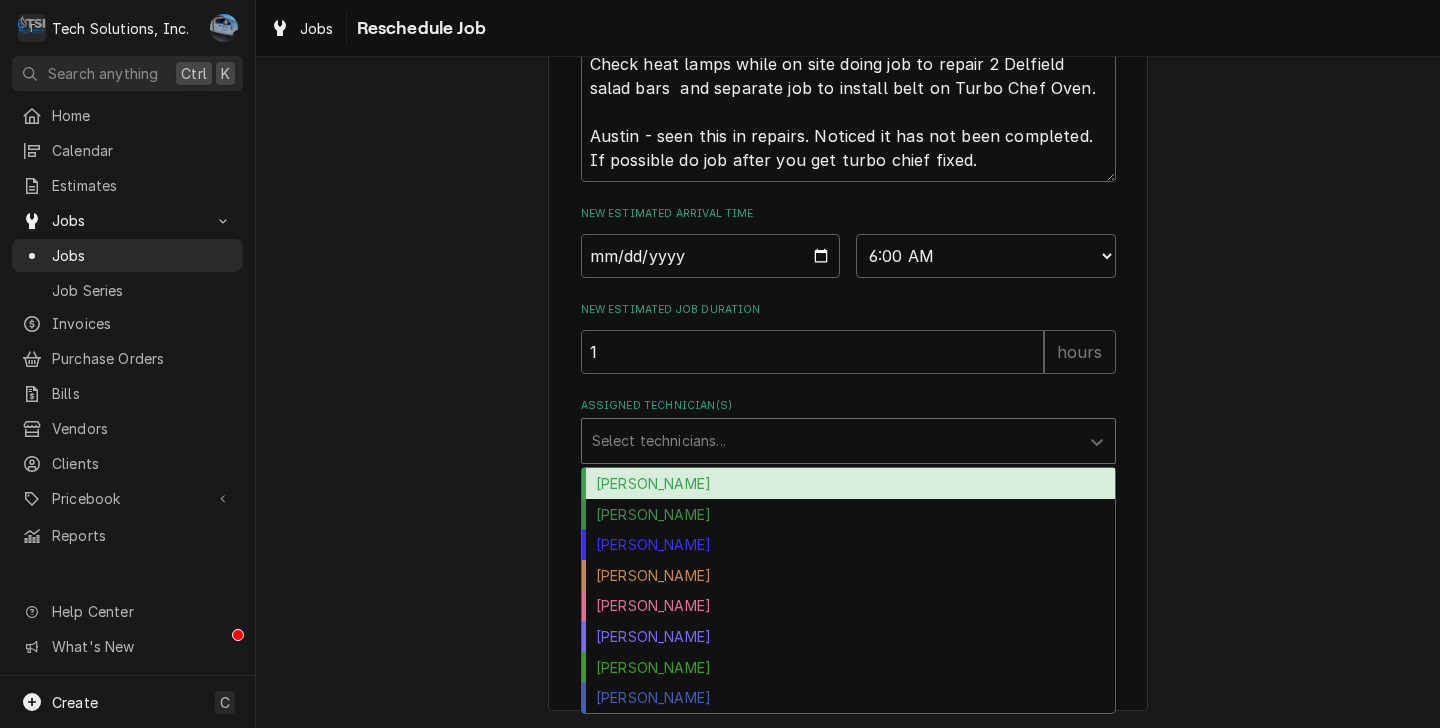 click at bounding box center (830, 441) 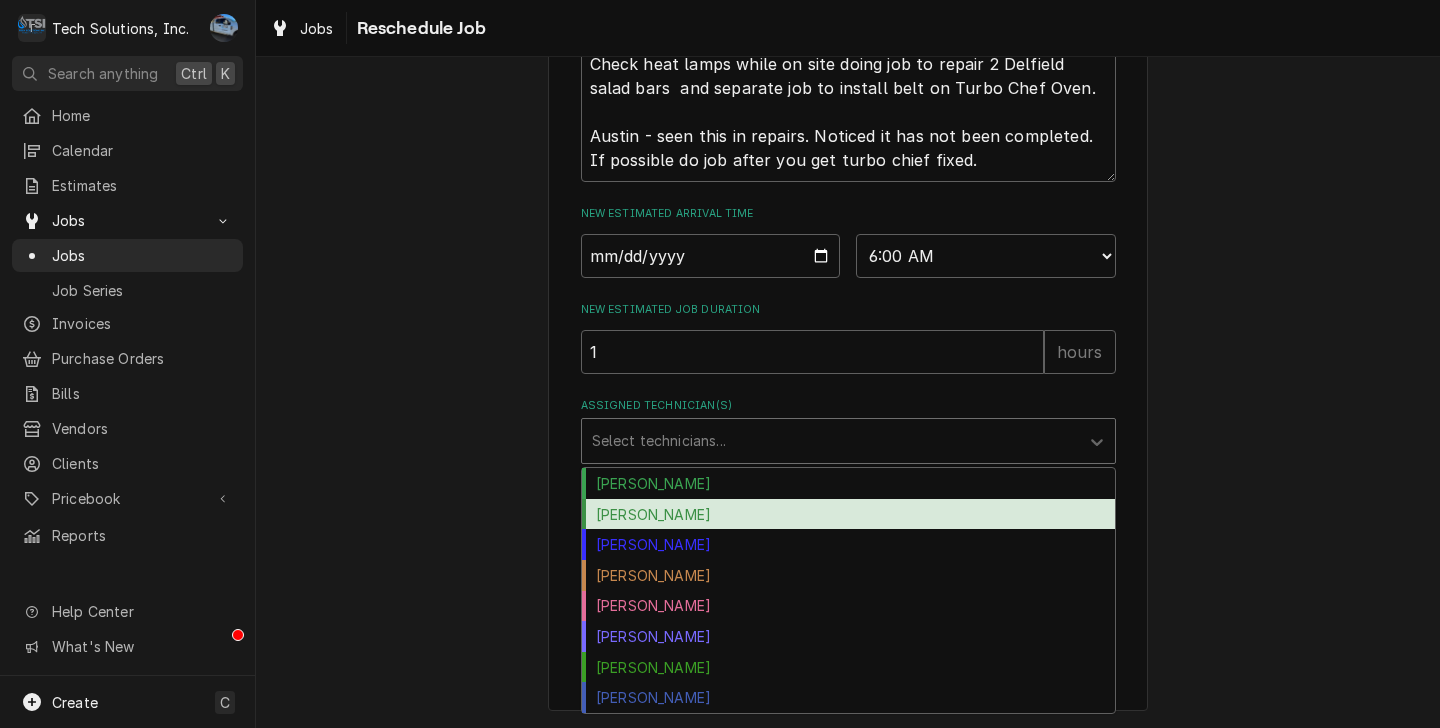 click on "Brian Alexander" at bounding box center (848, 514) 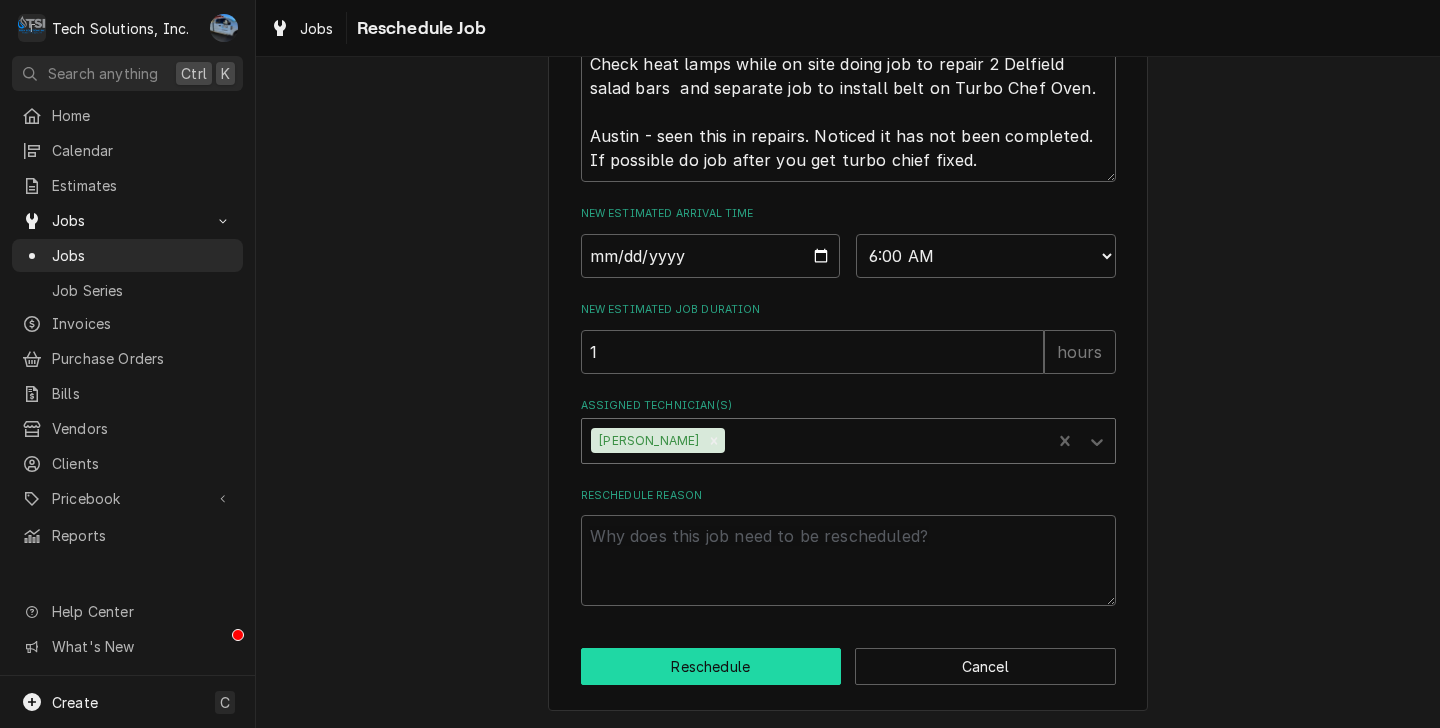 click on "Reschedule" at bounding box center [711, 666] 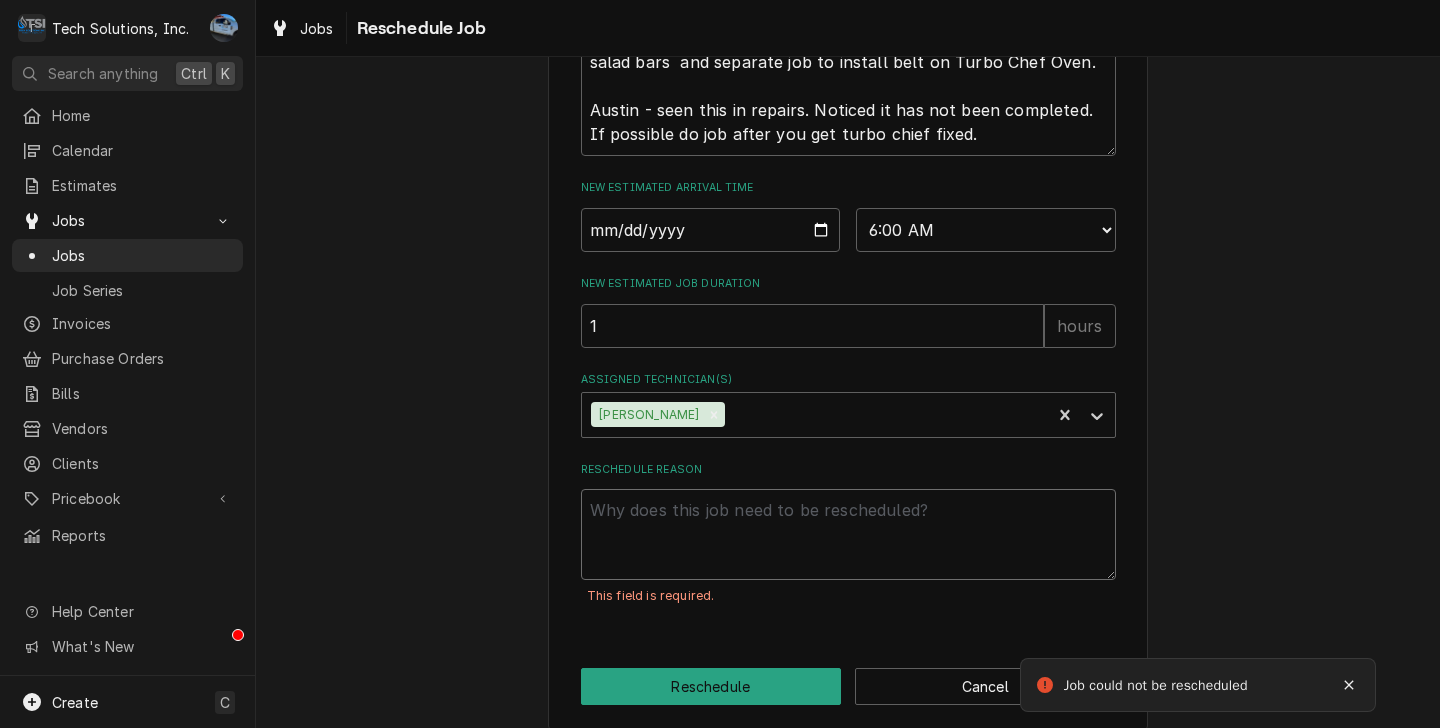 click on "Reschedule Reason" at bounding box center (848, 534) 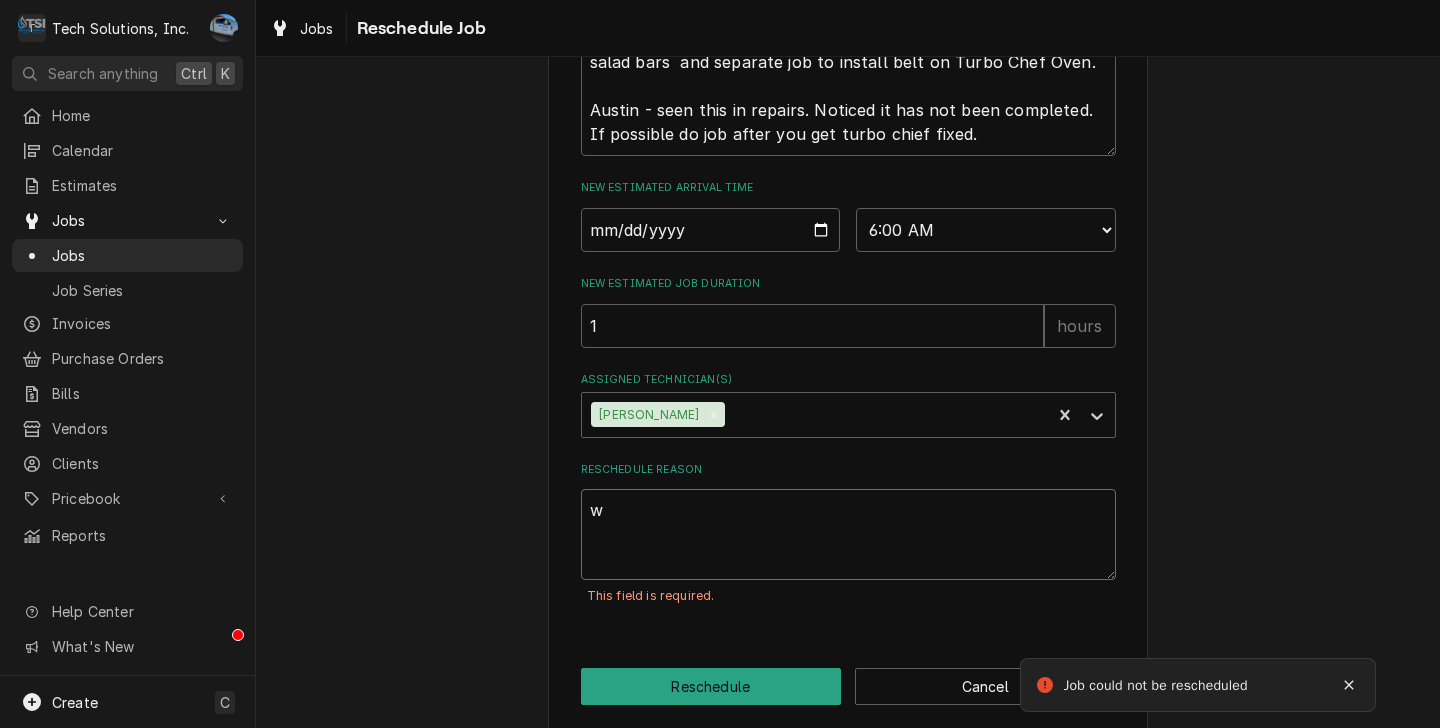 type on "x" 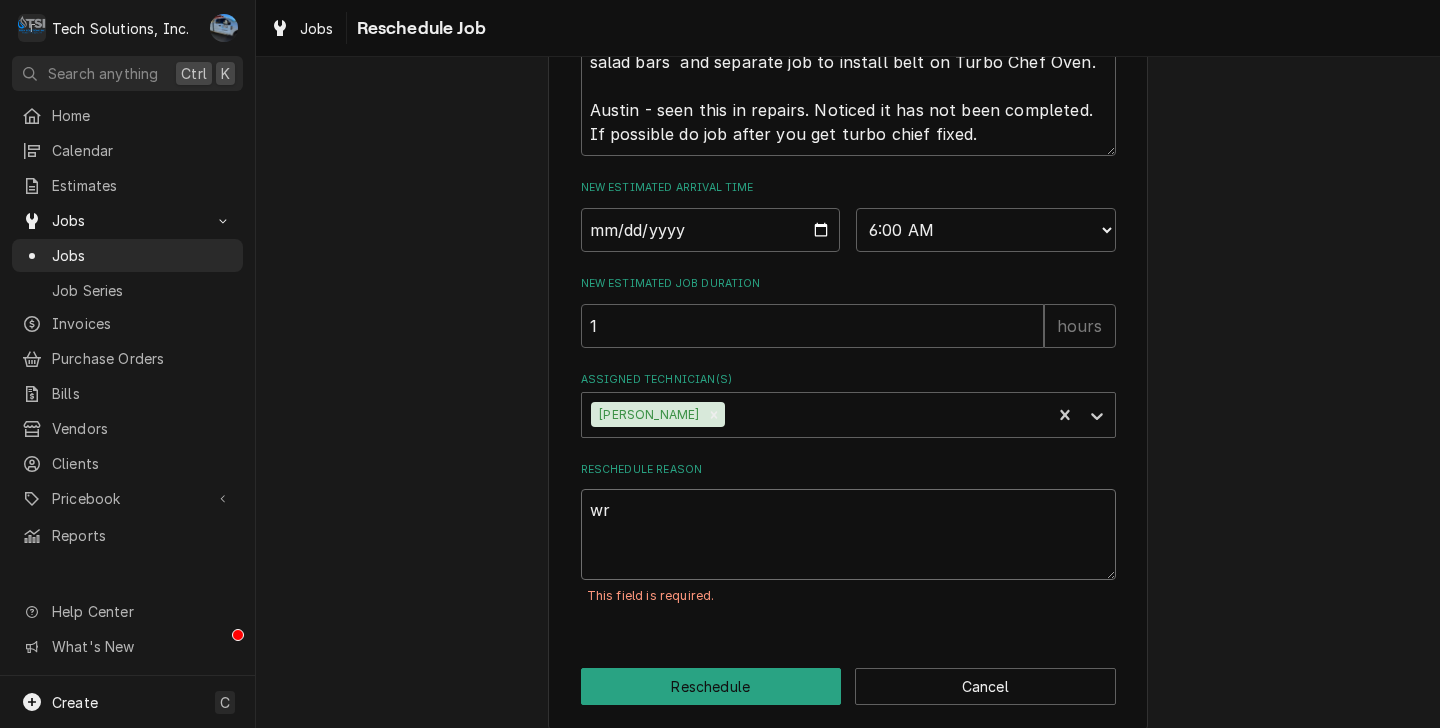 type on "x" 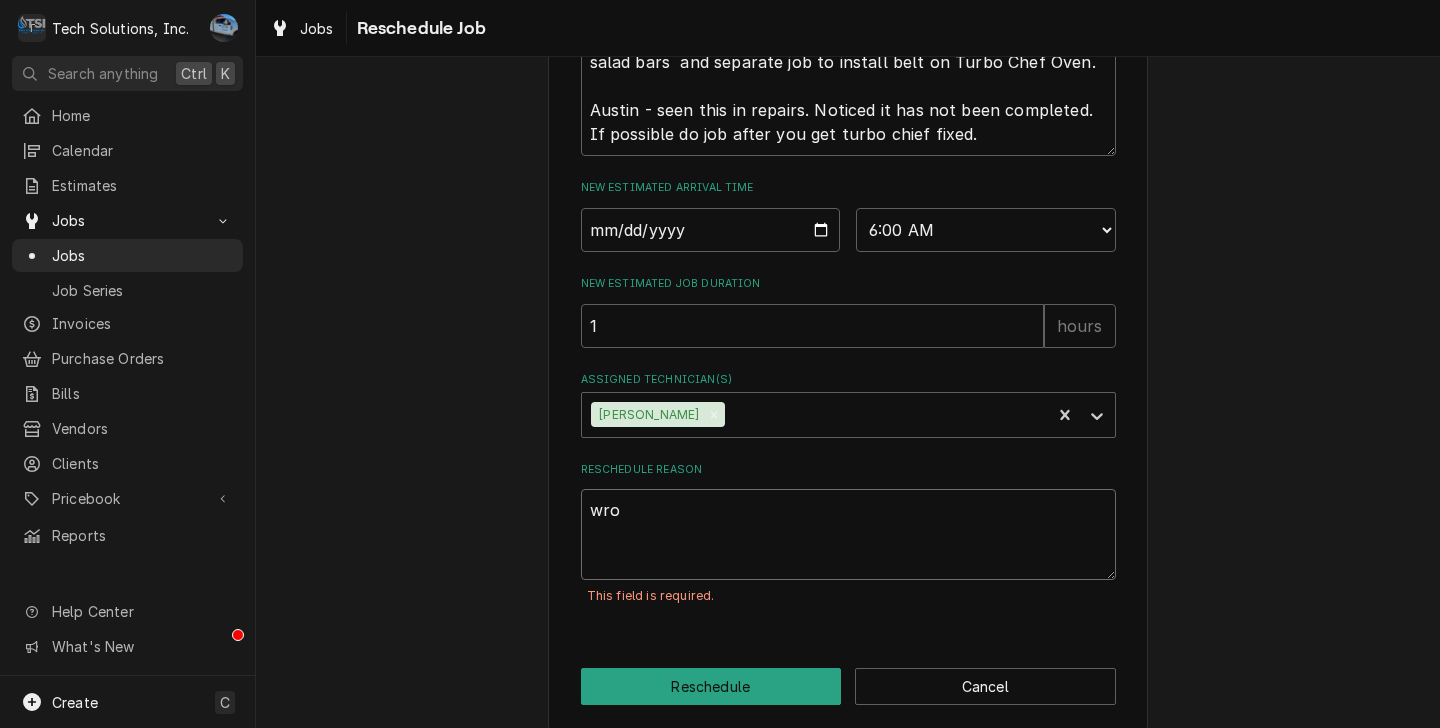 type on "x" 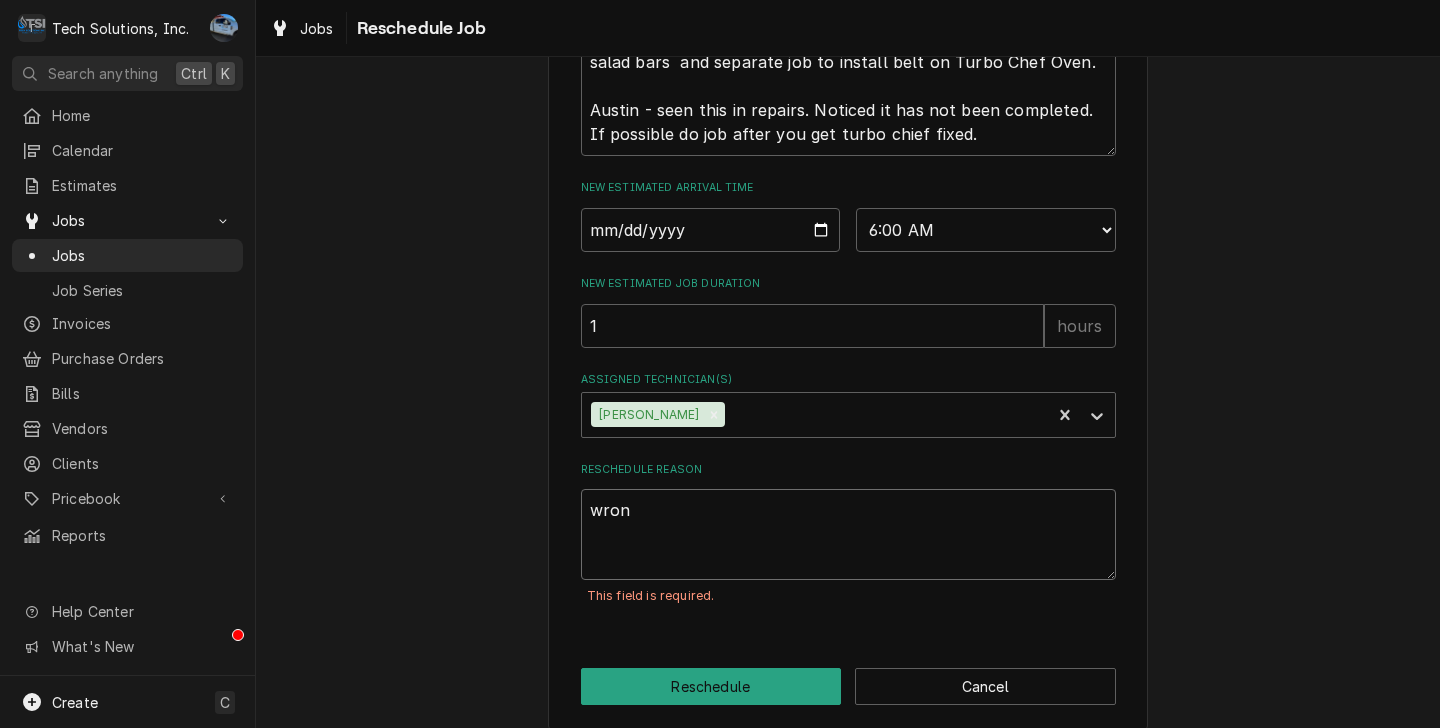 type on "x" 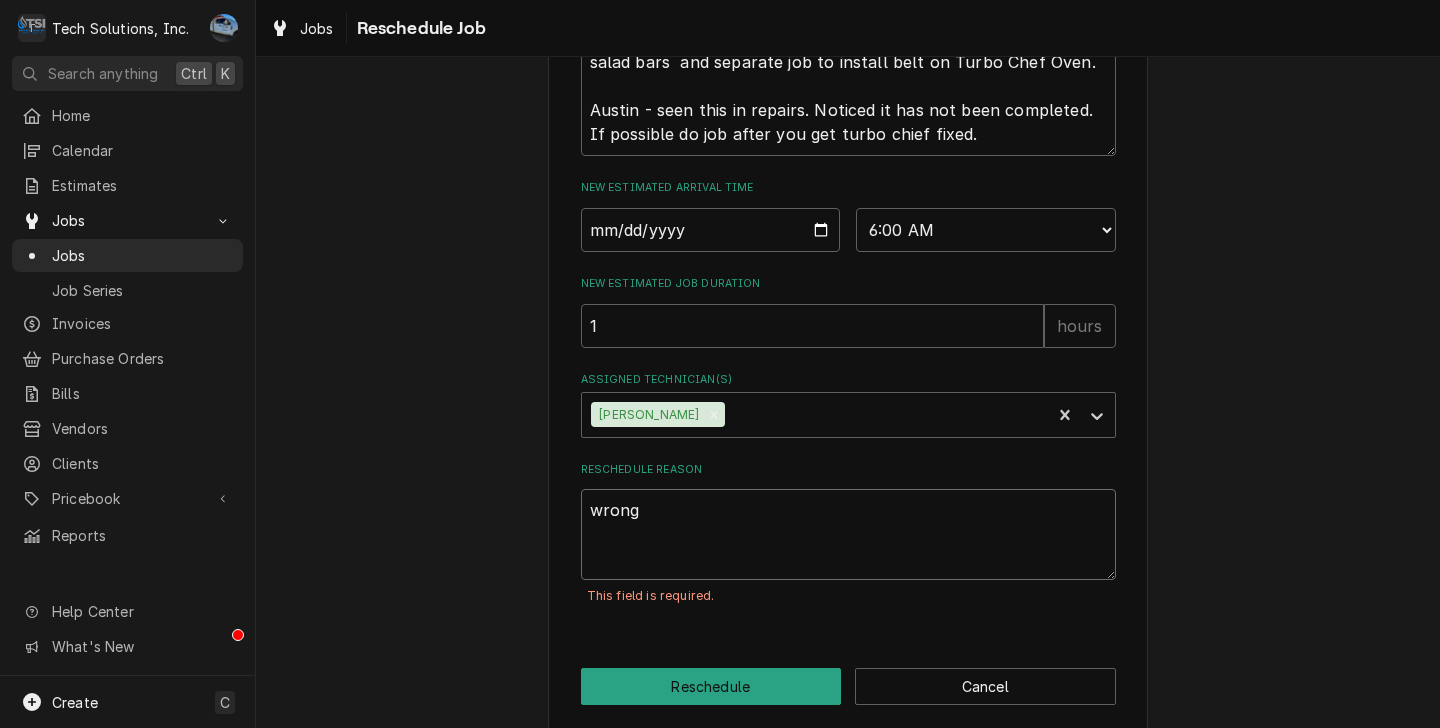 type on "x" 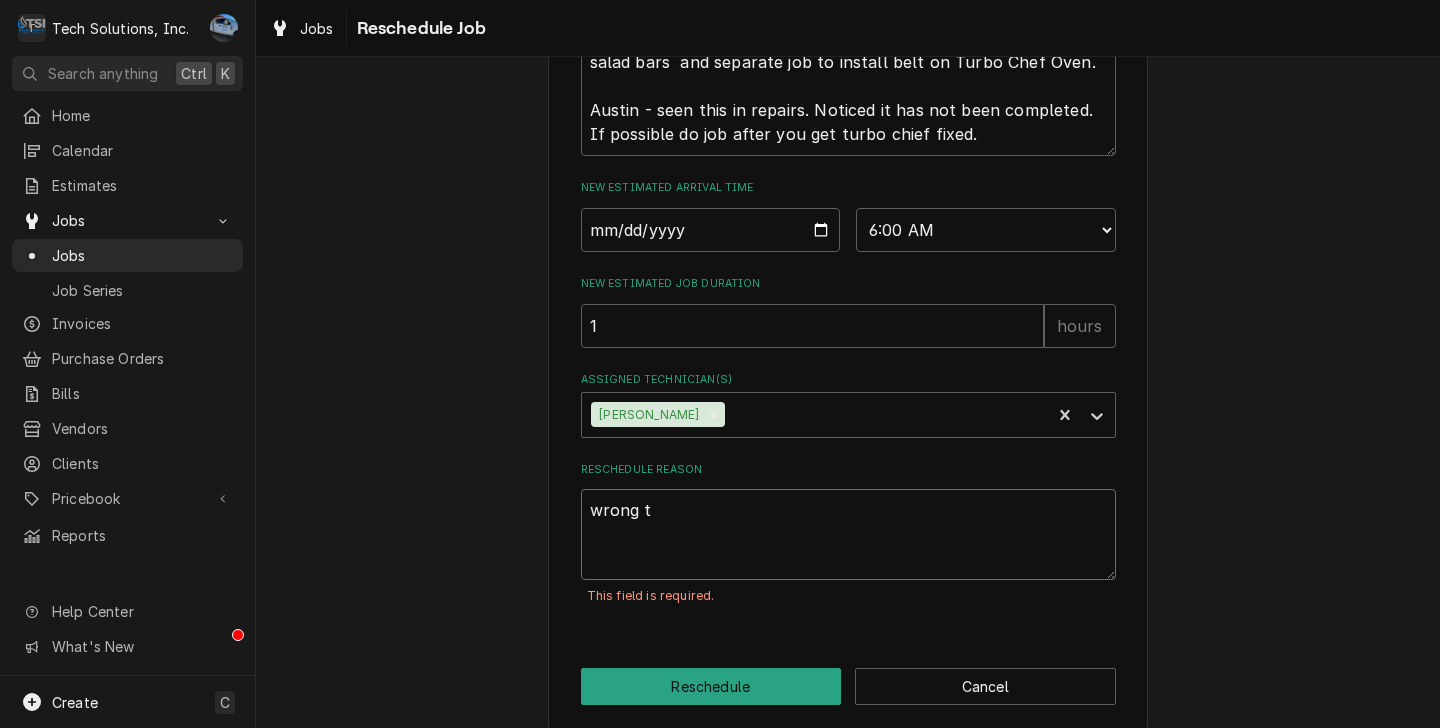 type on "x" 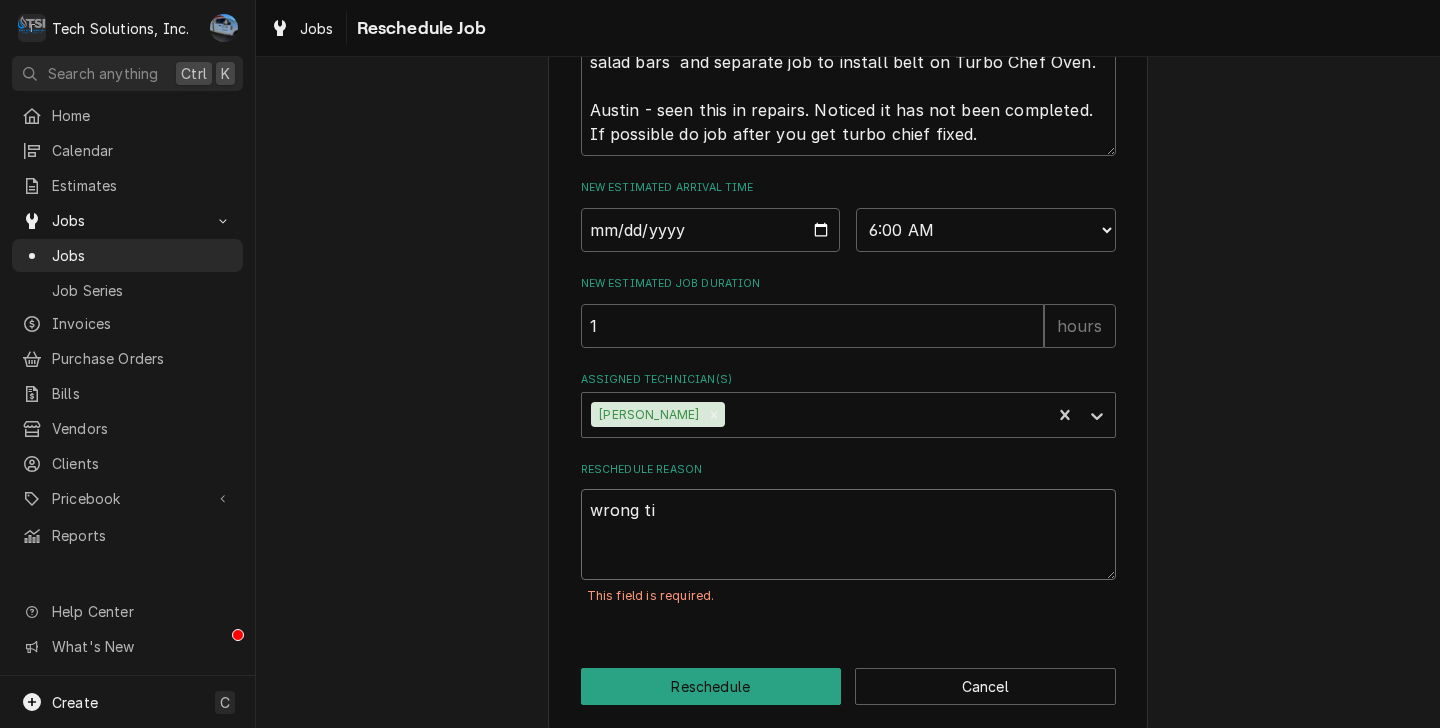 type on "x" 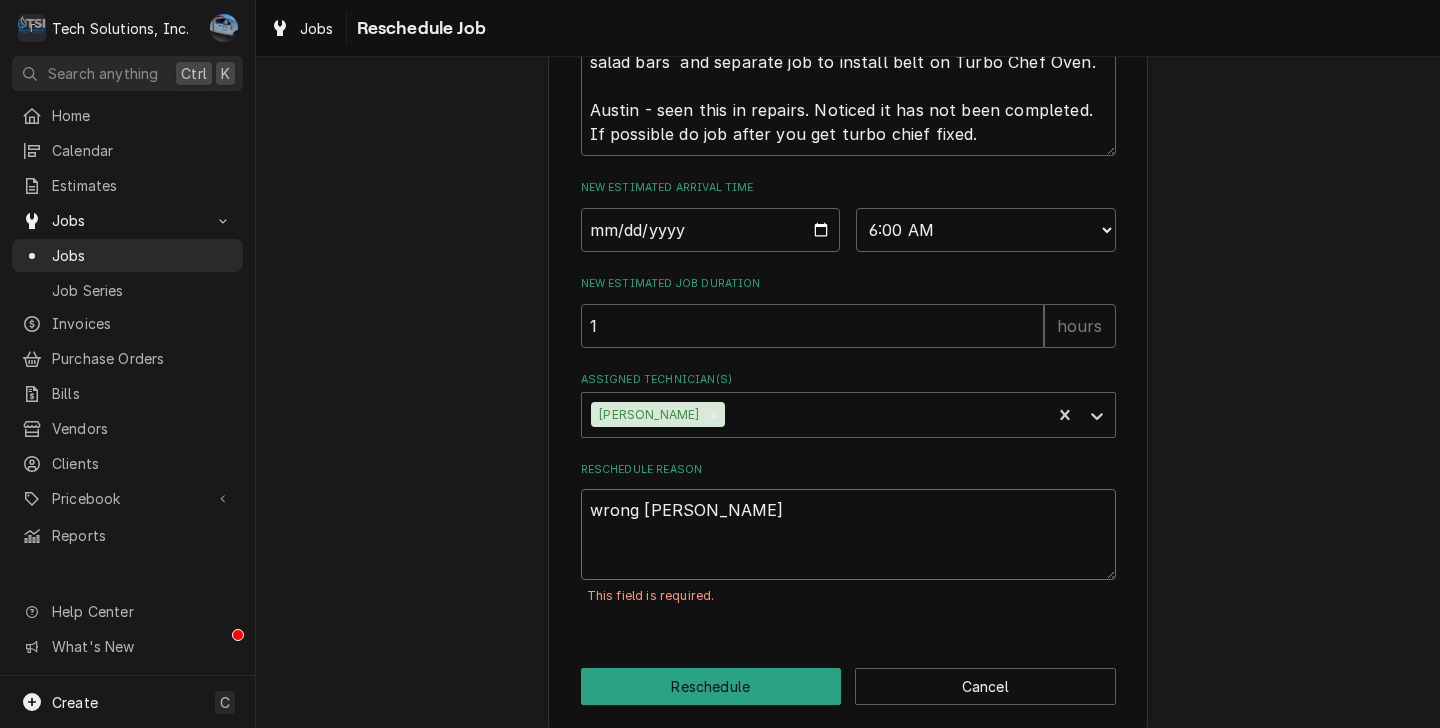 type on "x" 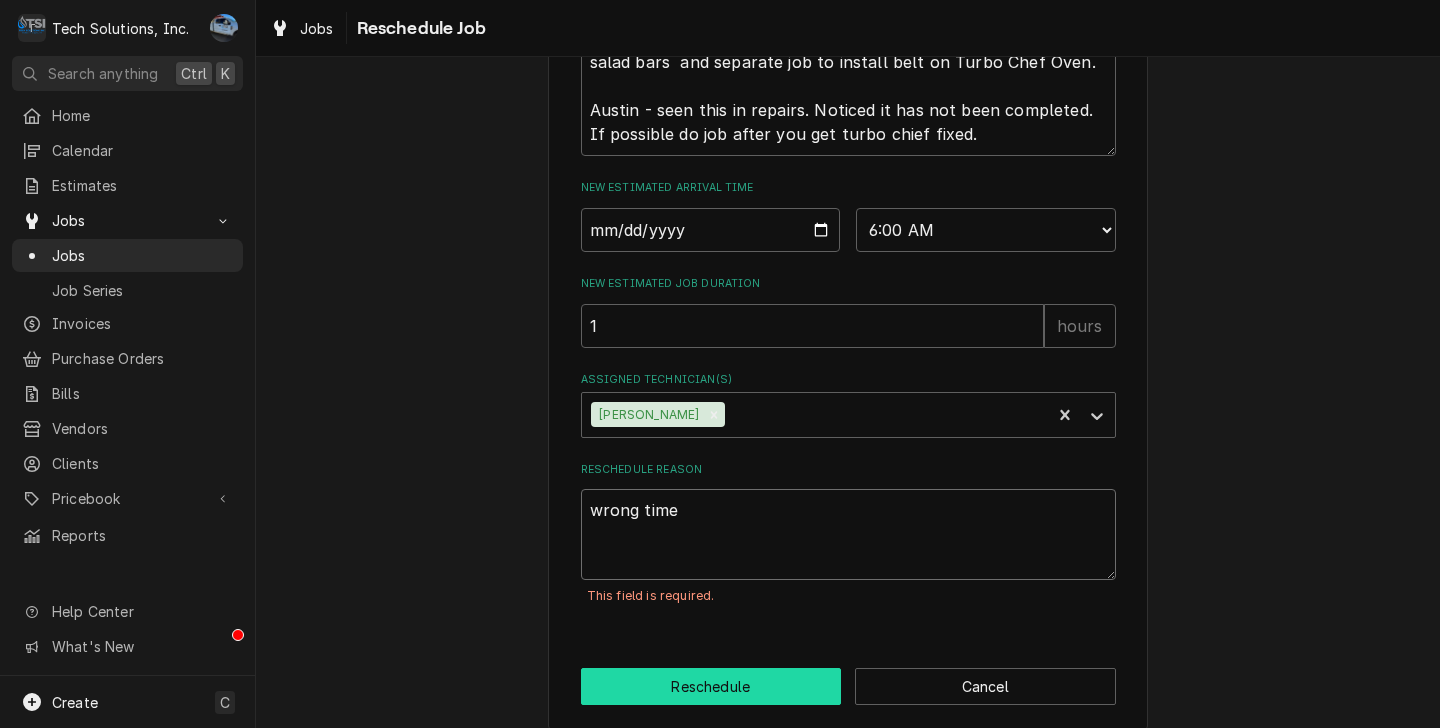 type on "wrong time" 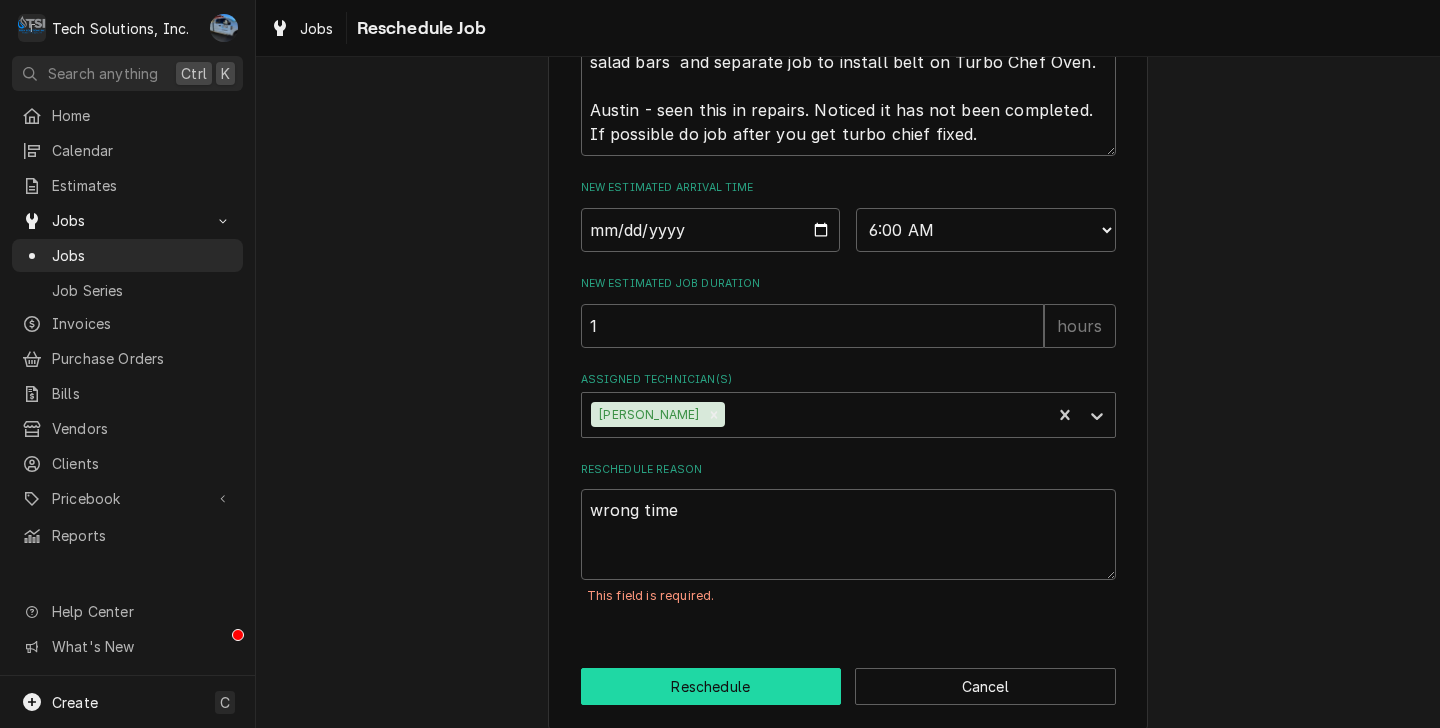 click on "Reschedule" at bounding box center (711, 686) 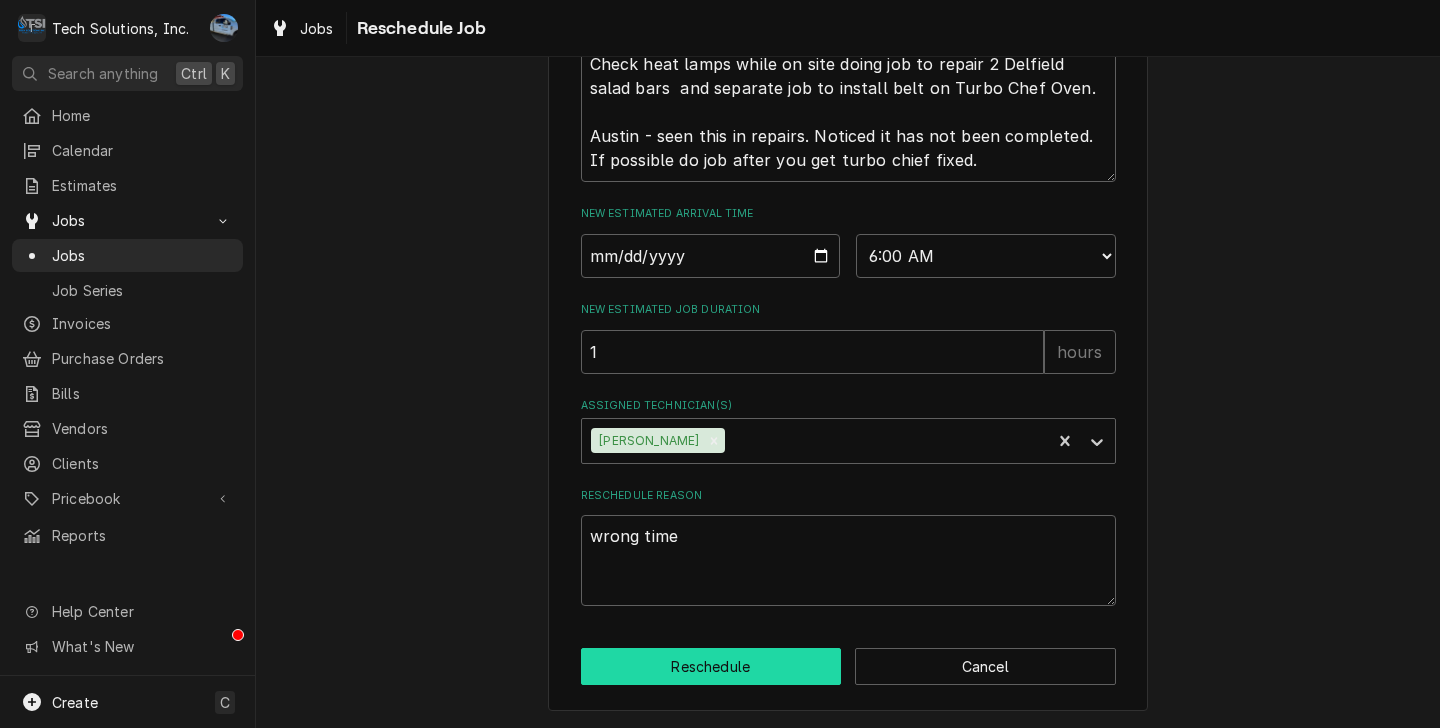 type on "x" 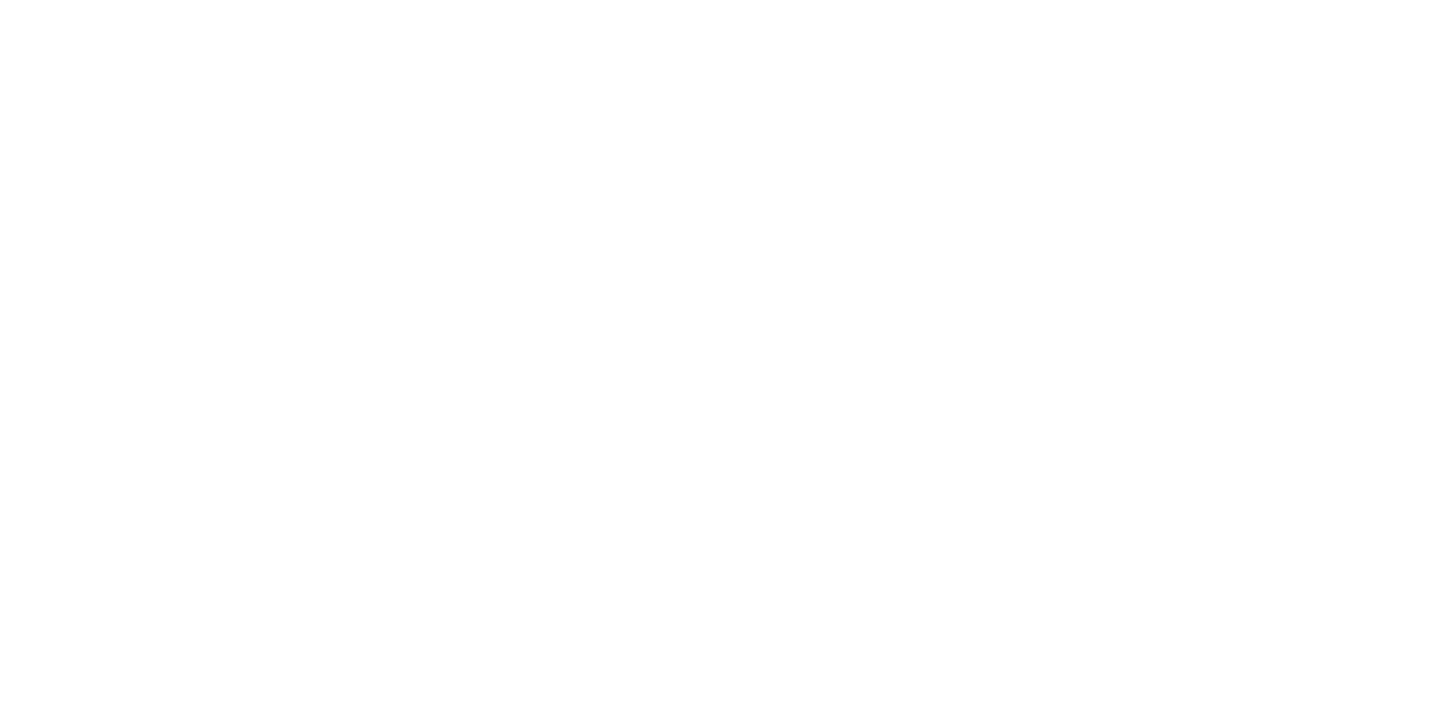 scroll, scrollTop: 0, scrollLeft: 0, axis: both 